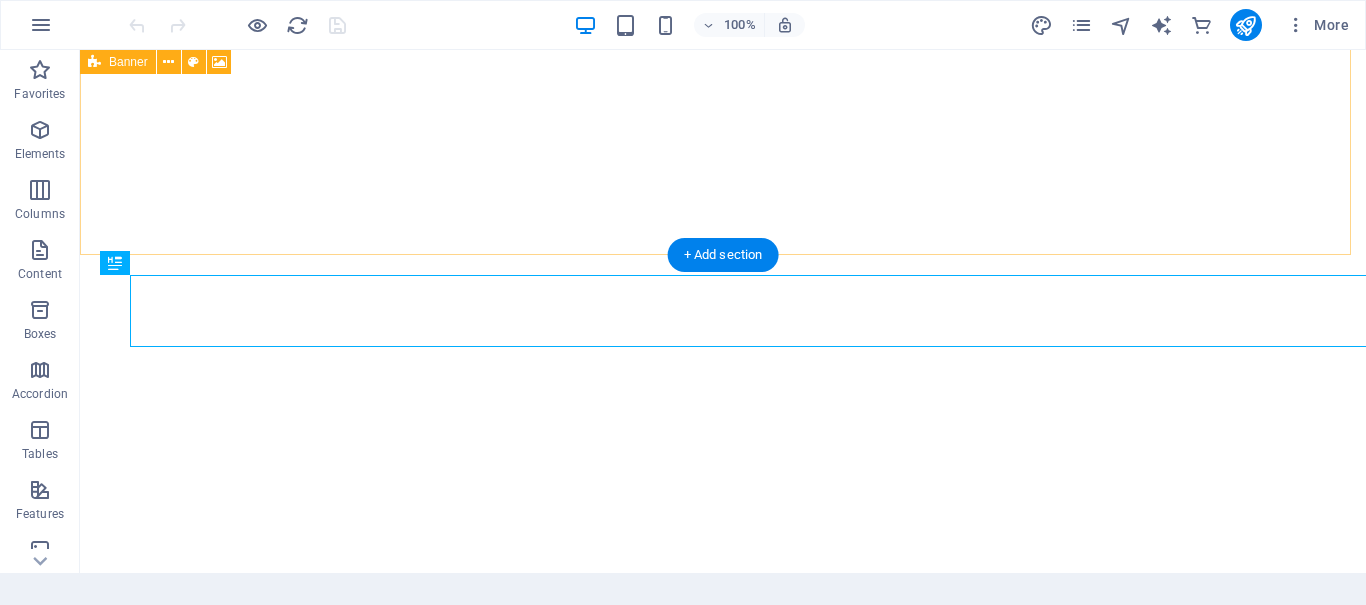 scroll, scrollTop: 0, scrollLeft: 0, axis: both 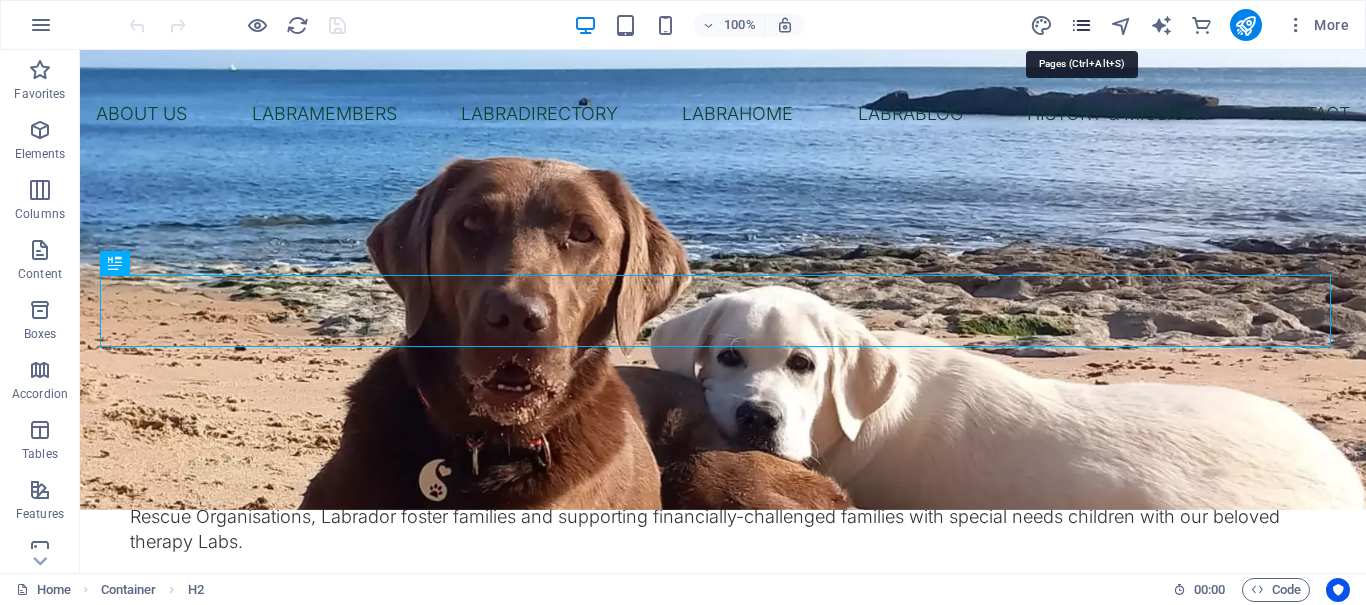click at bounding box center [1081, 25] 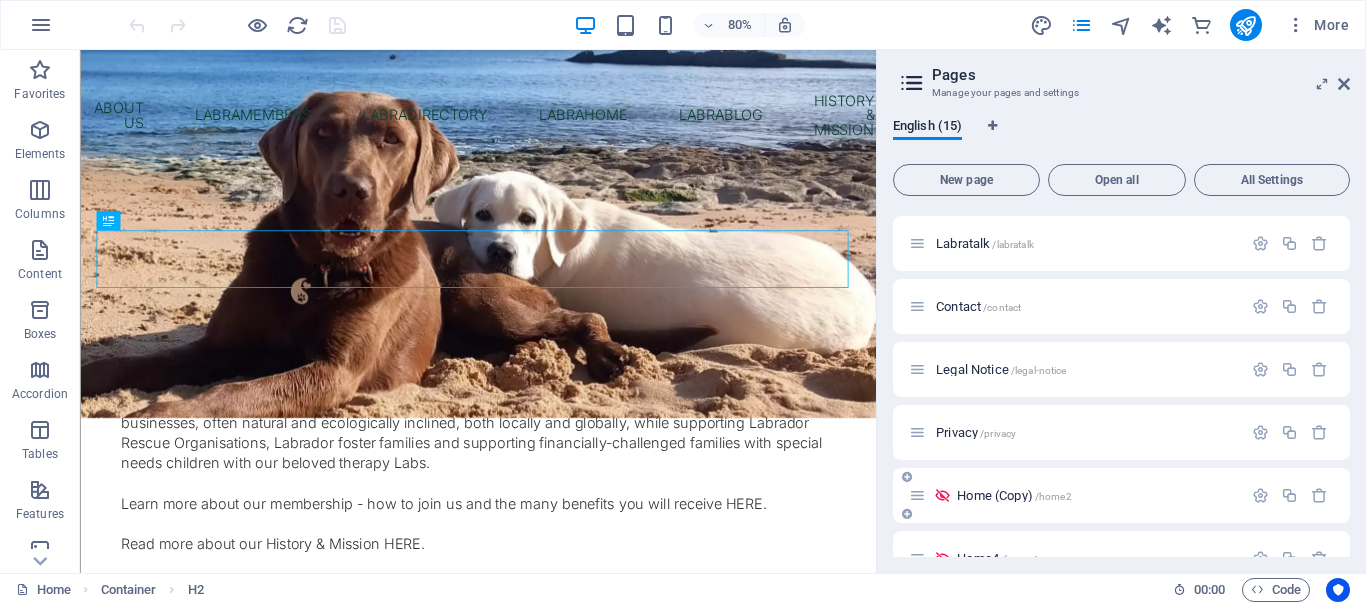 scroll, scrollTop: 600, scrollLeft: 0, axis: vertical 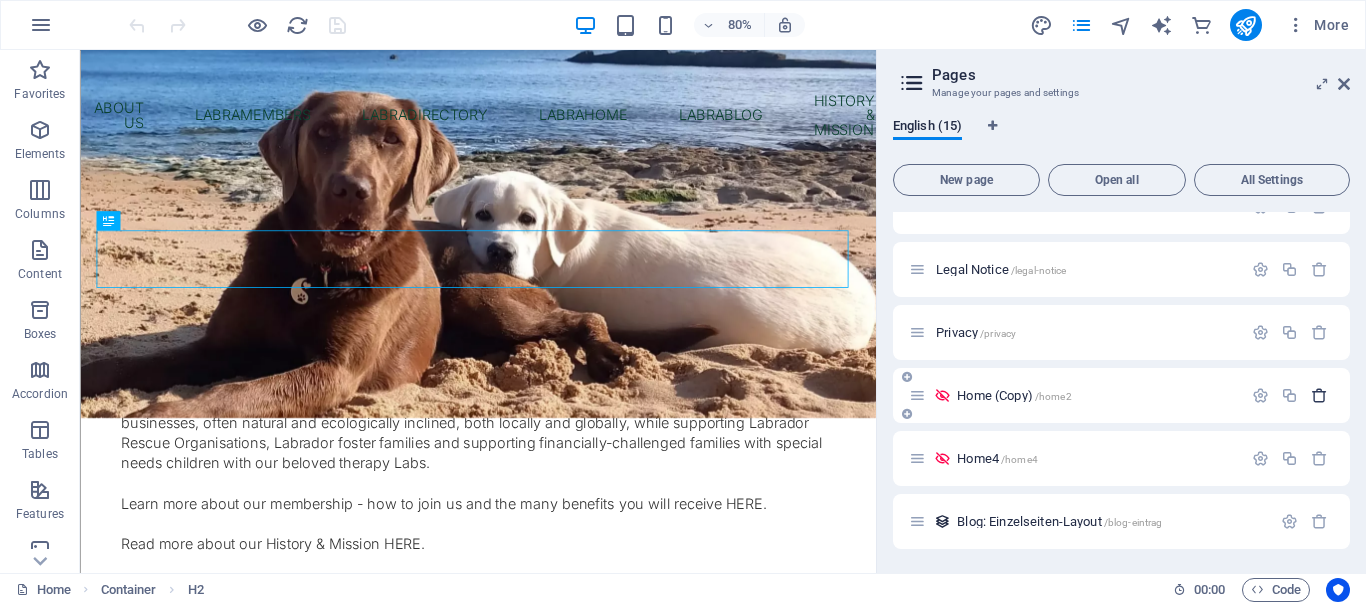 click at bounding box center (1319, 395) 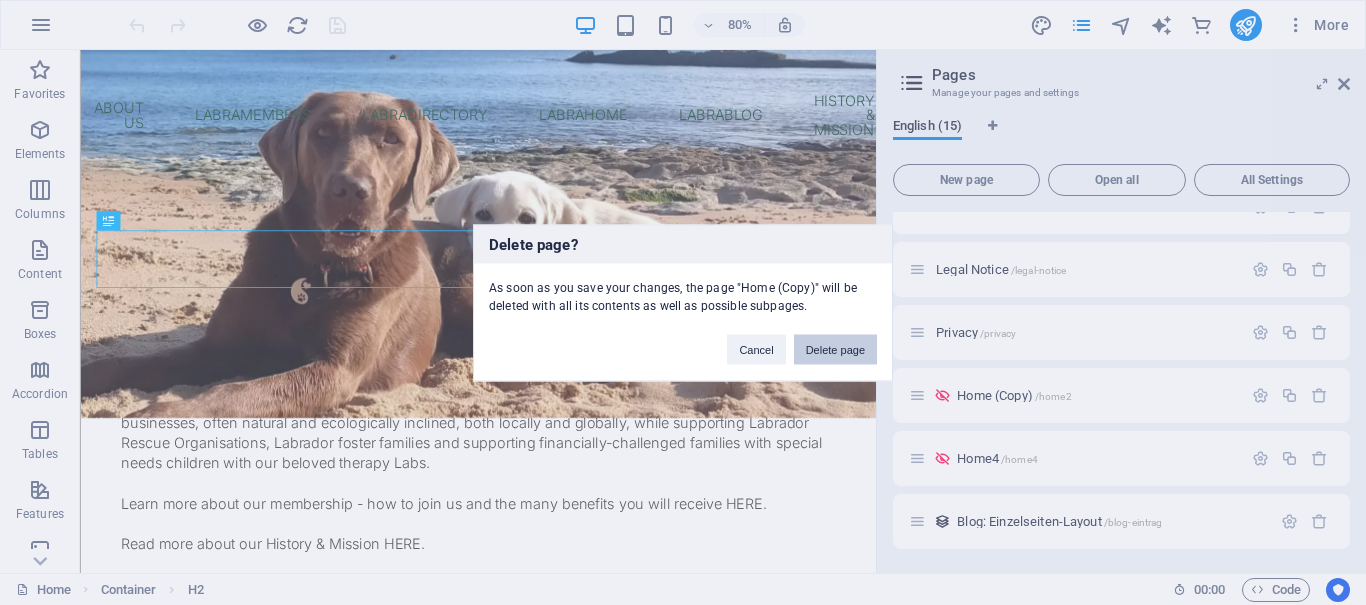 click on "Delete page" at bounding box center [835, 349] 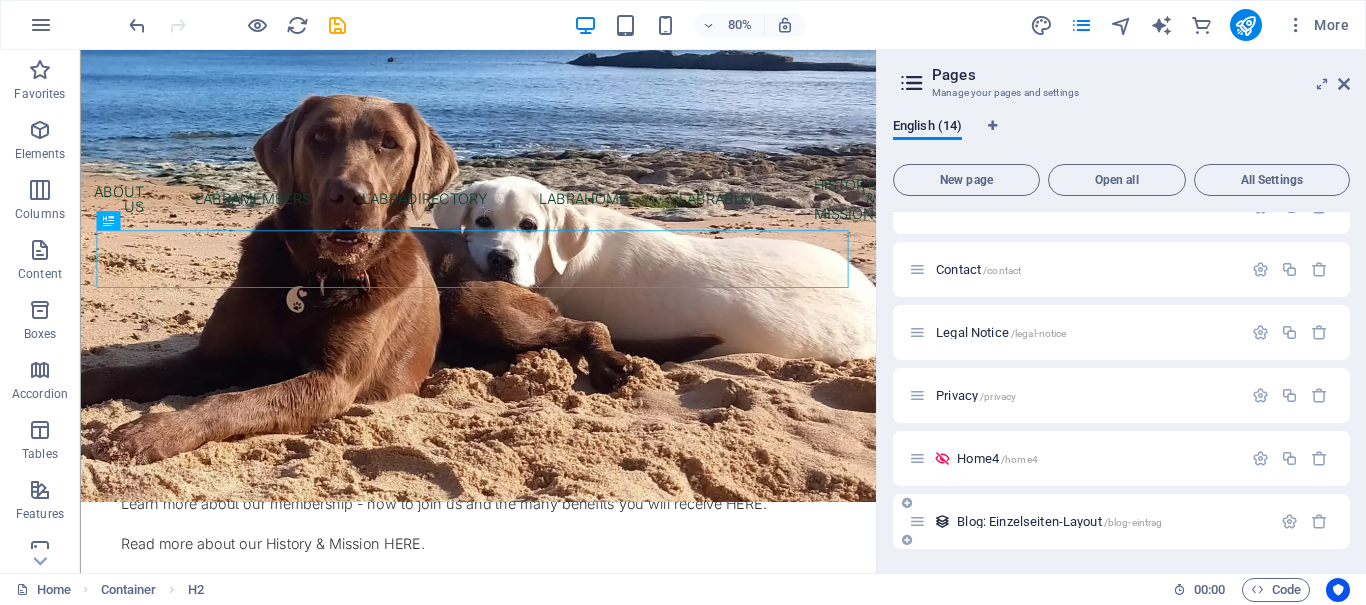 scroll, scrollTop: 537, scrollLeft: 0, axis: vertical 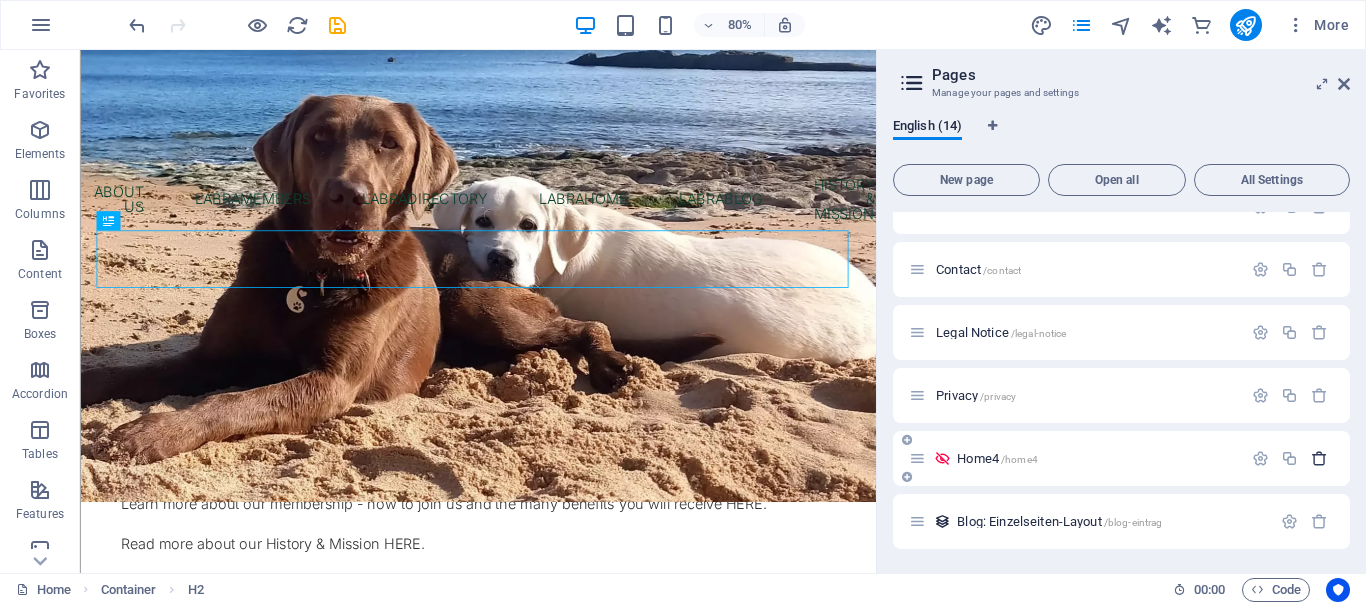 click at bounding box center (1319, 458) 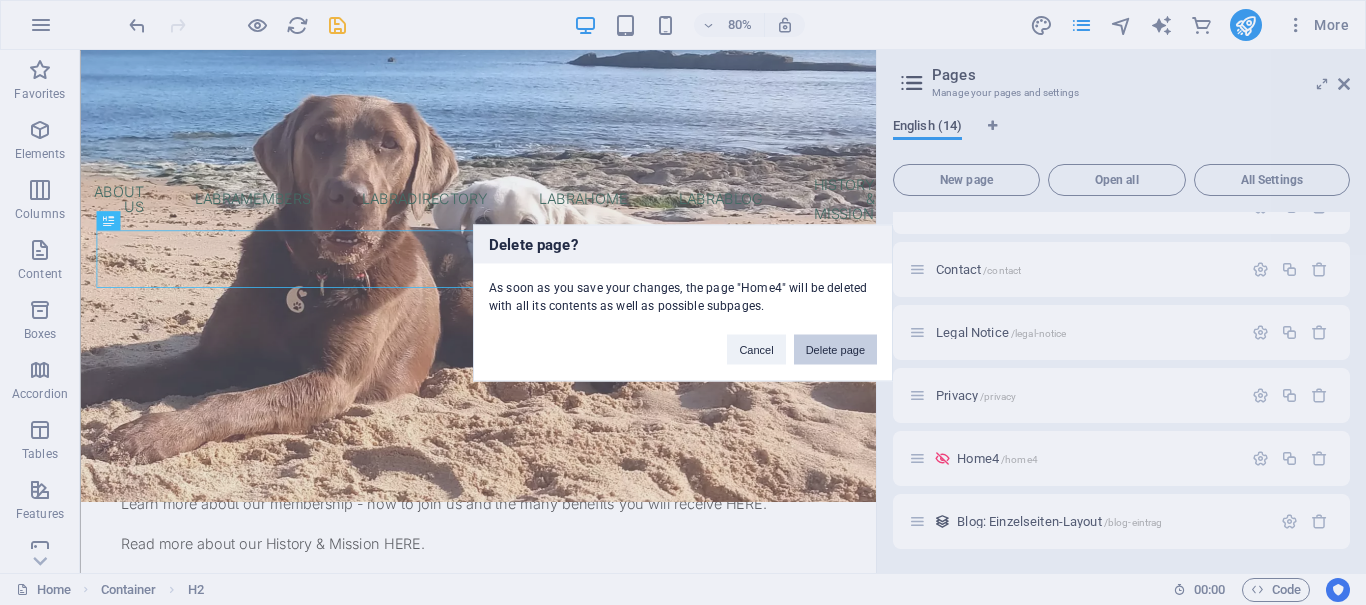 click on "Delete page" at bounding box center (835, 349) 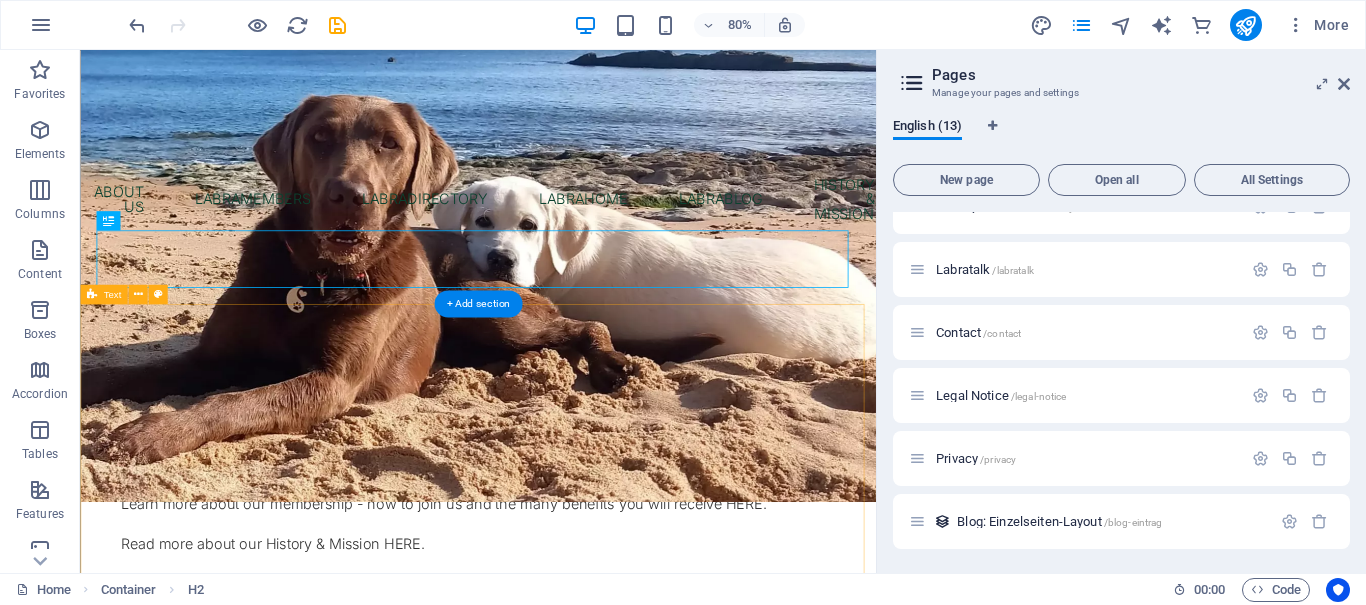 scroll, scrollTop: 474, scrollLeft: 0, axis: vertical 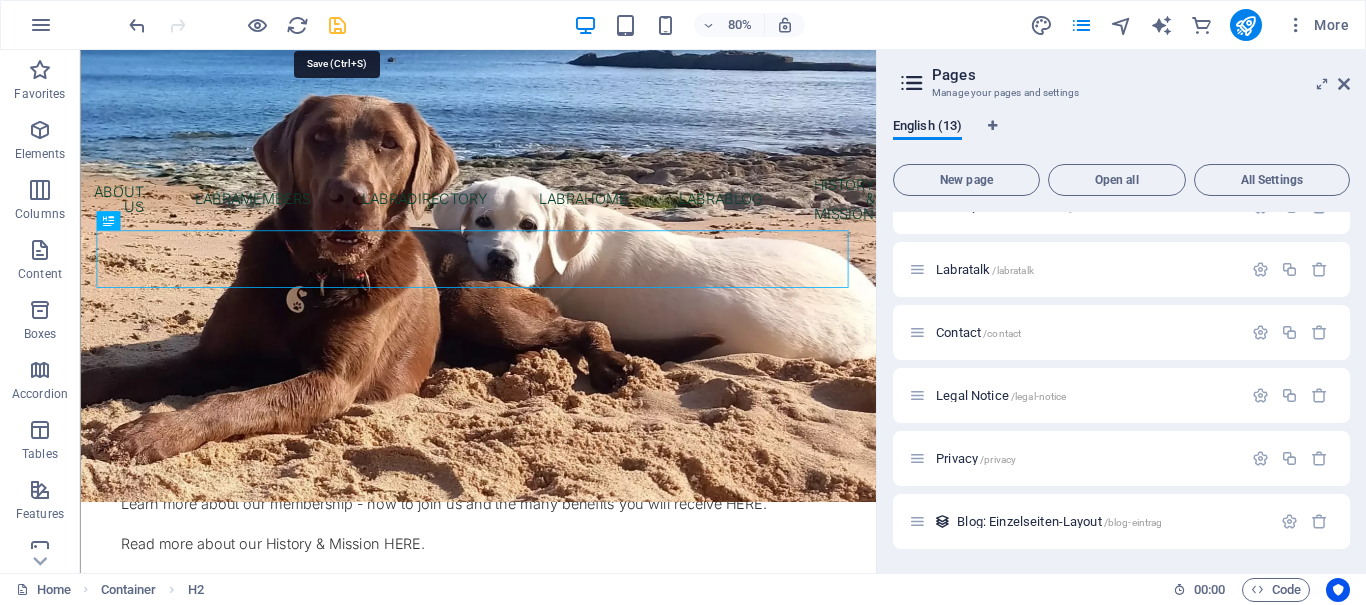 click at bounding box center (337, 25) 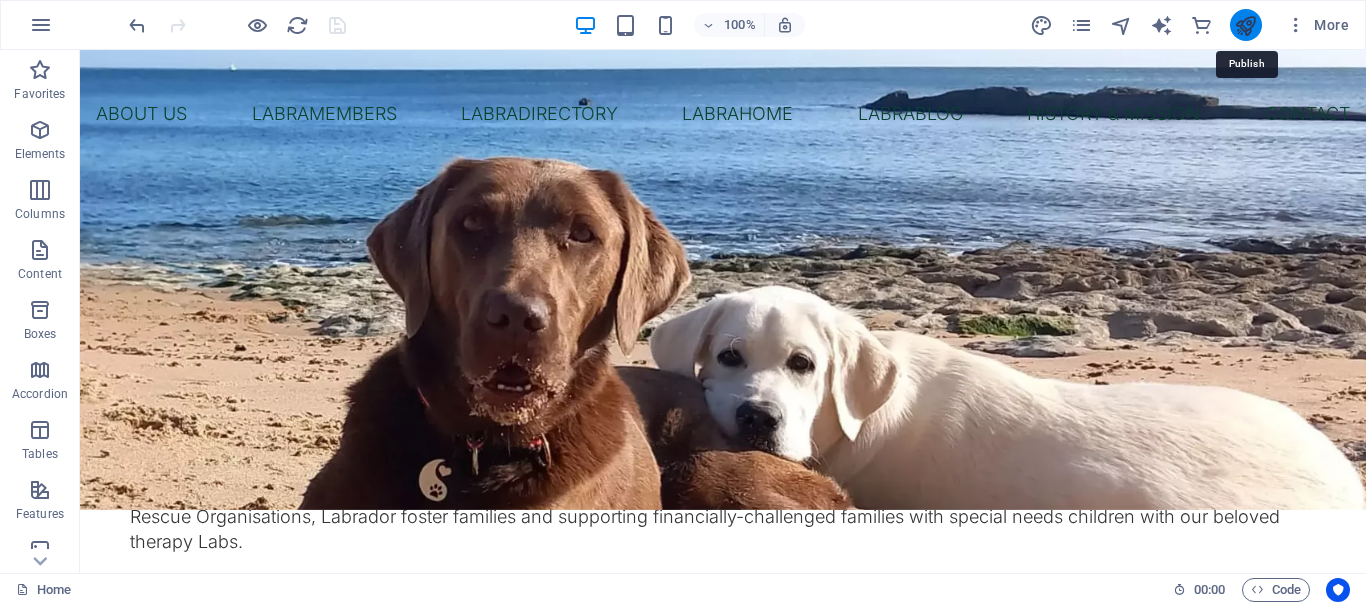 click at bounding box center [1245, 25] 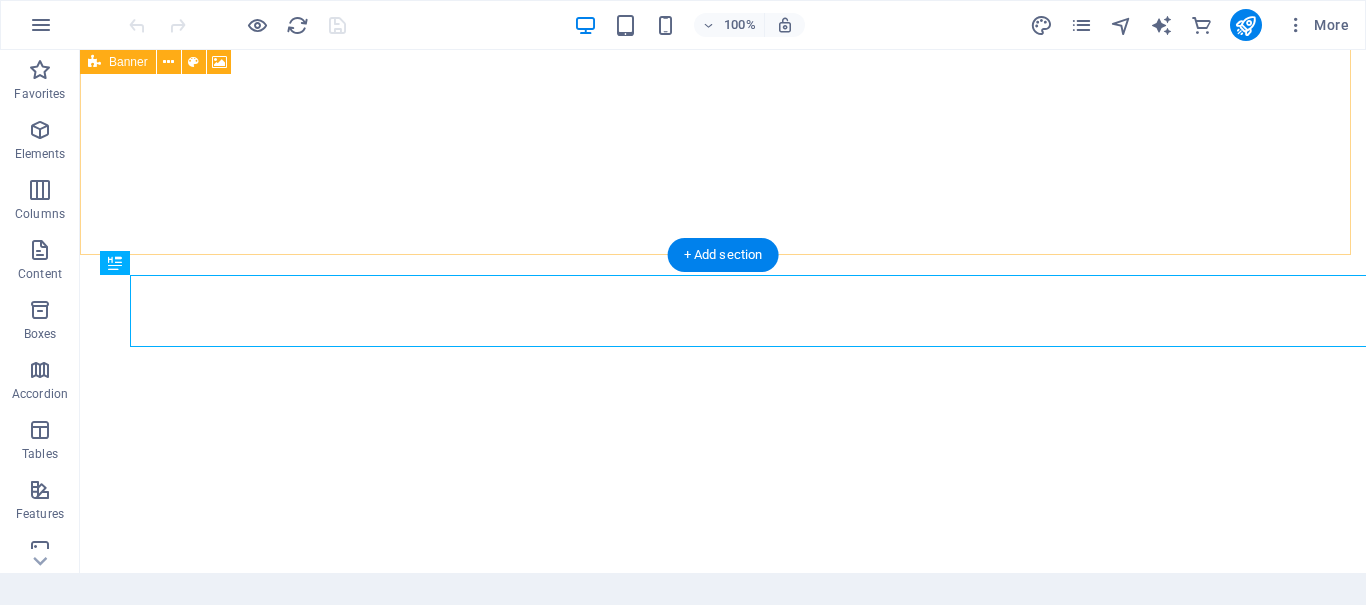 scroll, scrollTop: 0, scrollLeft: 0, axis: both 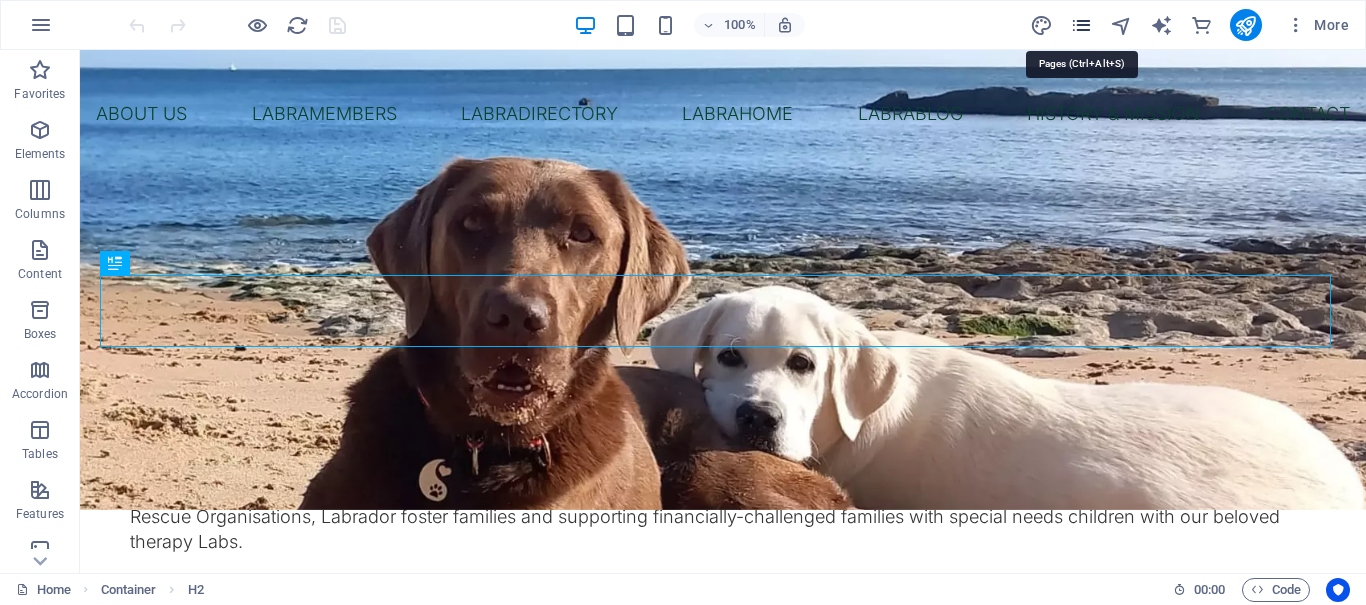 click at bounding box center [1081, 25] 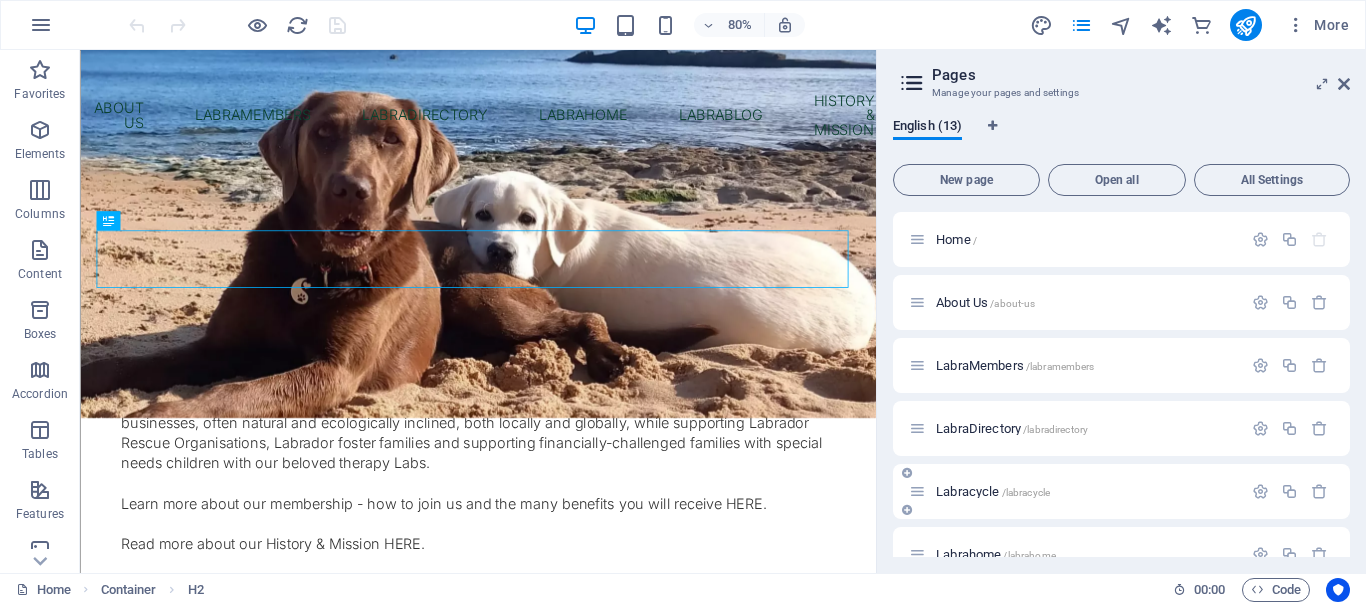 scroll, scrollTop: 474, scrollLeft: 0, axis: vertical 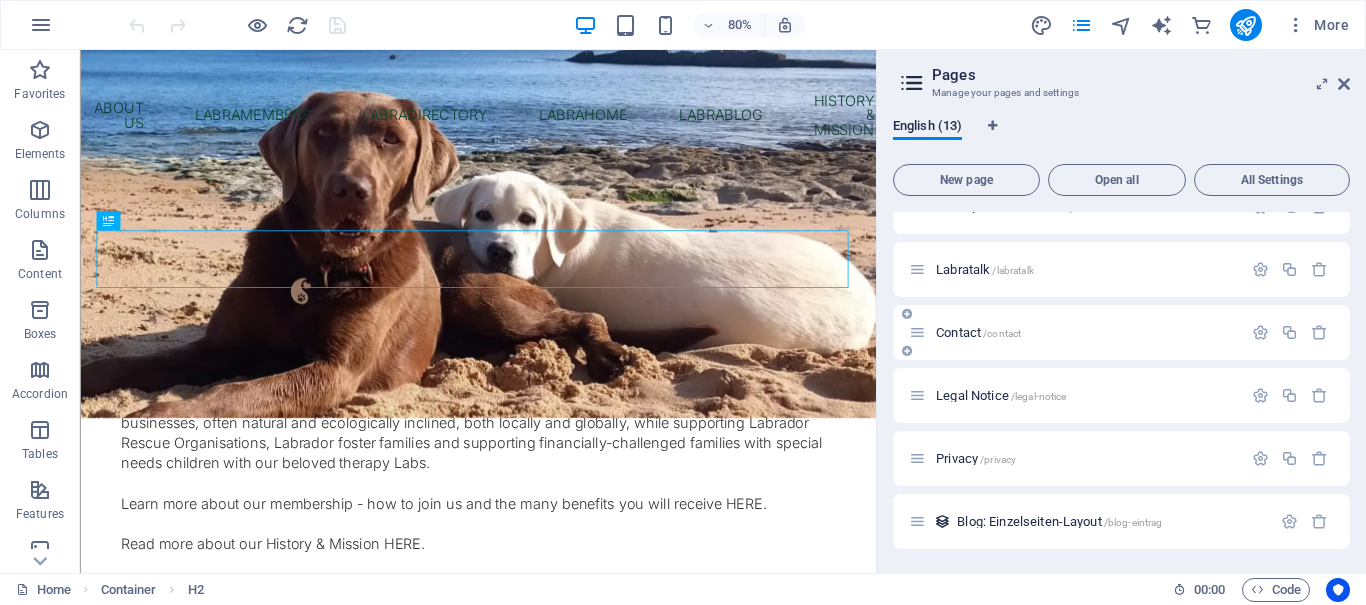 click on "Contact /contact" at bounding box center [1075, 332] 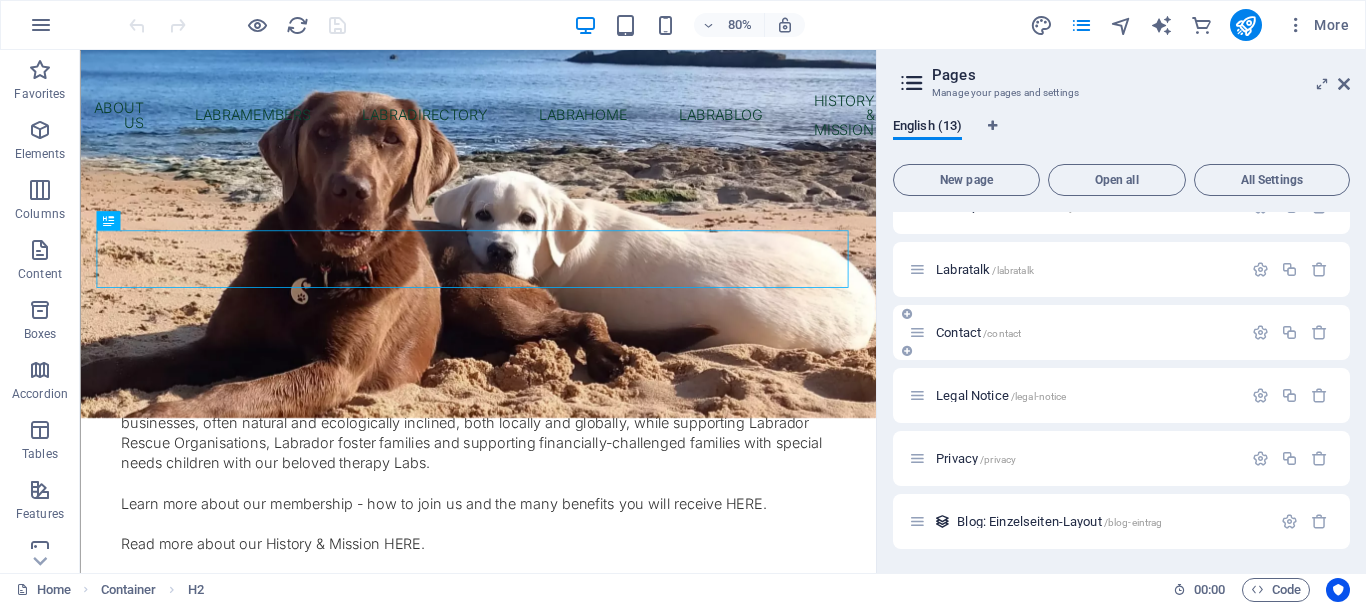click on "Contact /contact" at bounding box center (978, 332) 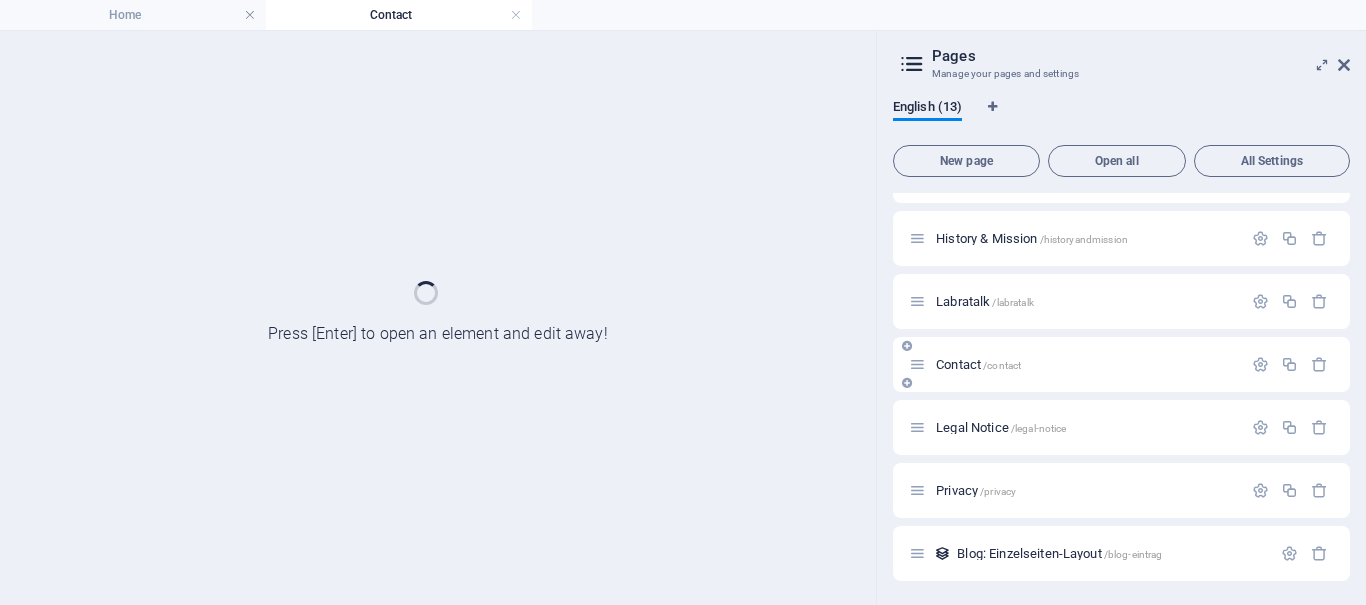 scroll, scrollTop: 0, scrollLeft: 0, axis: both 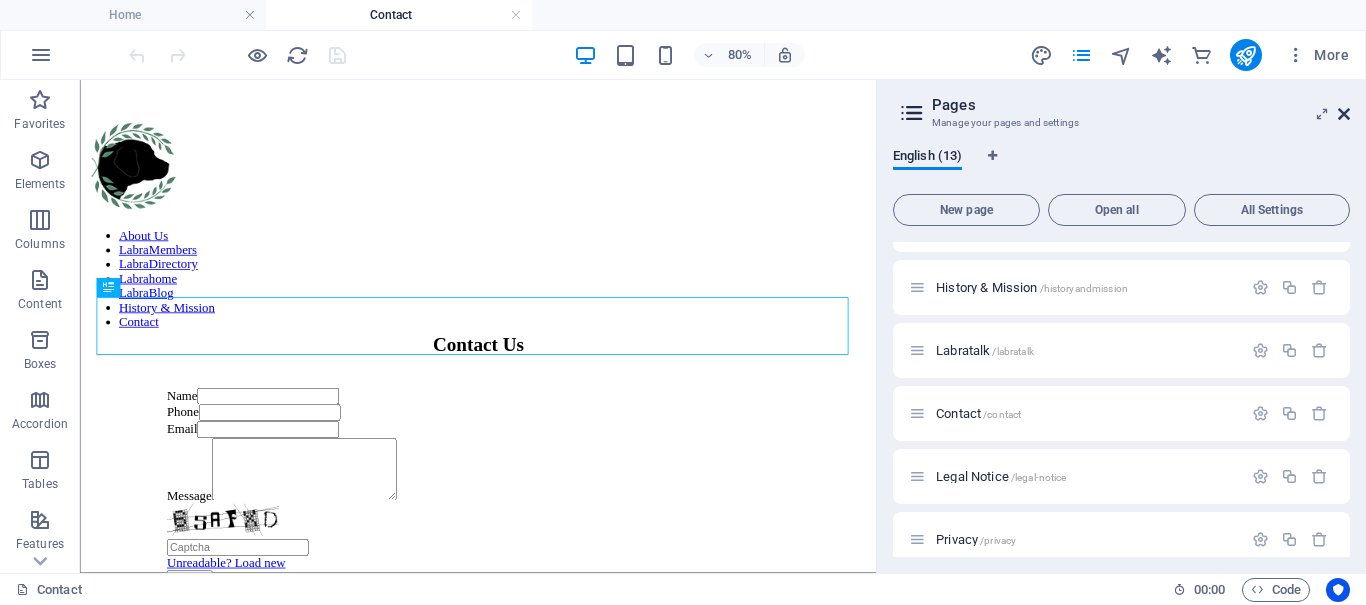 click at bounding box center (1344, 114) 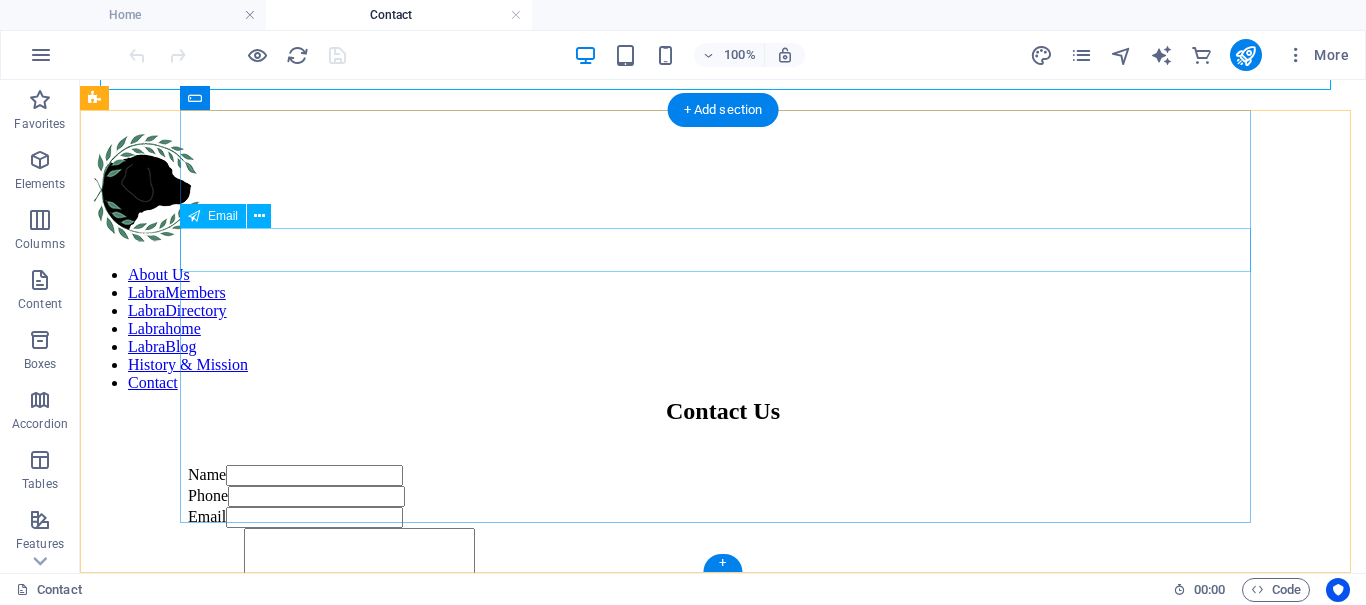 scroll, scrollTop: 982, scrollLeft: 0, axis: vertical 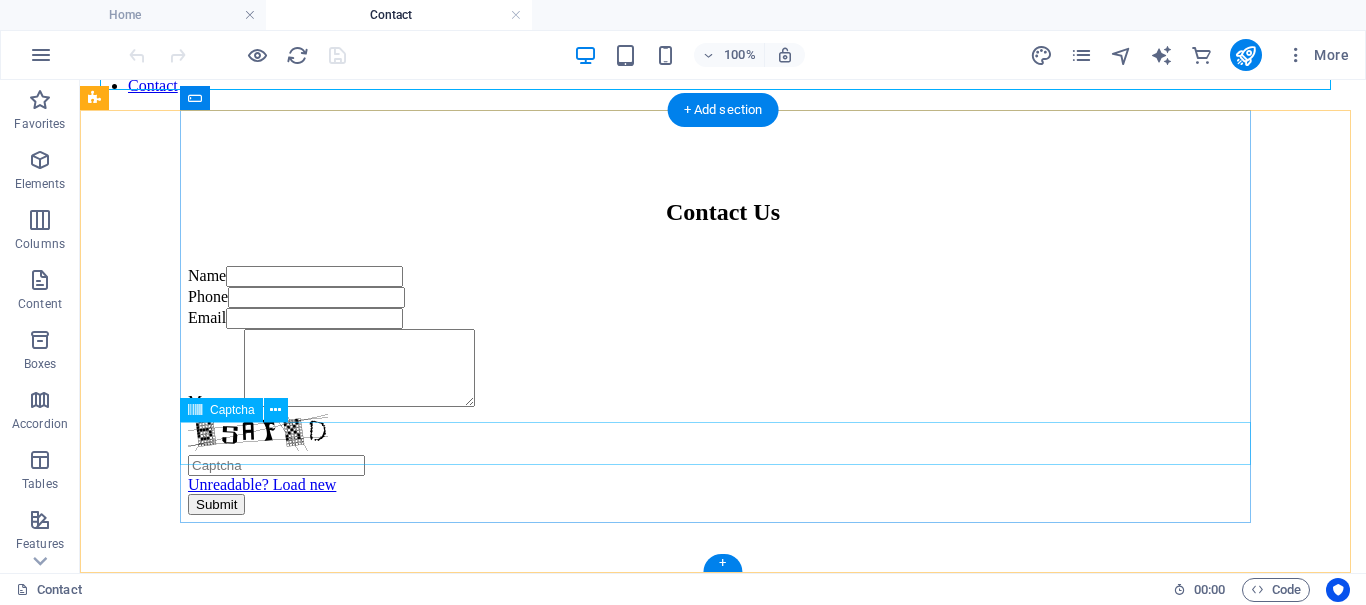 click on "Unreadable? Load new" at bounding box center (723, 452) 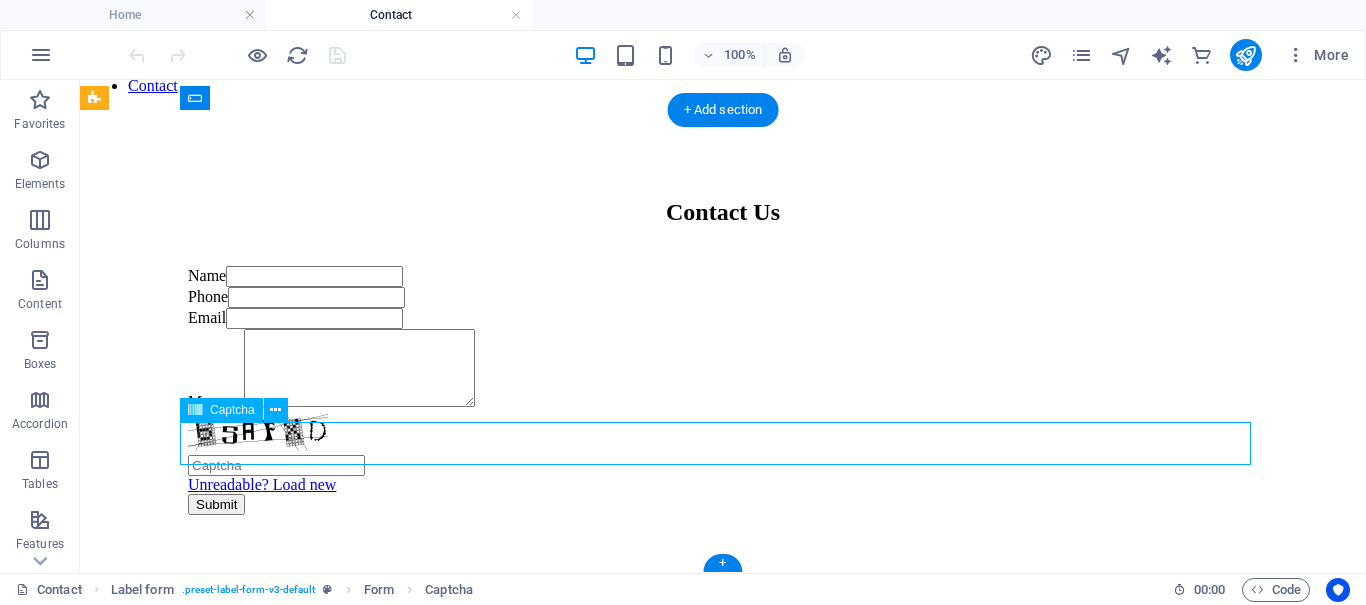click on "Unreadable? Load new" at bounding box center (723, 452) 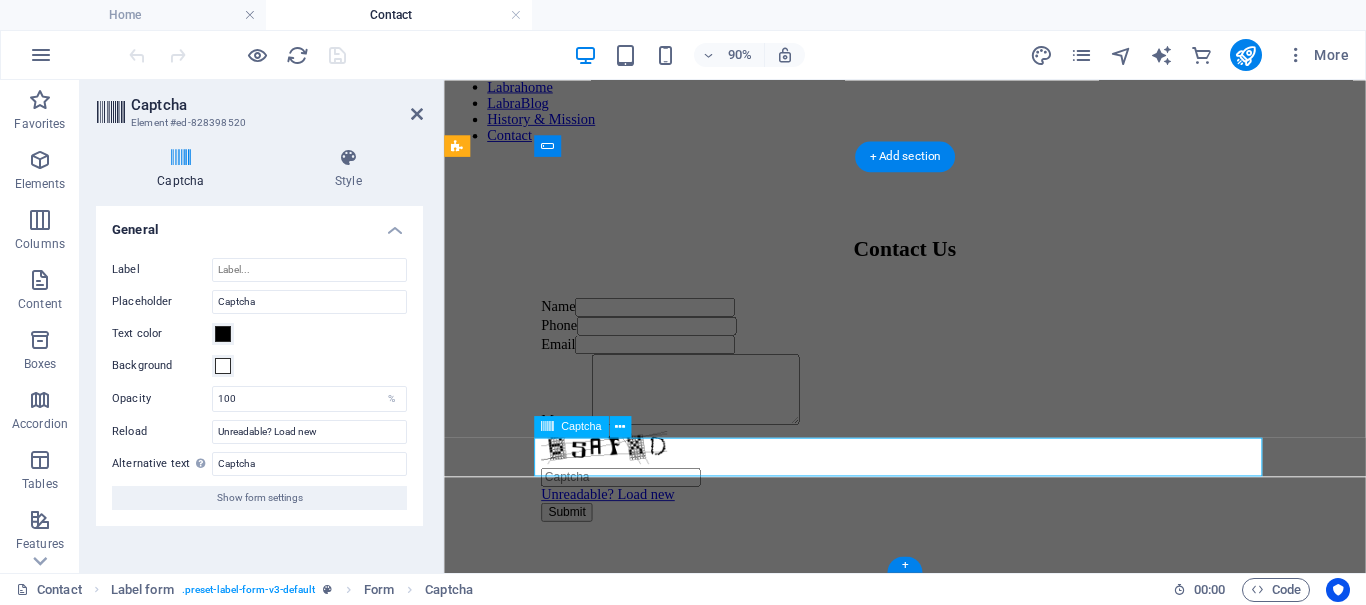 scroll, scrollTop: 927, scrollLeft: 0, axis: vertical 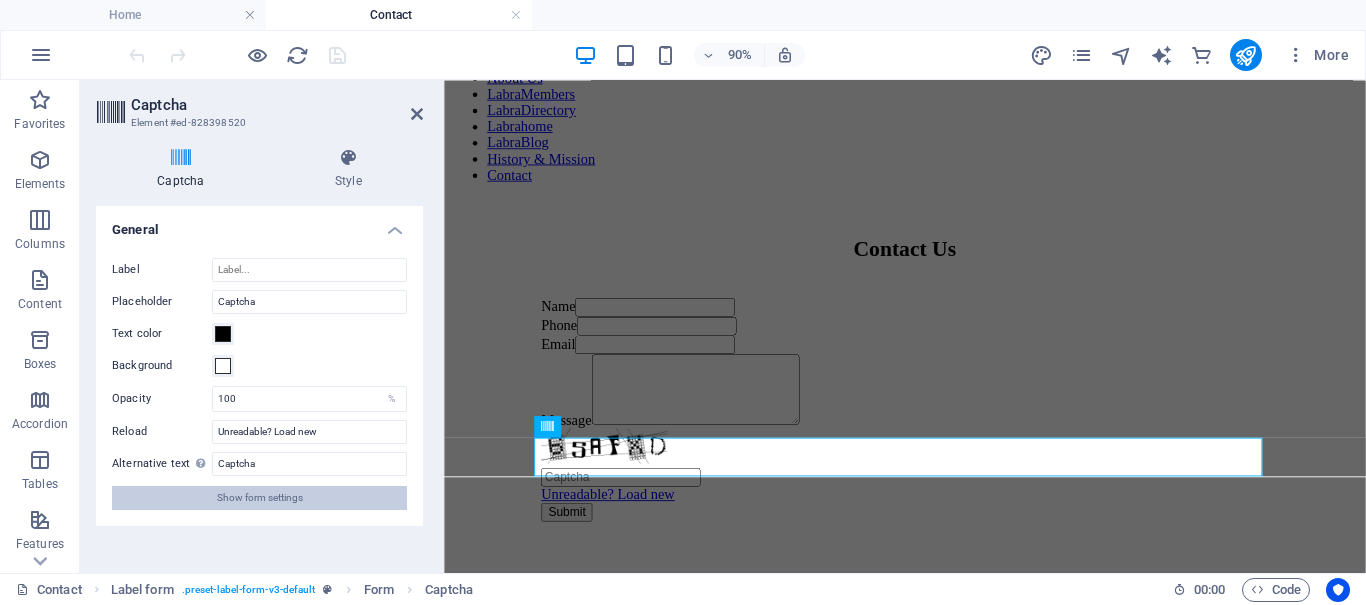 click on "Show form settings" at bounding box center (260, 498) 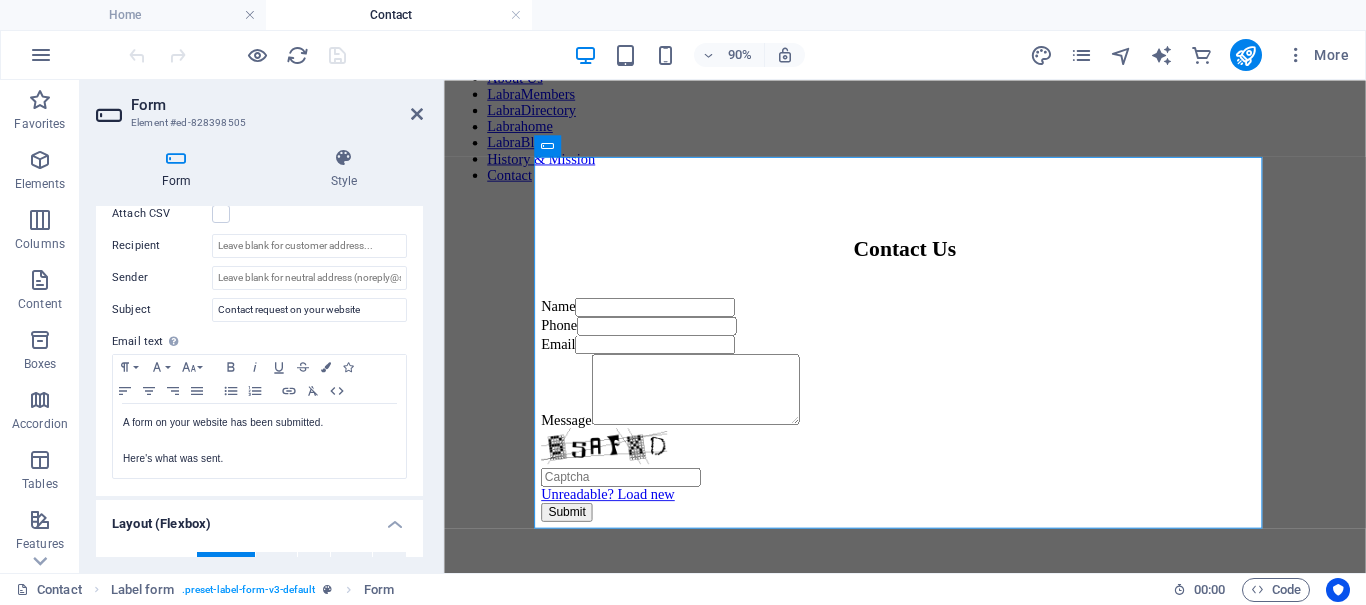 scroll, scrollTop: 768, scrollLeft: 0, axis: vertical 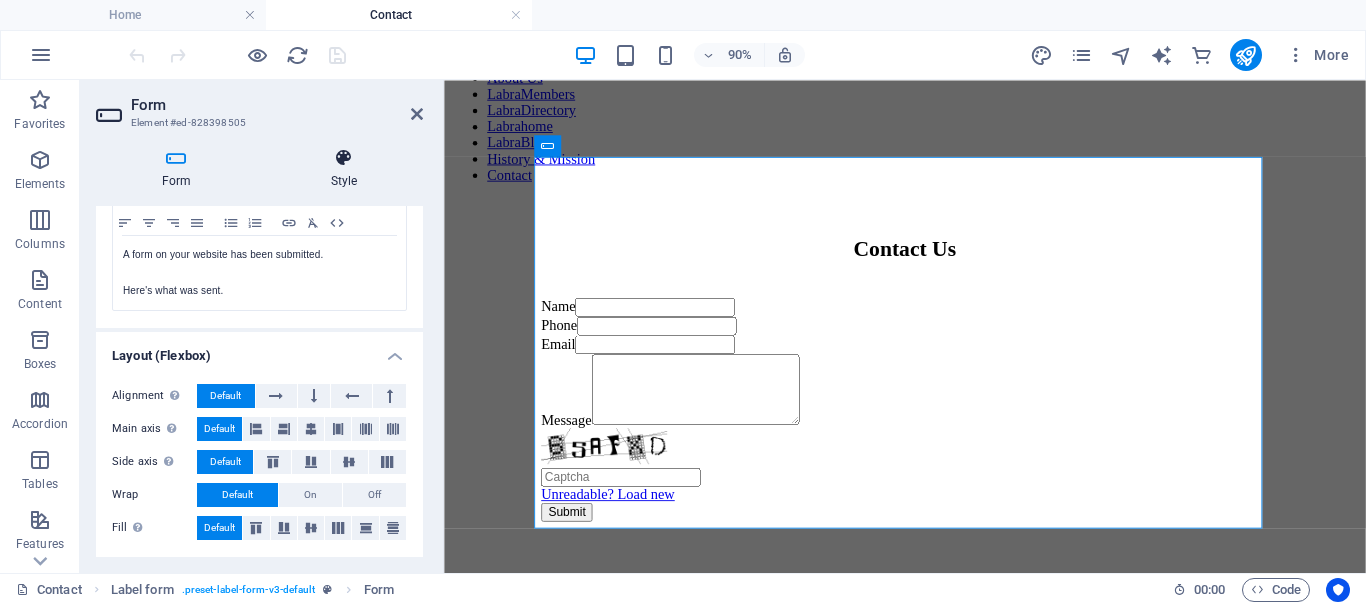click on "Style" at bounding box center (344, 169) 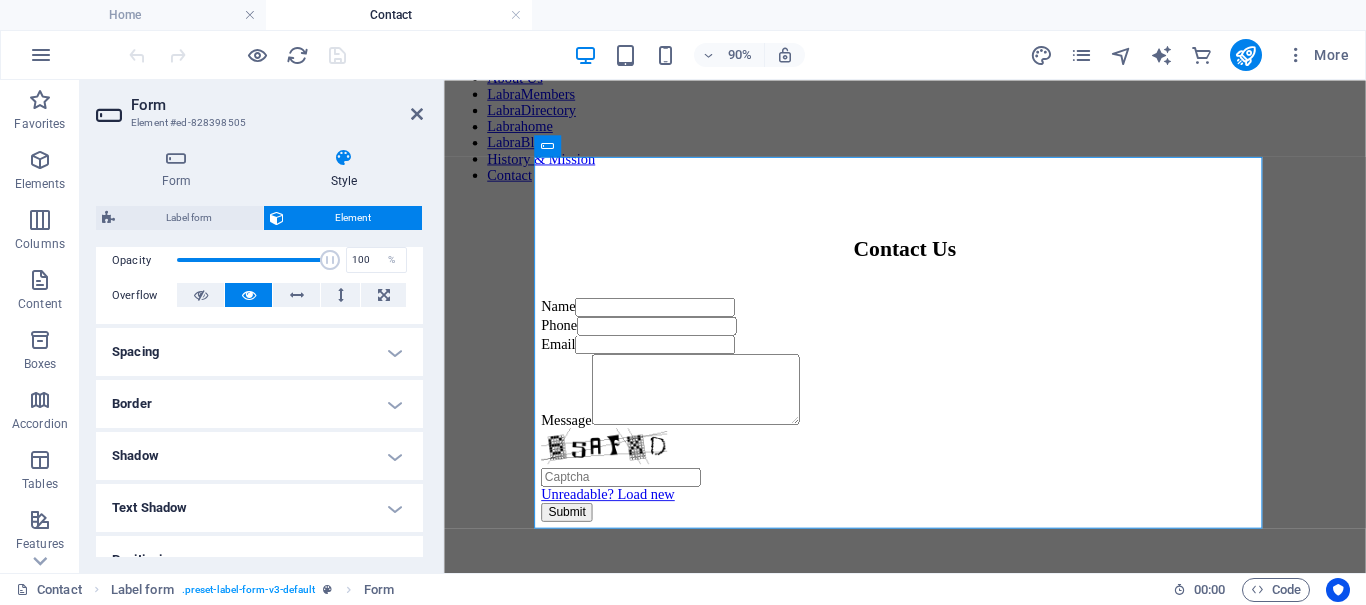 scroll, scrollTop: 535, scrollLeft: 0, axis: vertical 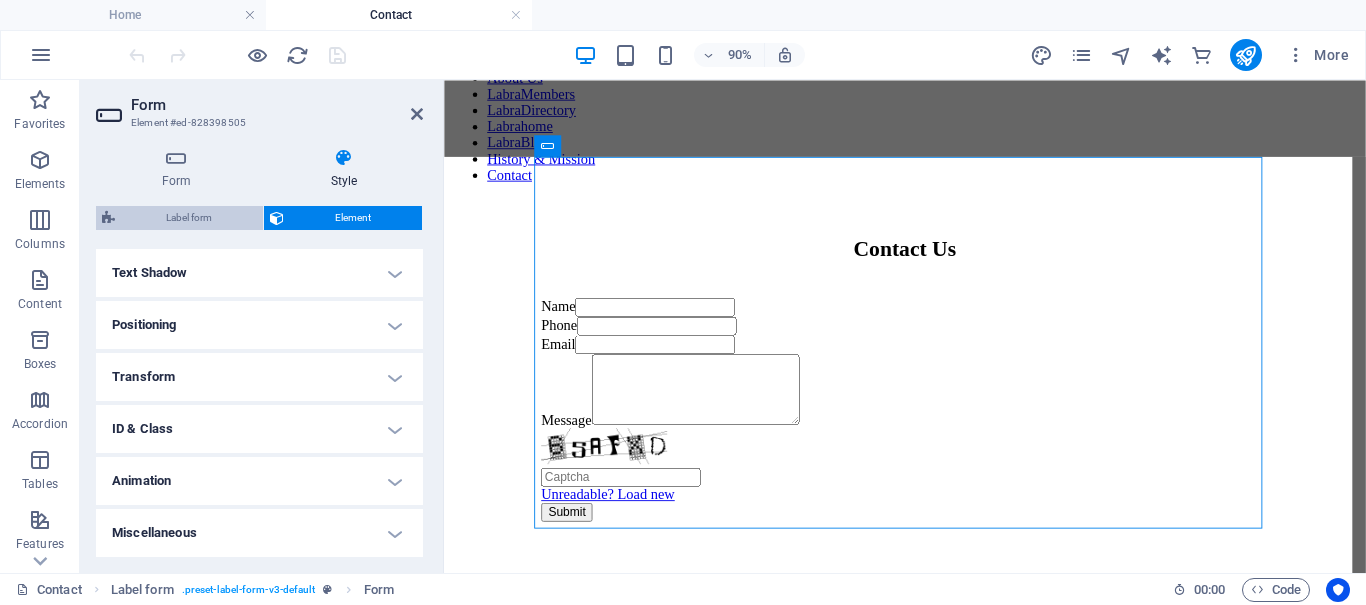 click on "Label form" at bounding box center [189, 218] 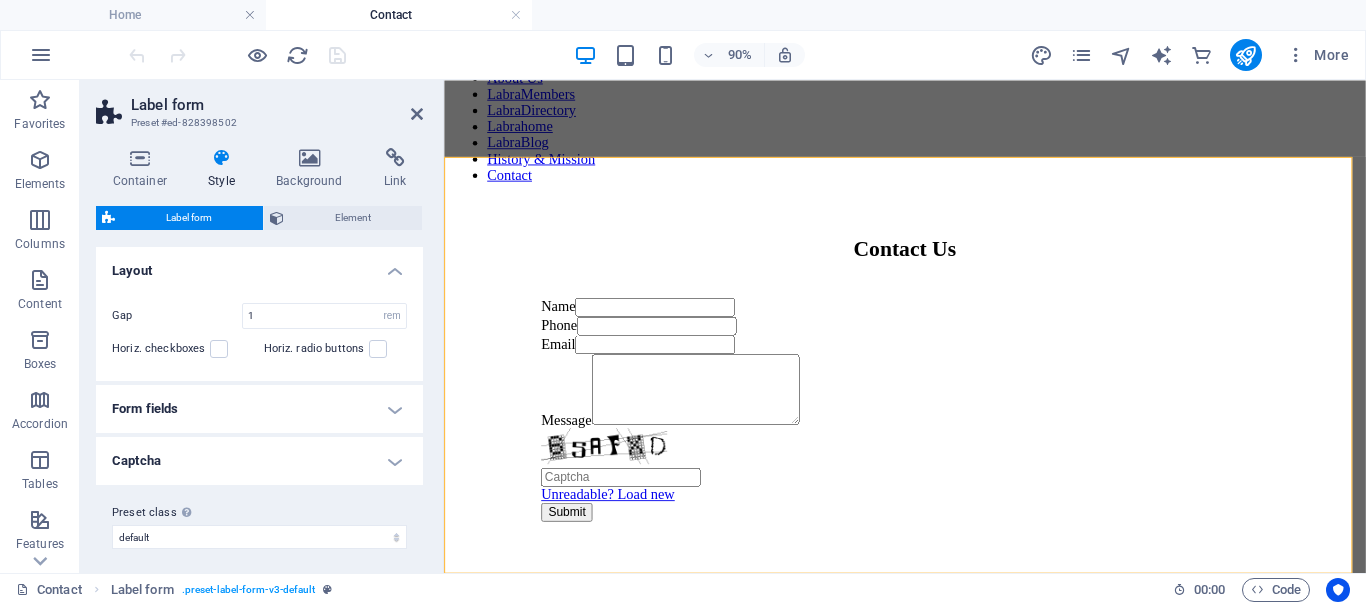 click on "Form fields" at bounding box center (259, 409) 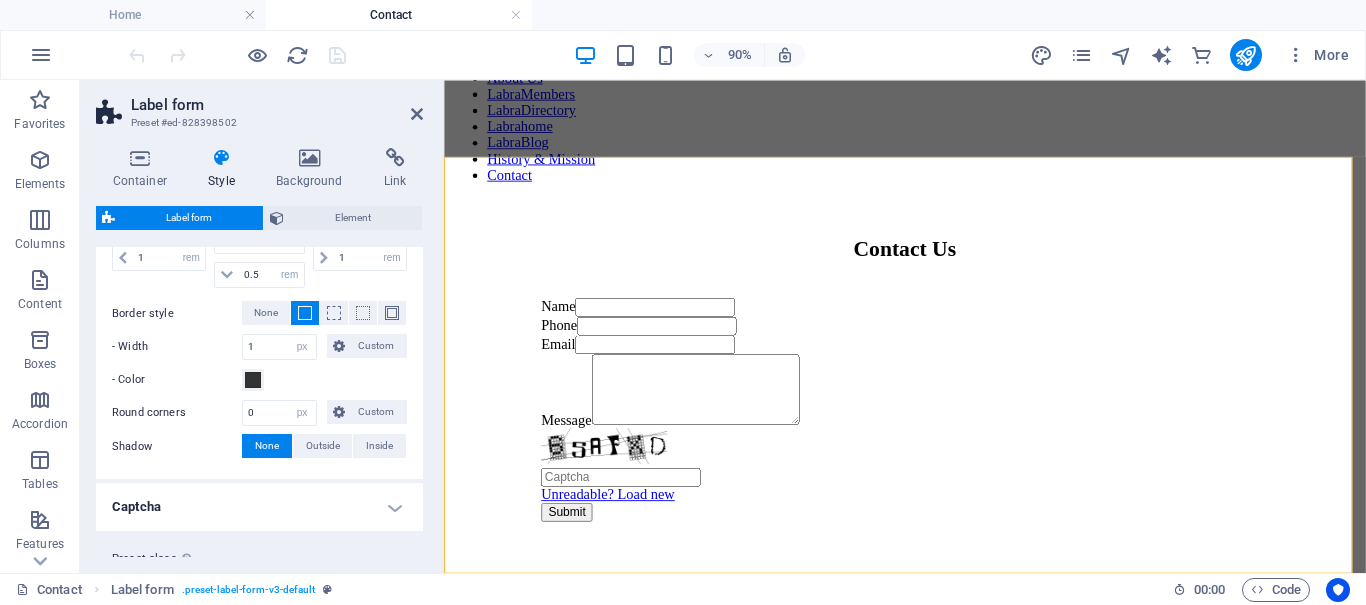 scroll, scrollTop: 454, scrollLeft: 0, axis: vertical 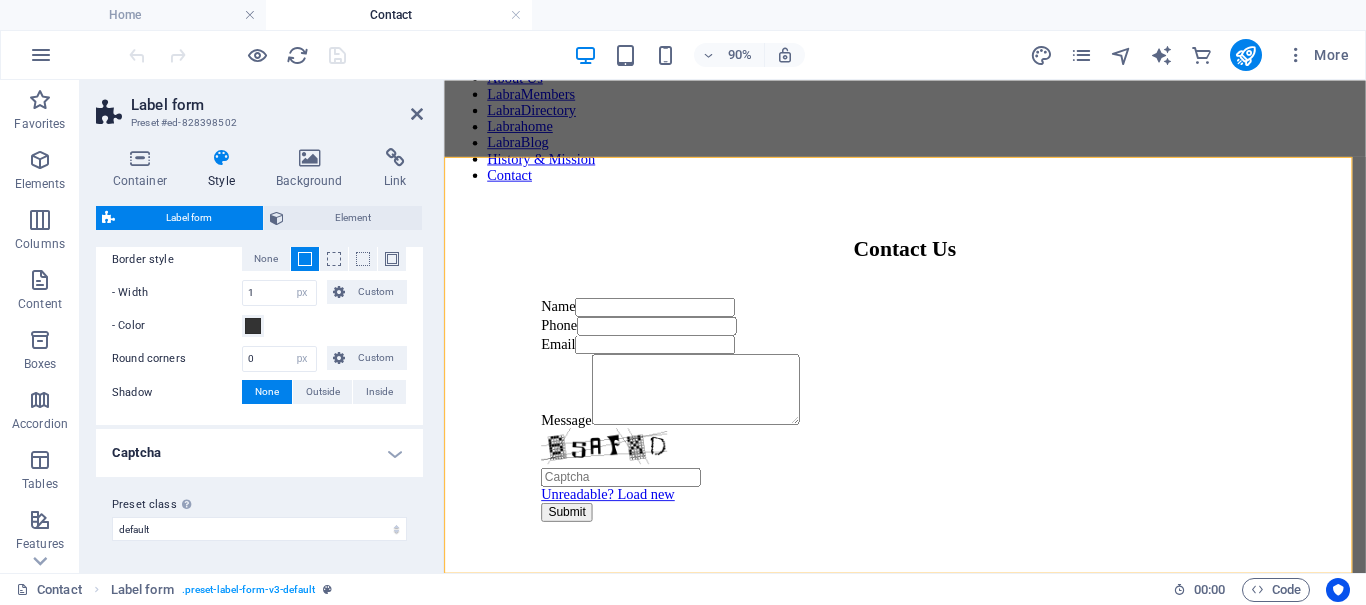 click on "Captcha" at bounding box center (259, 453) 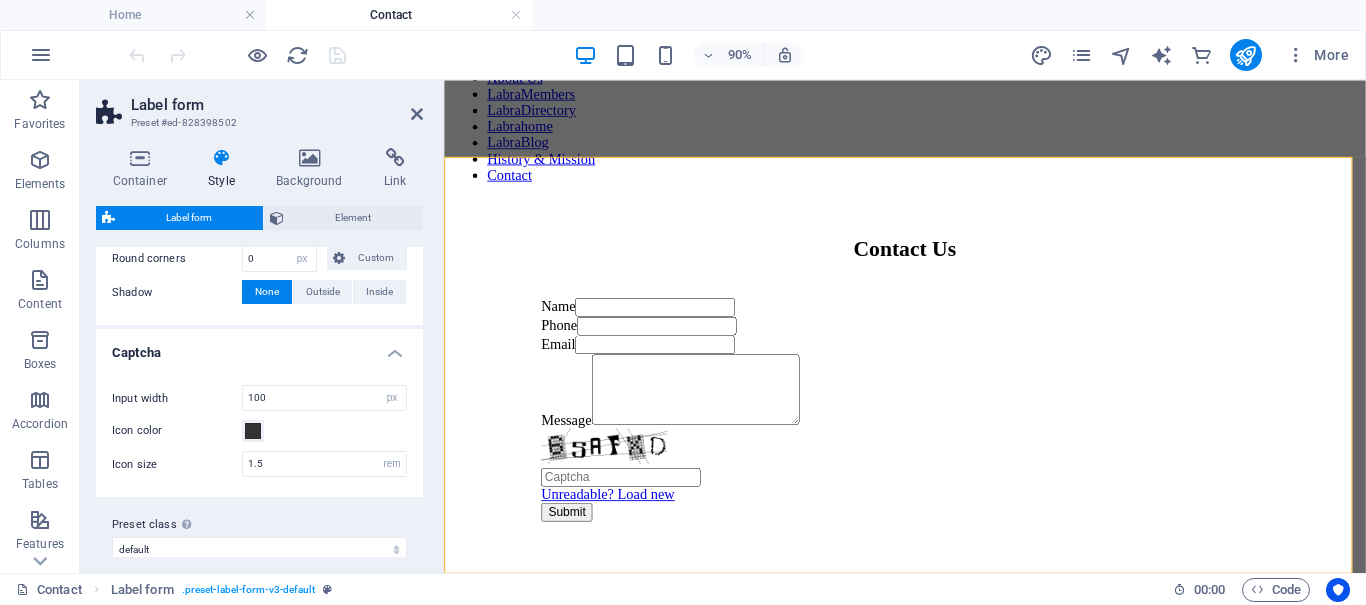 scroll, scrollTop: 574, scrollLeft: 0, axis: vertical 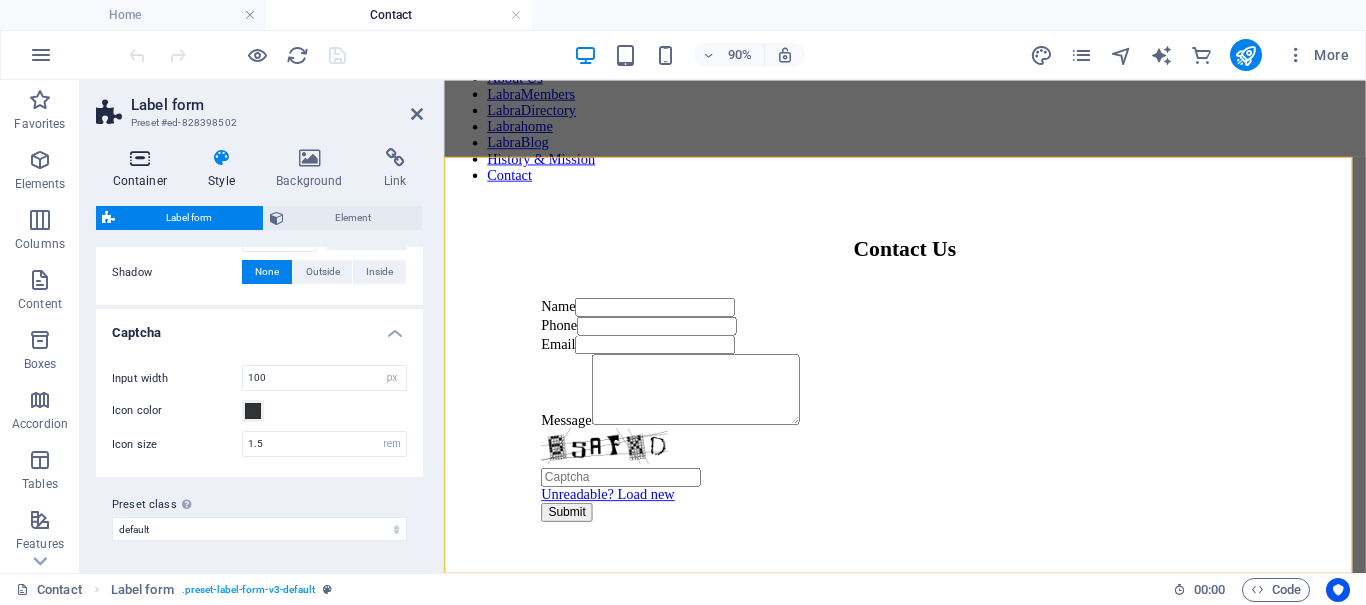 click at bounding box center [140, 158] 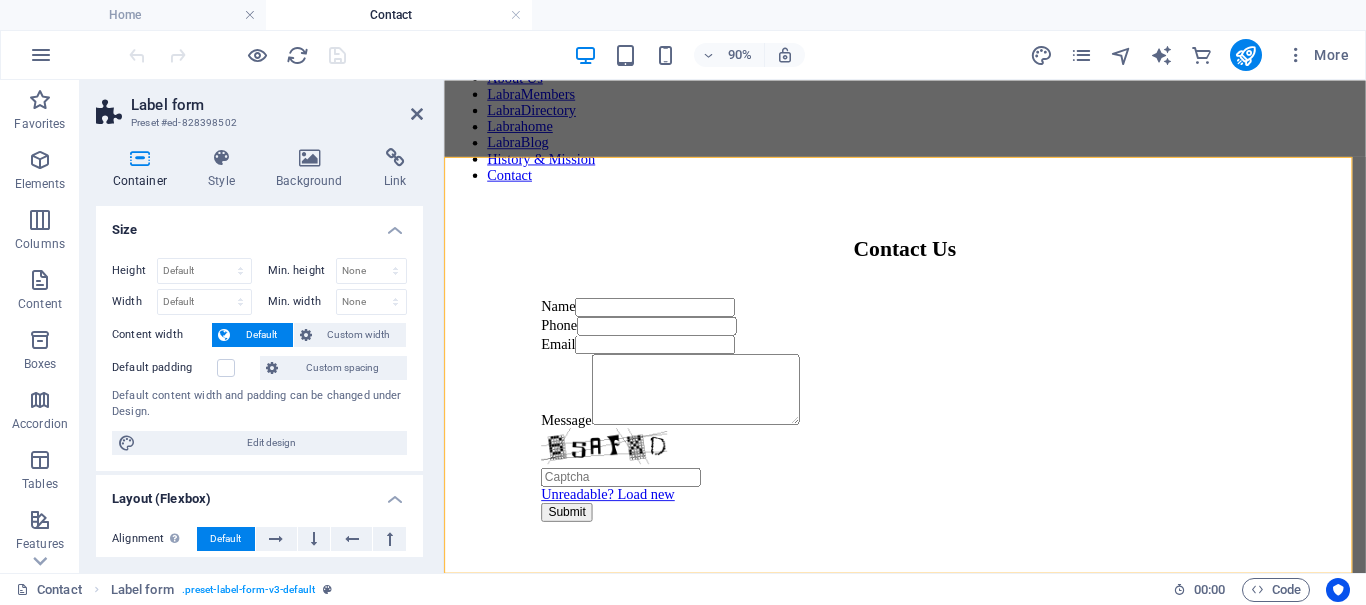 click at bounding box center (140, 158) 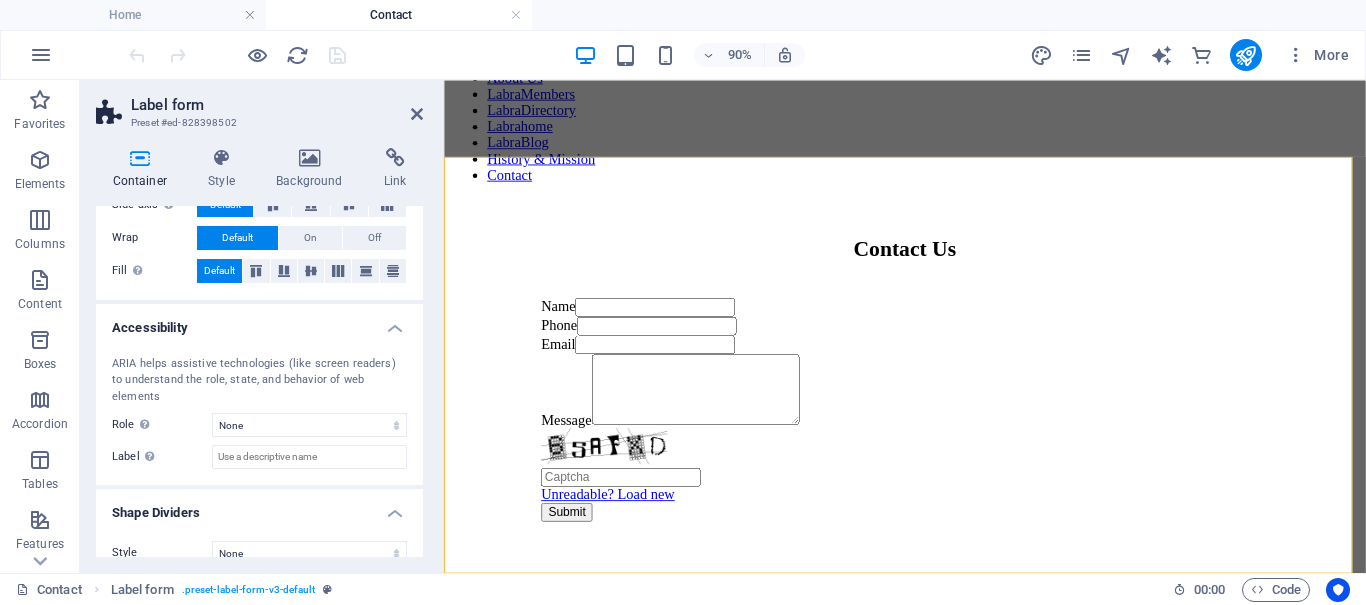 scroll, scrollTop: 408, scrollLeft: 0, axis: vertical 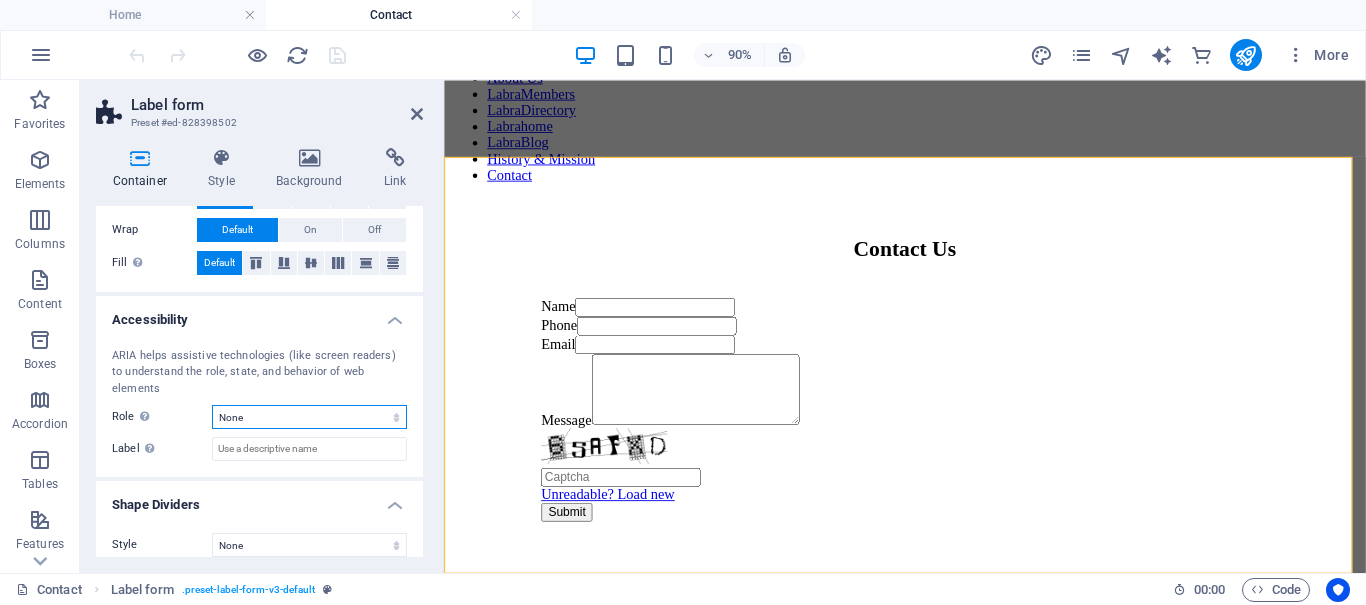 click on "None Alert Article Banner Comment Complementary Dialog Footer Header Marquee Presentation Region Section Separator Status Timer" at bounding box center [309, 417] 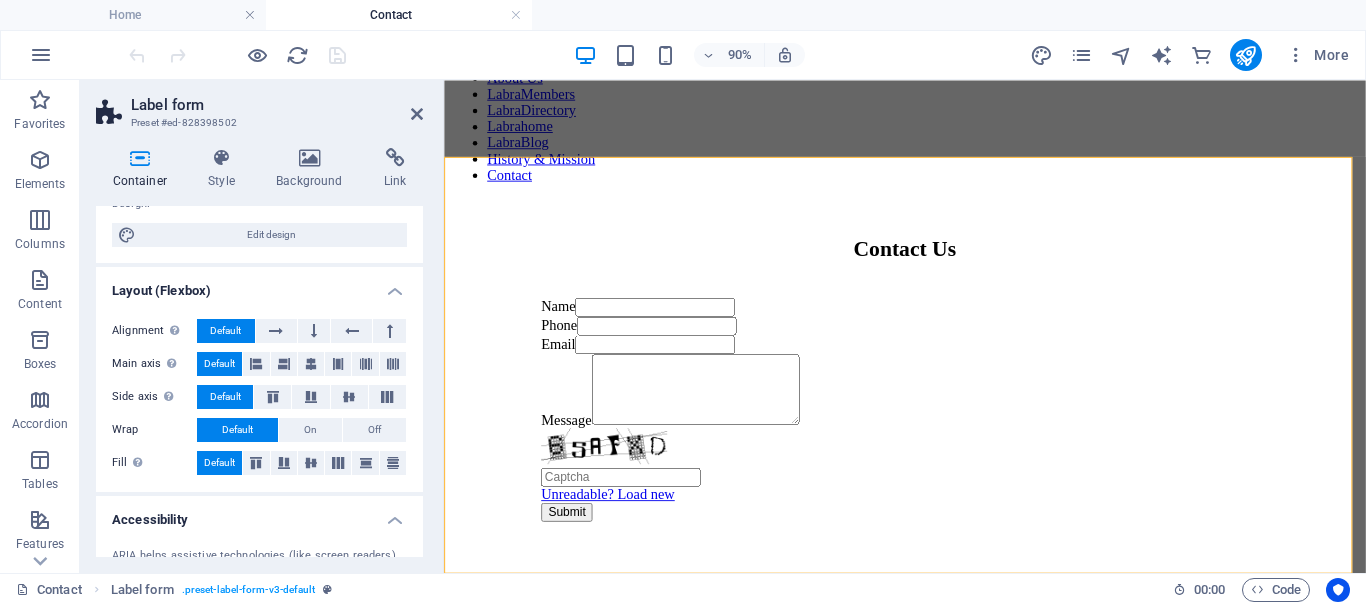 scroll, scrollTop: 0, scrollLeft: 0, axis: both 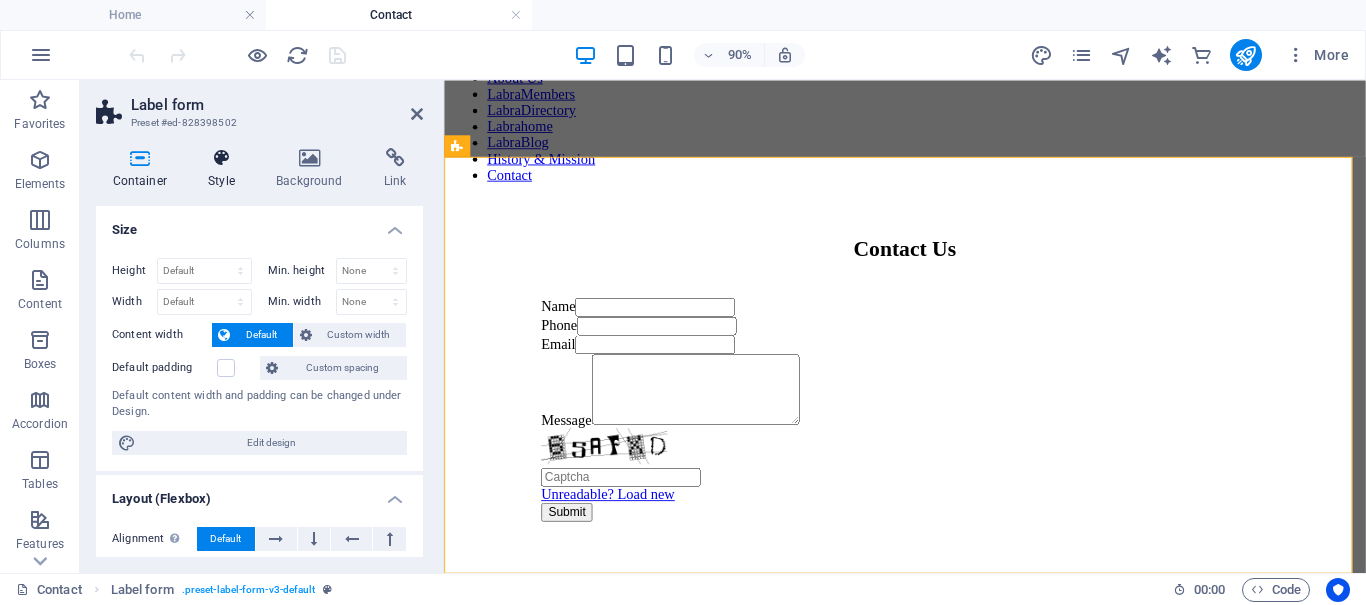click at bounding box center [222, 158] 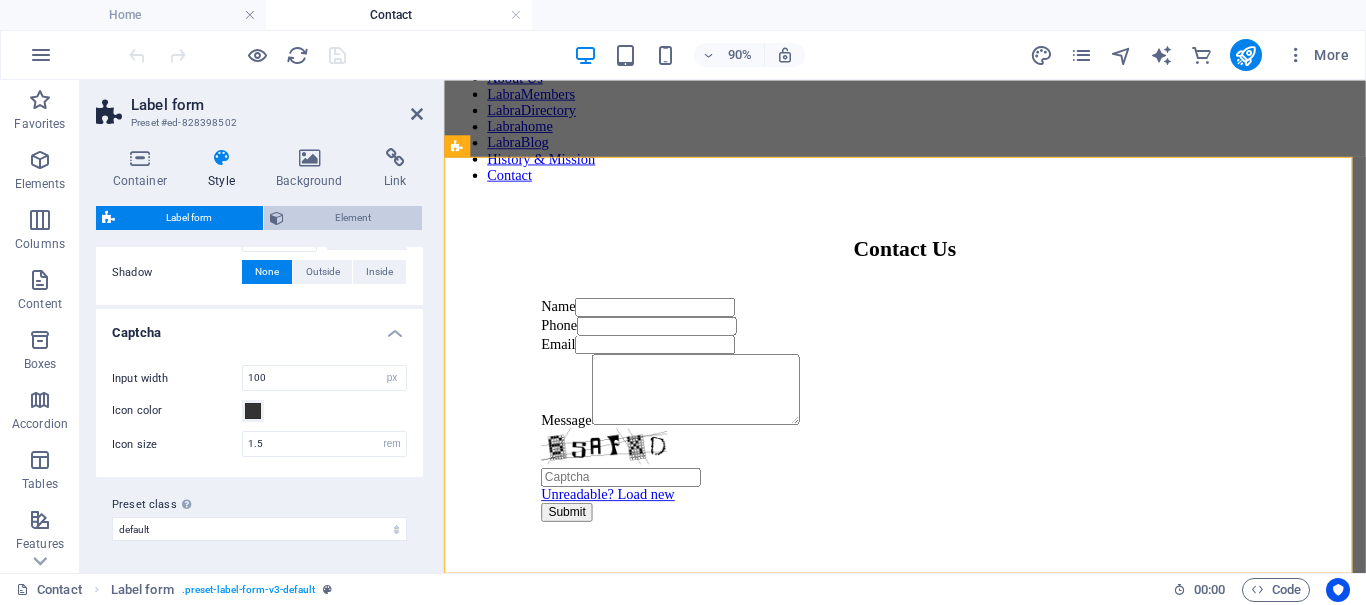 click on "Element" at bounding box center [353, 218] 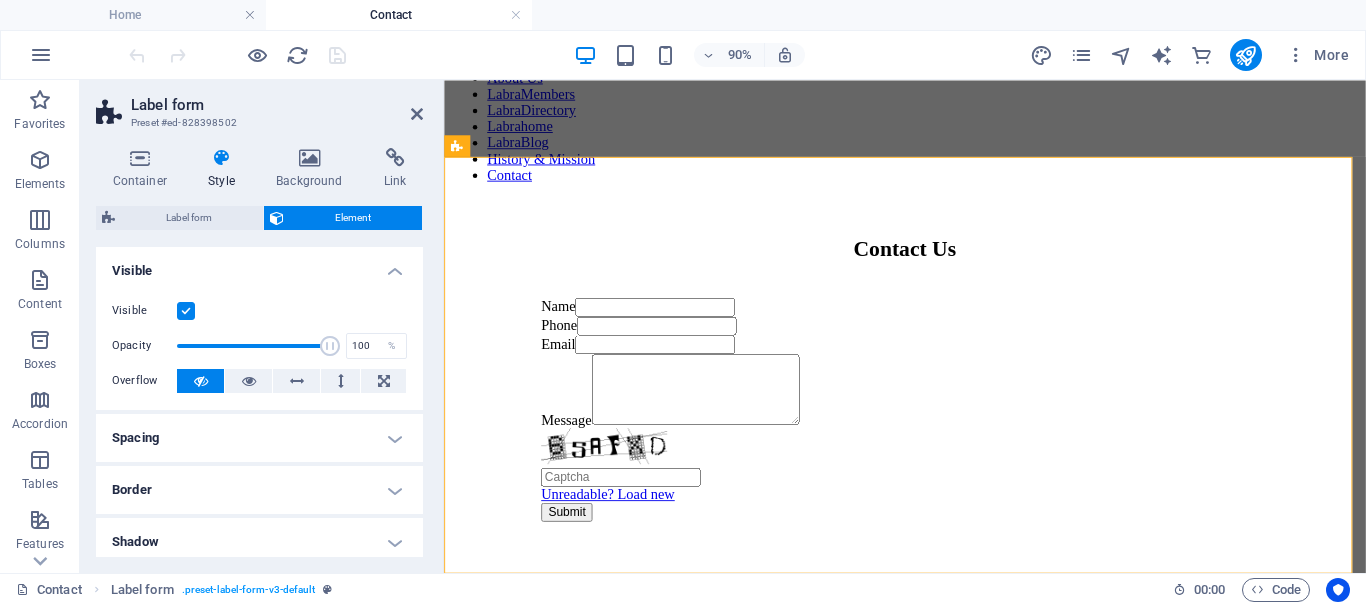 scroll, scrollTop: 321, scrollLeft: 0, axis: vertical 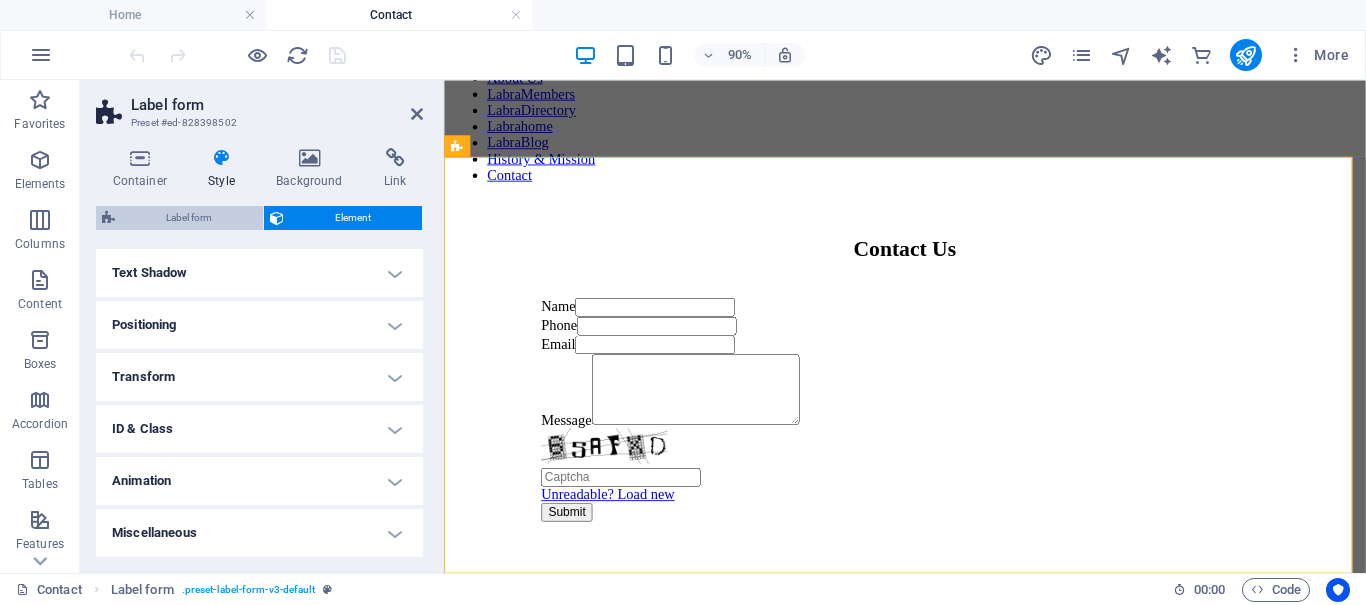click on "Label form" at bounding box center [189, 218] 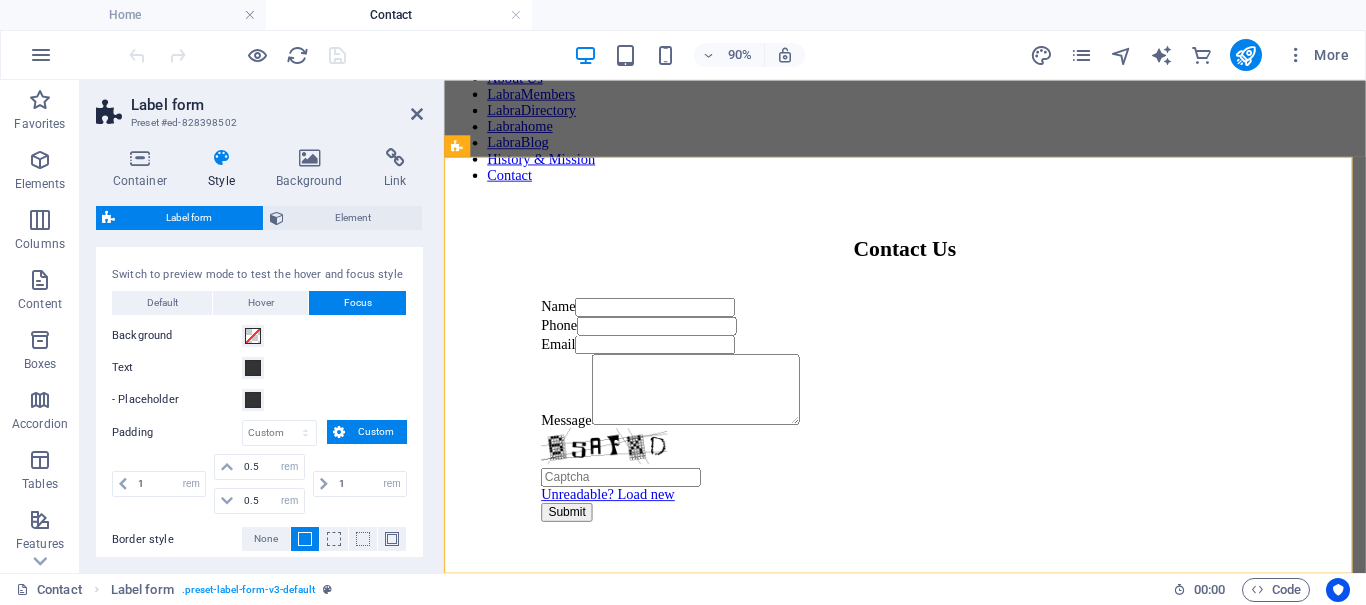 scroll, scrollTop: 0, scrollLeft: 0, axis: both 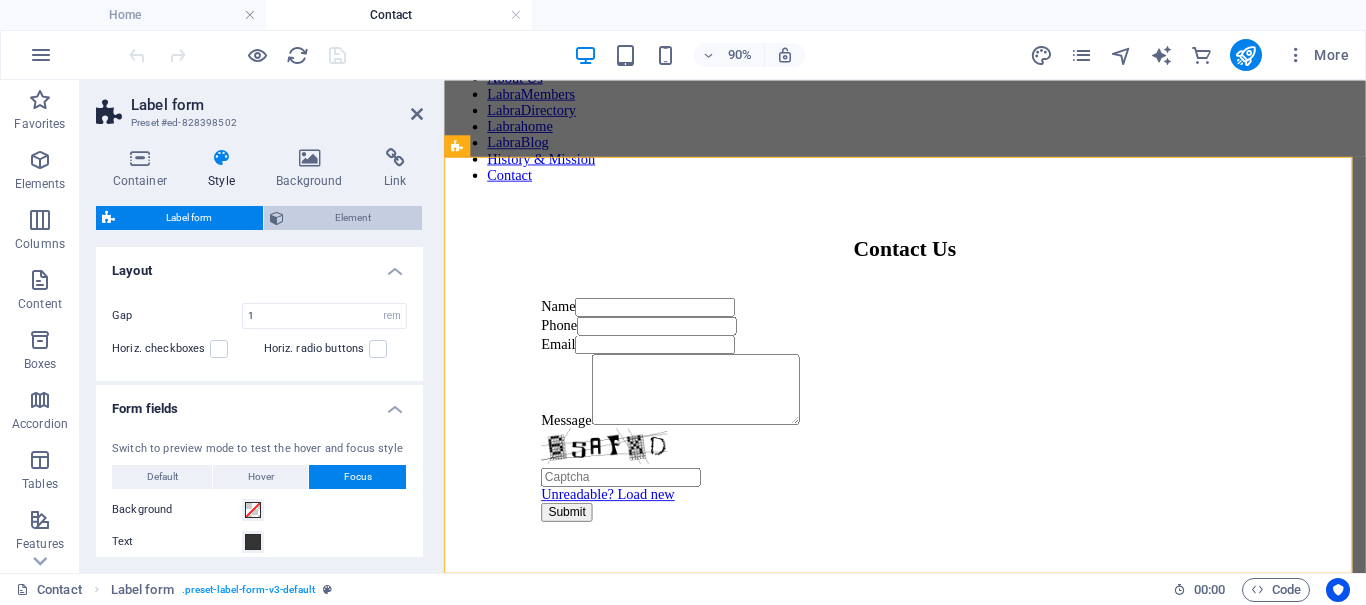 click on "Element" at bounding box center [353, 218] 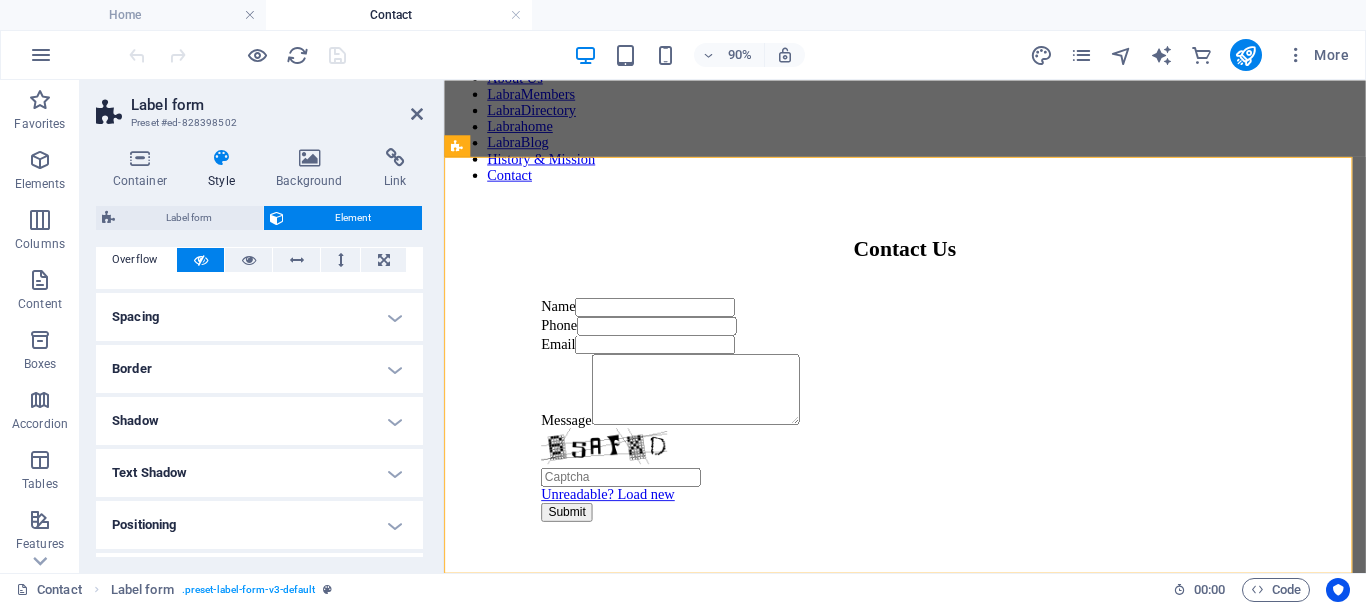 scroll, scrollTop: 0, scrollLeft: 0, axis: both 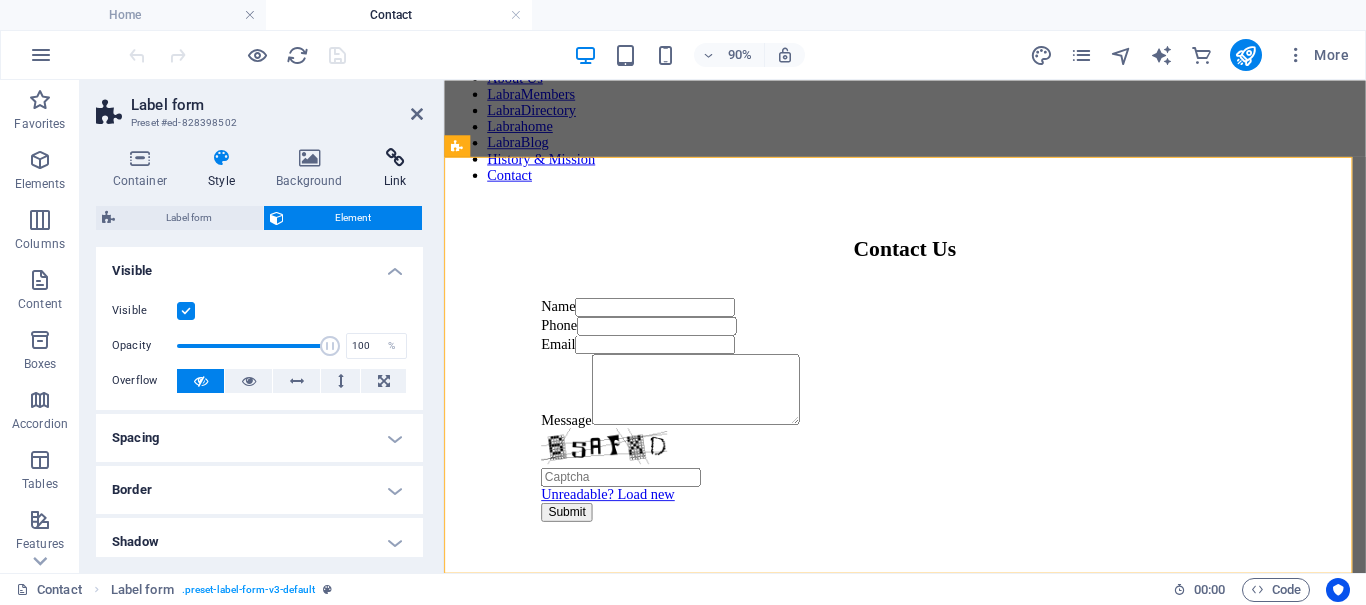 click on "Link" at bounding box center (395, 169) 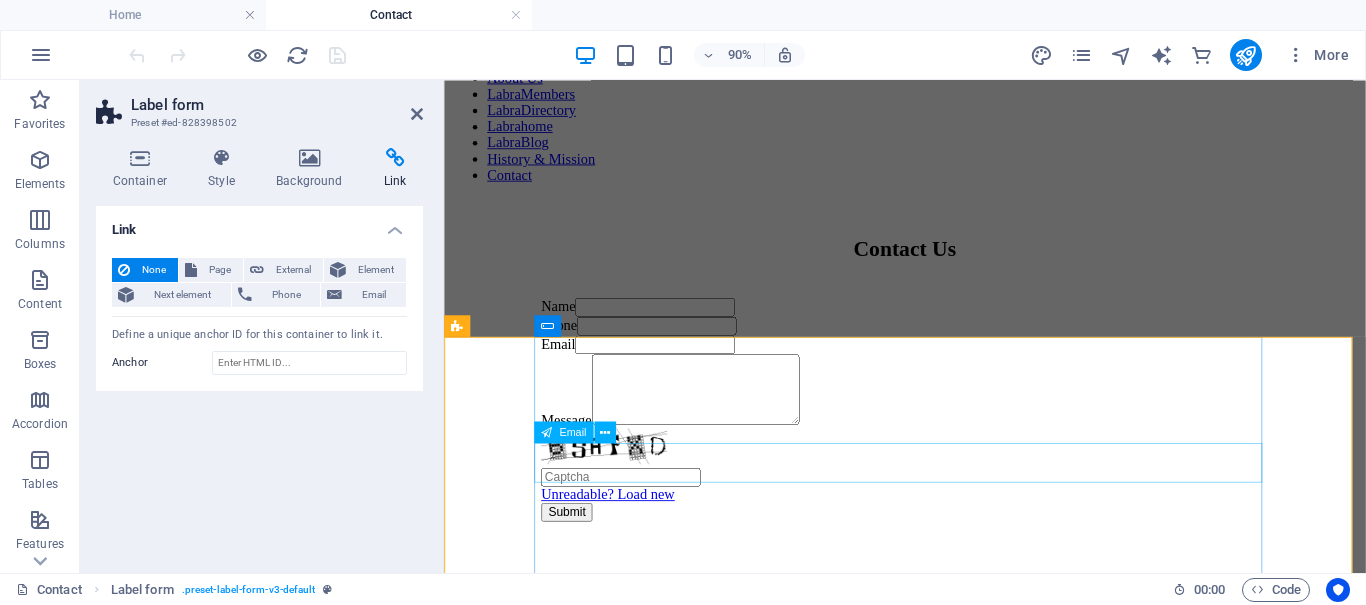 scroll, scrollTop: 627, scrollLeft: 0, axis: vertical 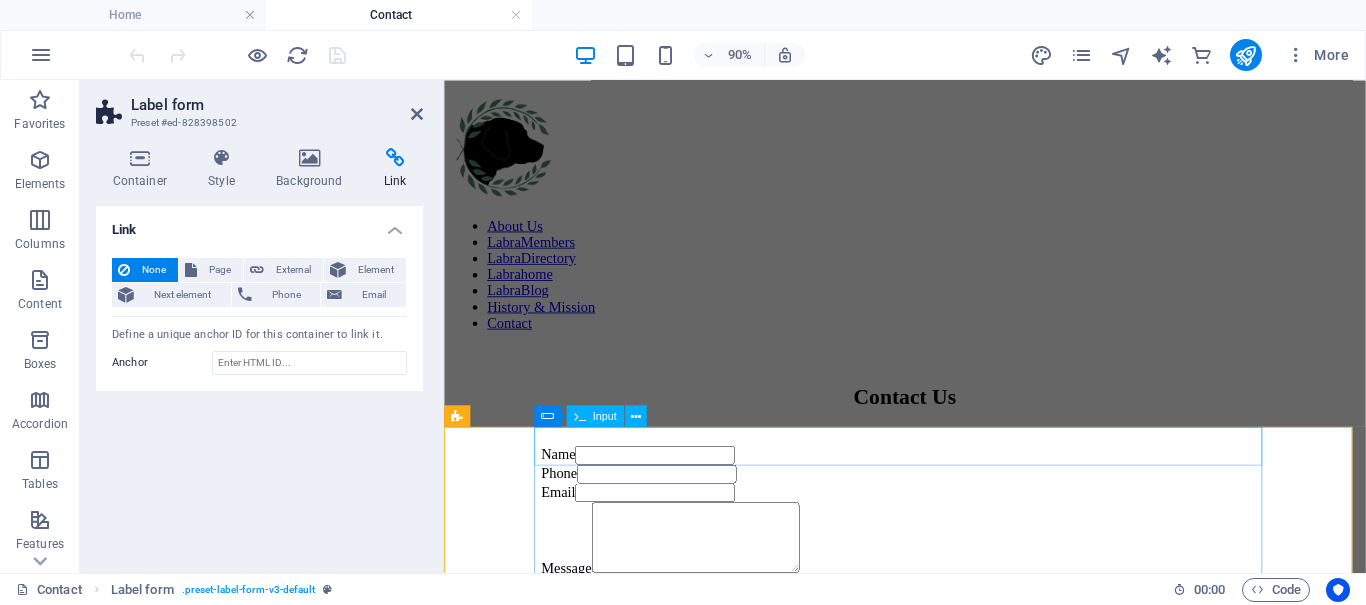 click on "Input" at bounding box center (605, 415) 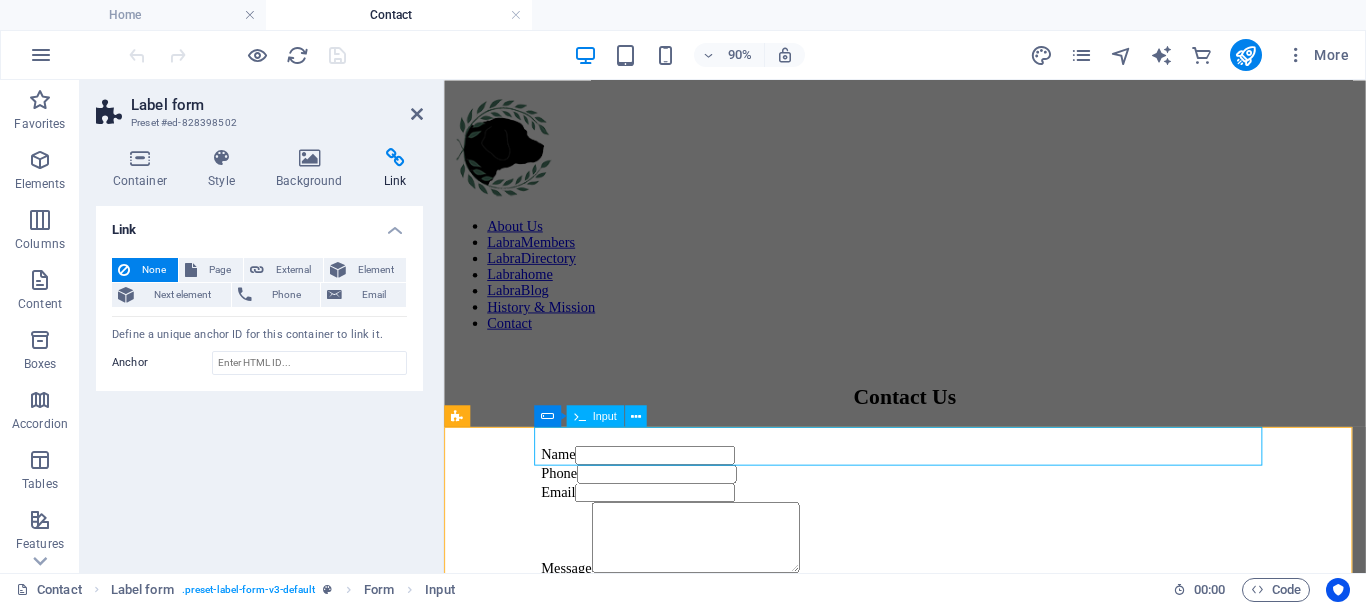 click on "Input" at bounding box center (605, 415) 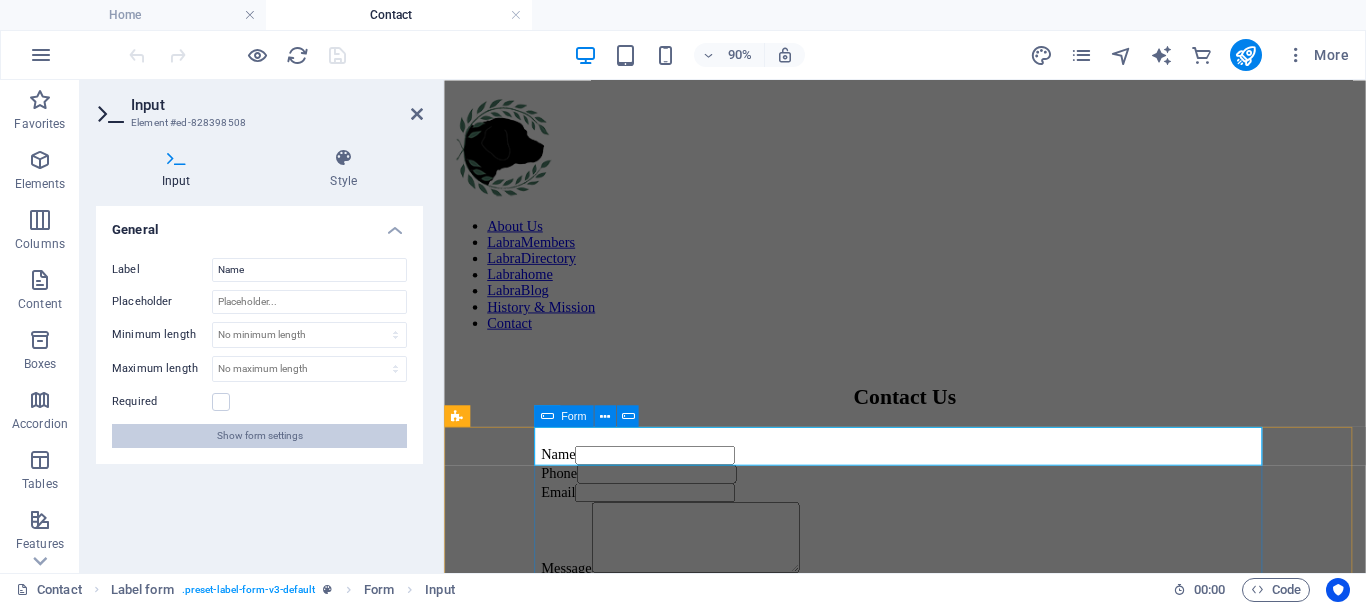 click on "Show form settings" at bounding box center (260, 436) 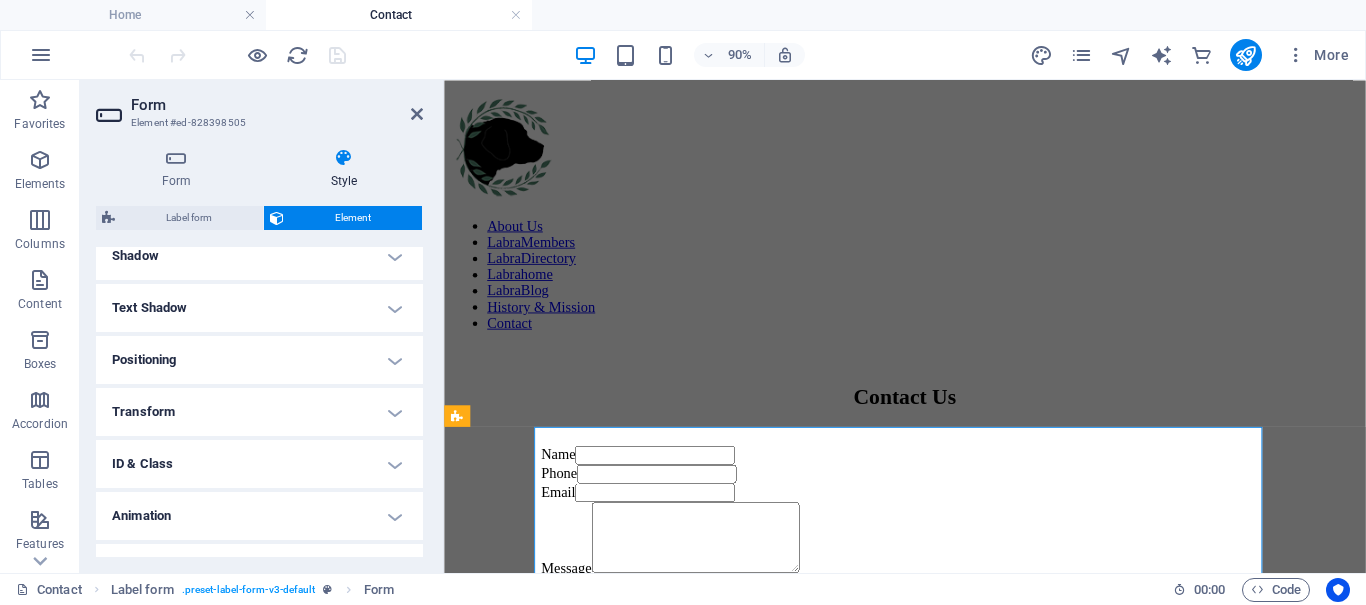 scroll, scrollTop: 535, scrollLeft: 0, axis: vertical 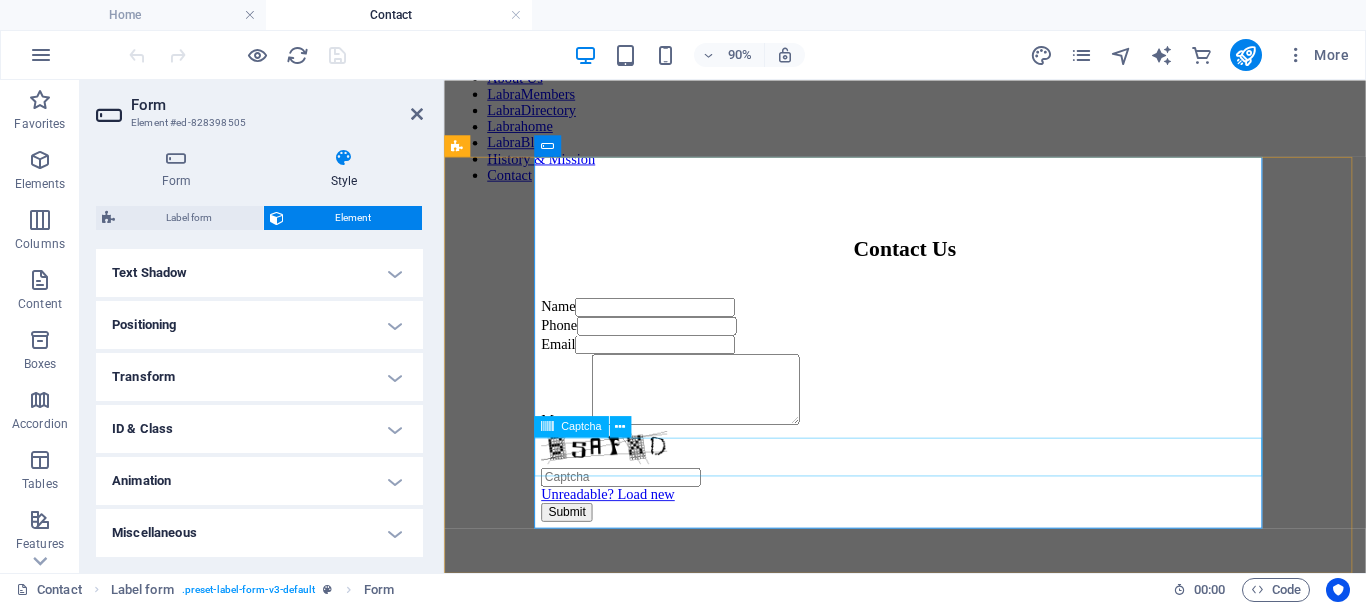 click on "Unreadable? Load new" at bounding box center [956, 507] 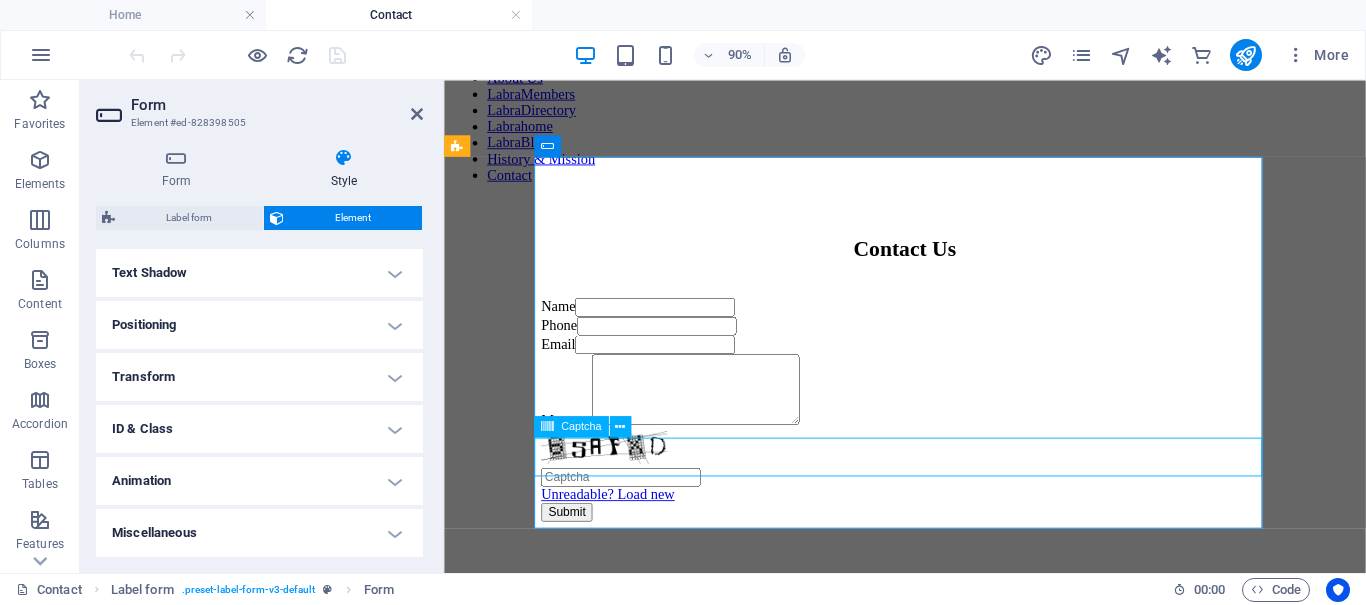 click on "Unreadable? Load new" at bounding box center (956, 507) 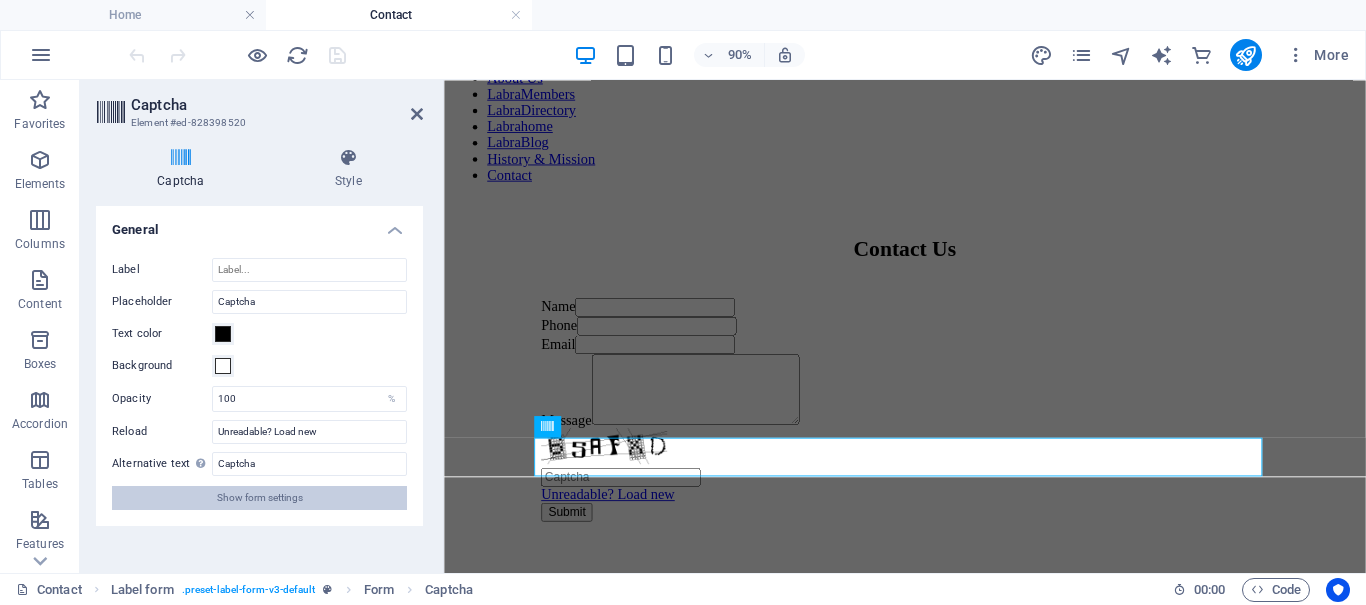 click on "Show form settings" at bounding box center [259, 498] 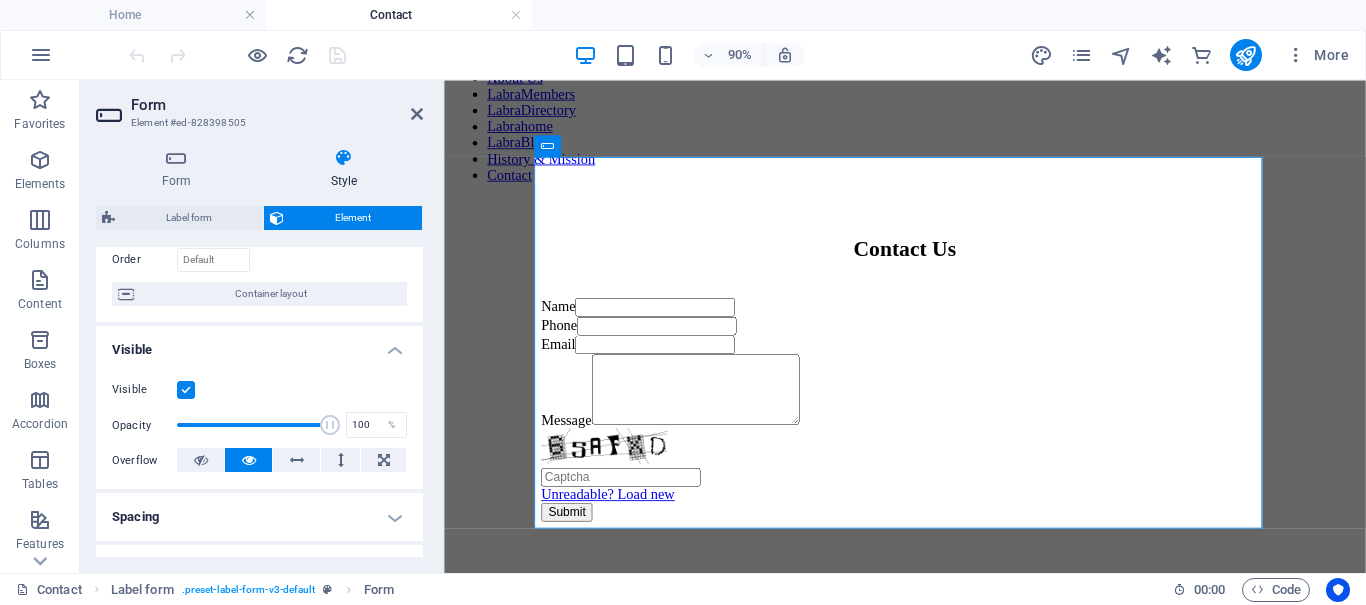 scroll, scrollTop: 0, scrollLeft: 0, axis: both 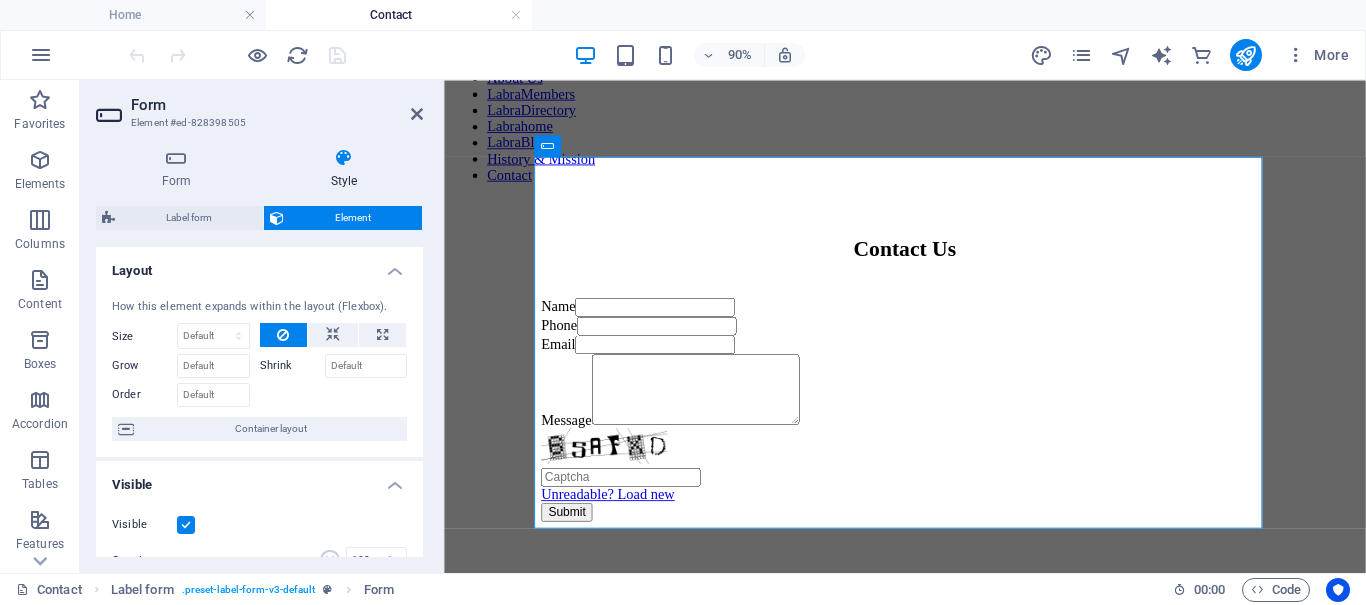 click on "Form" at bounding box center (277, 105) 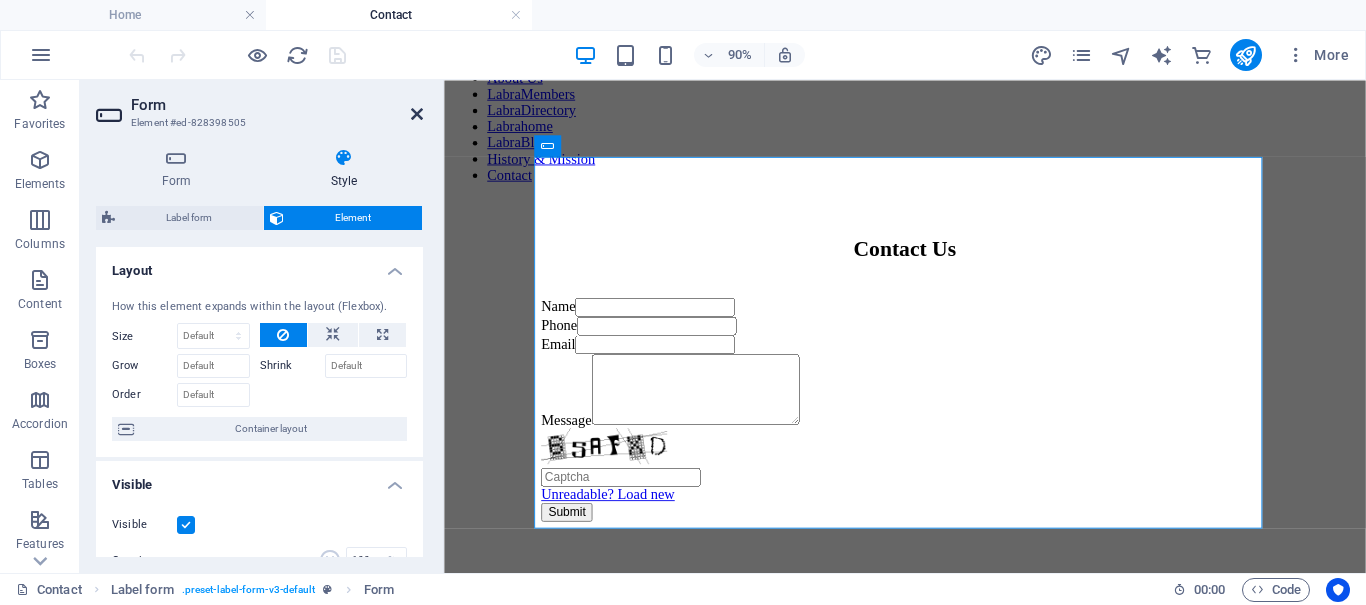 click at bounding box center (417, 114) 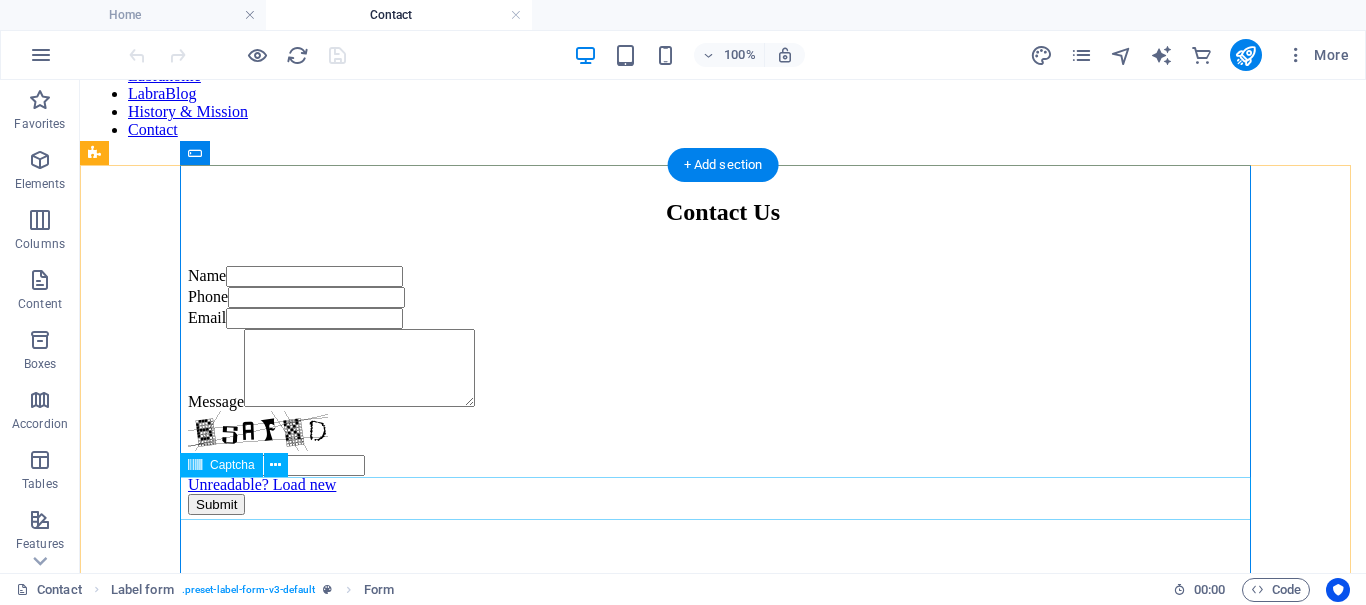click on "Unreadable? Load new" at bounding box center (723, 452) 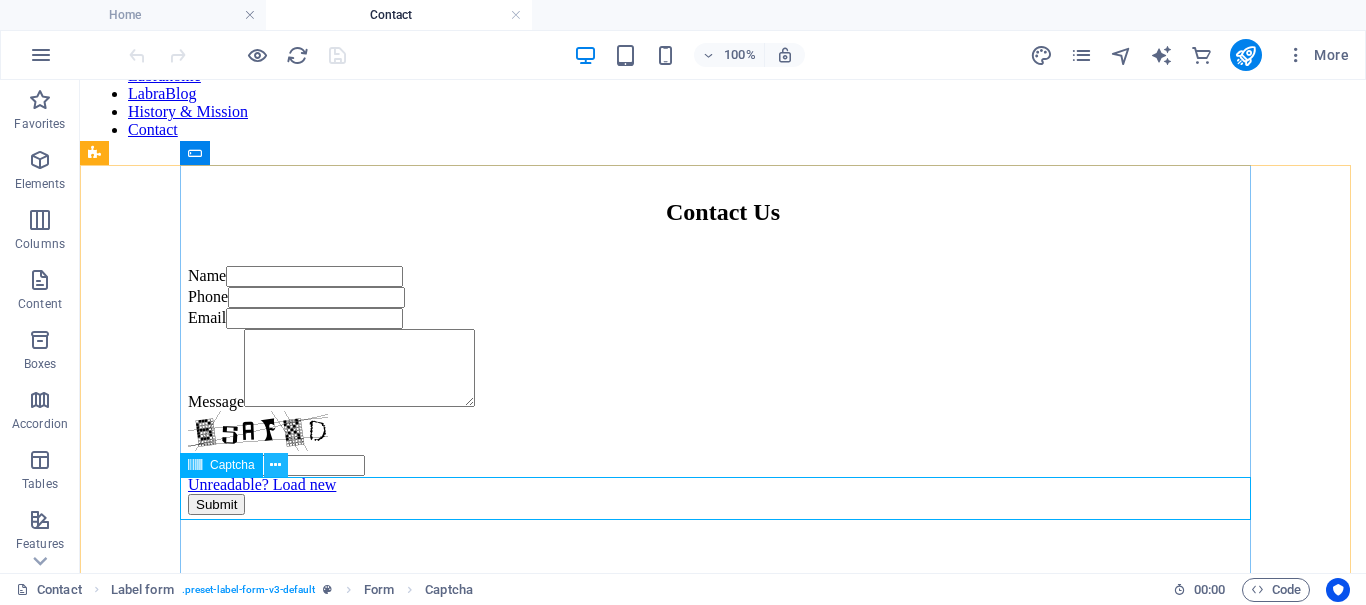 click at bounding box center (275, 465) 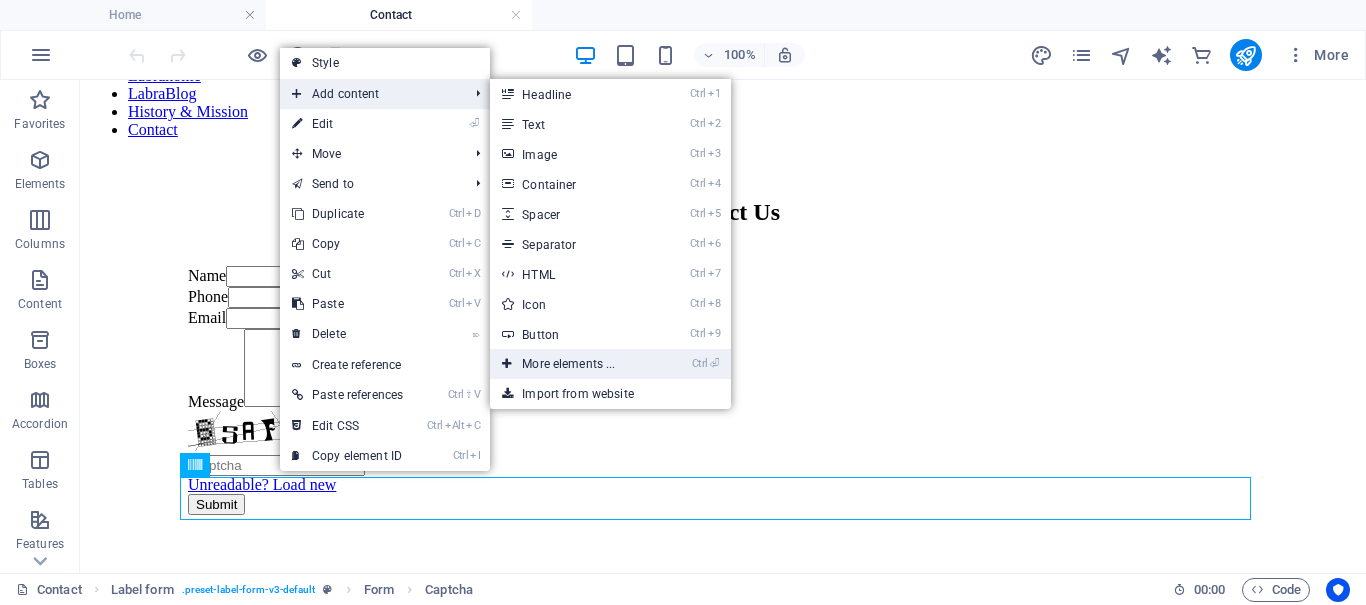 click on "Ctrl ⏎  More elements ..." at bounding box center (572, 364) 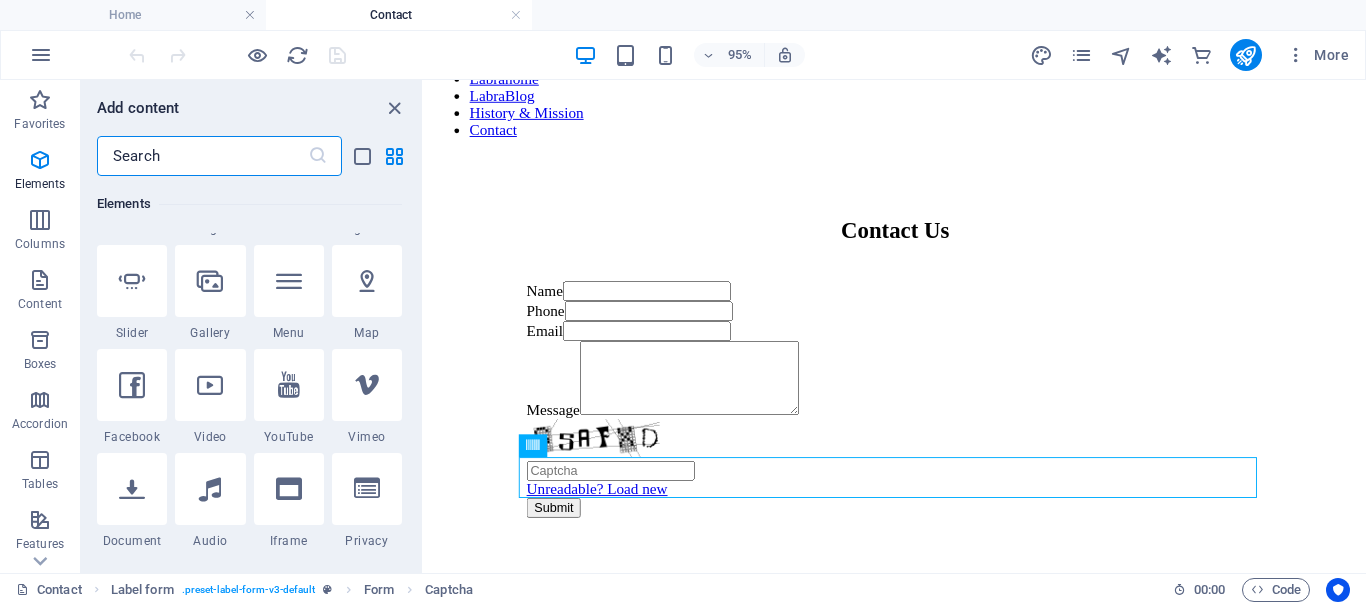 scroll, scrollTop: 713, scrollLeft: 0, axis: vertical 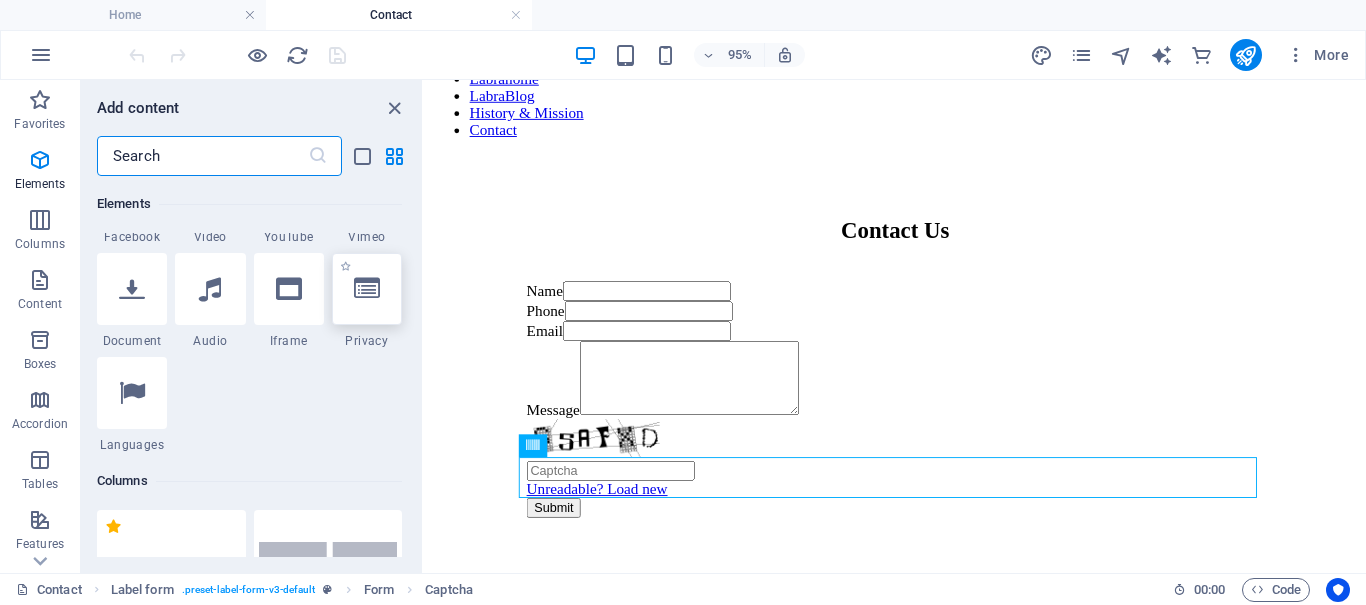 click at bounding box center (367, 289) 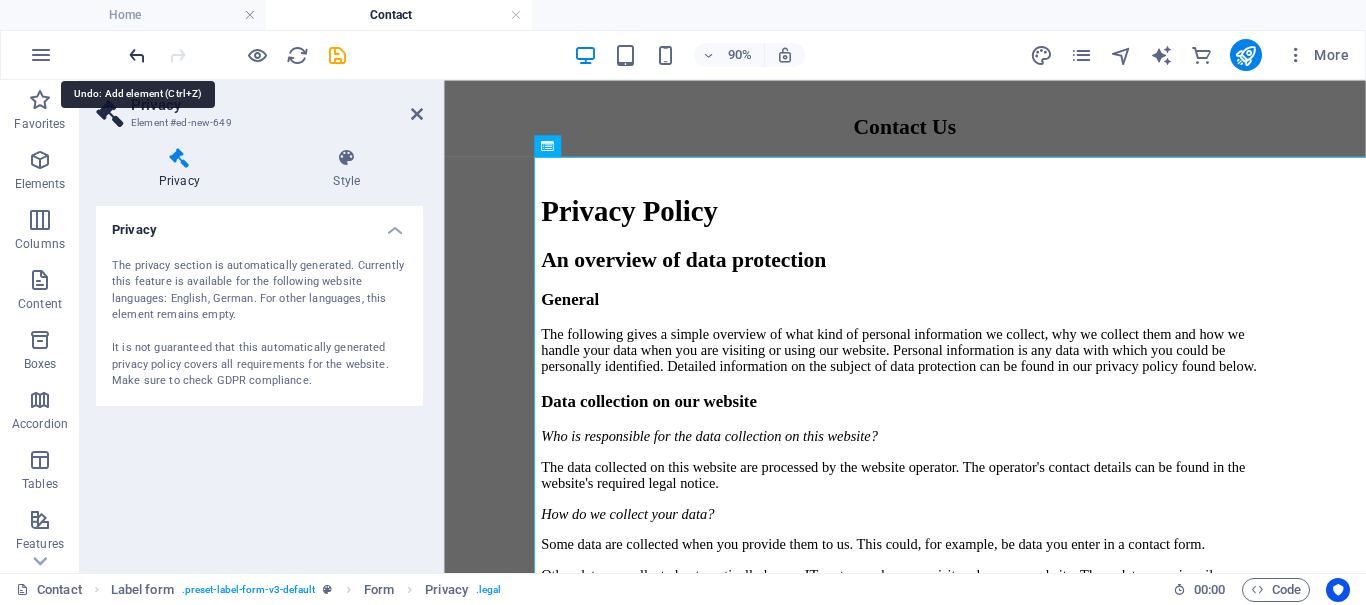 click at bounding box center [137, 55] 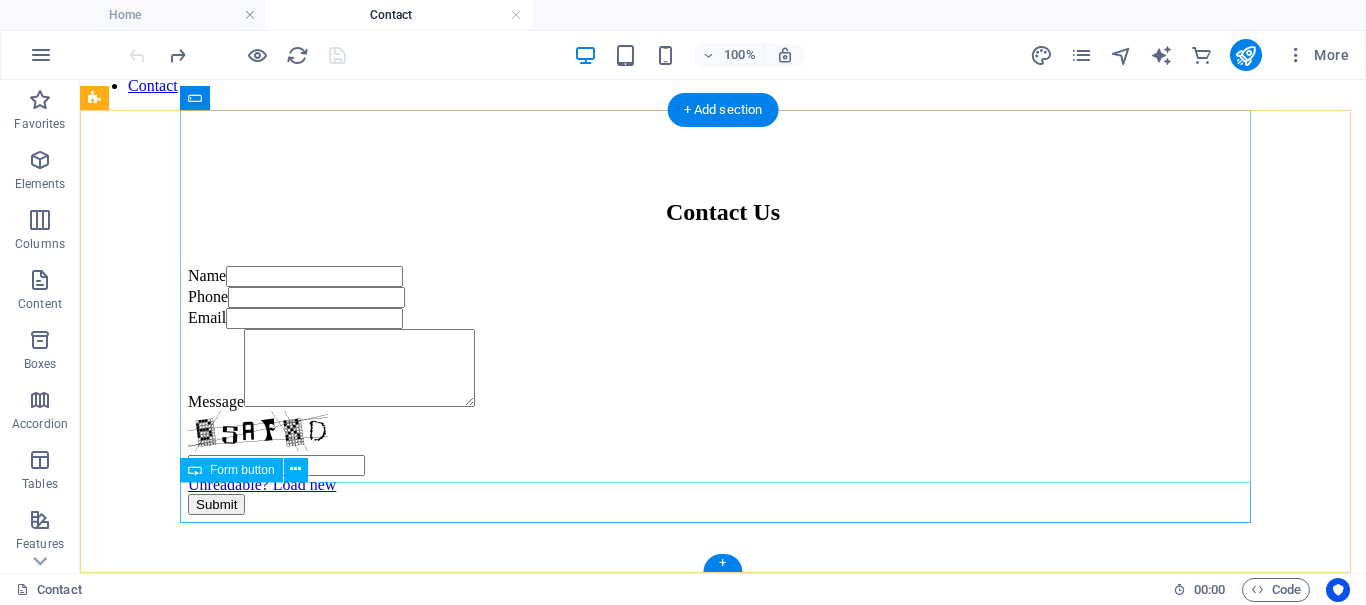 scroll, scrollTop: 982, scrollLeft: 0, axis: vertical 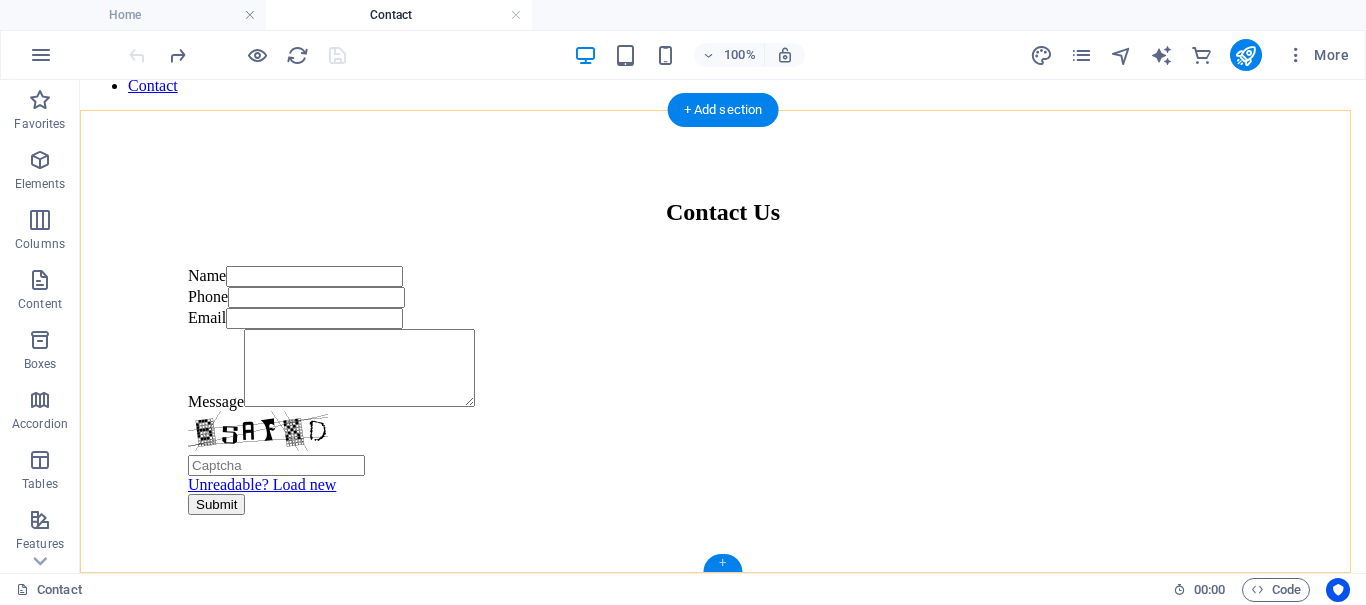 click on "+" at bounding box center [722, 563] 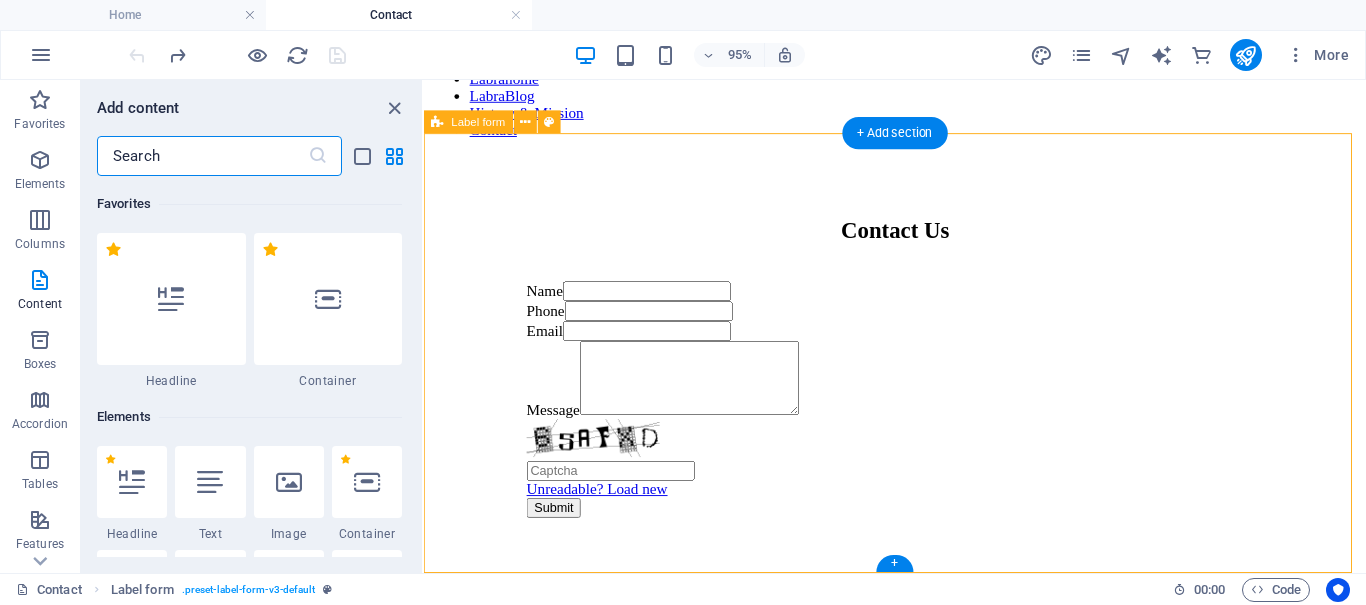scroll, scrollTop: 956, scrollLeft: 0, axis: vertical 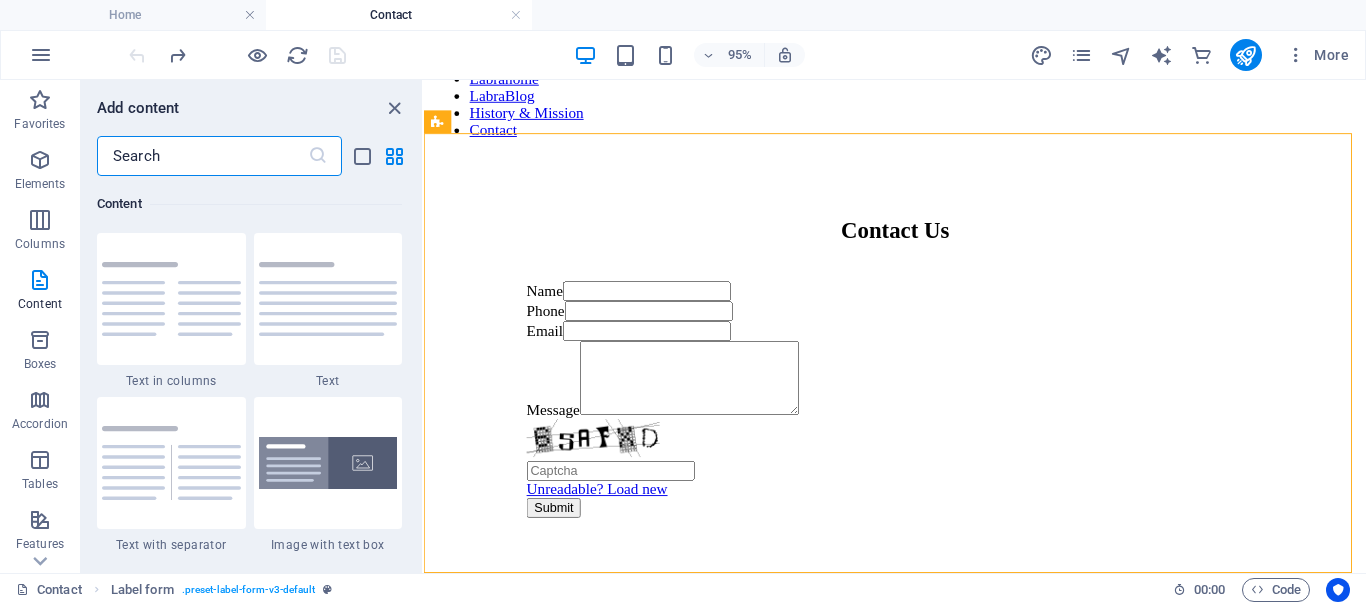 click at bounding box center [202, 156] 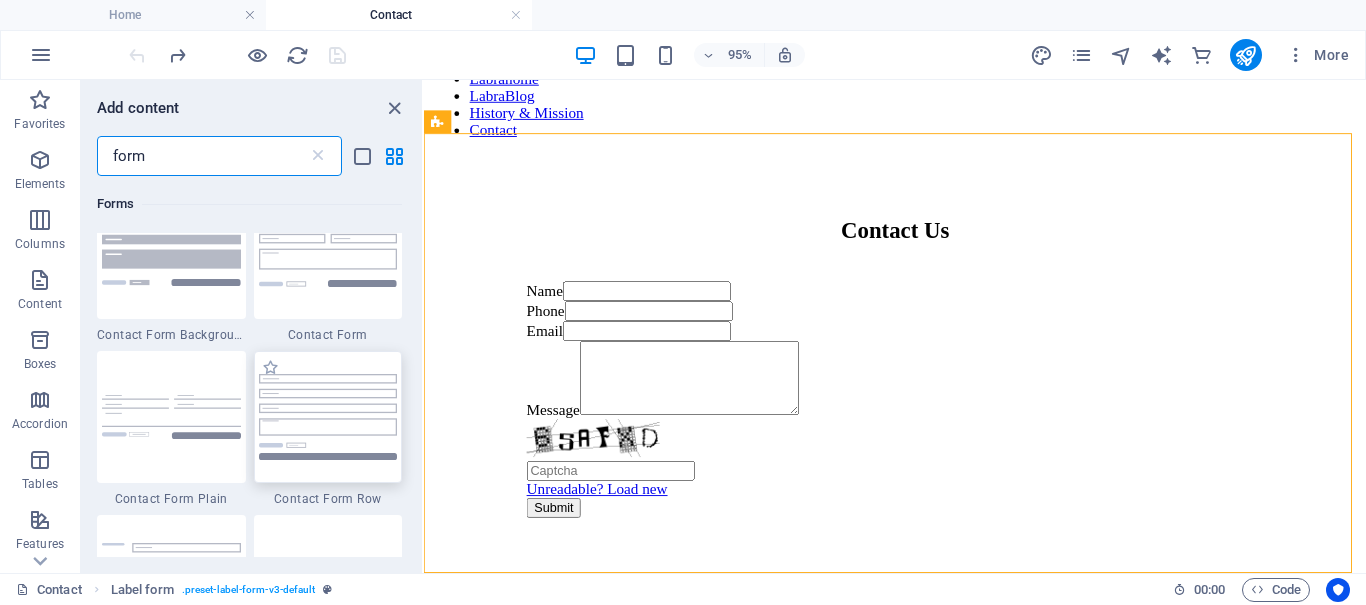 scroll, scrollTop: 700, scrollLeft: 0, axis: vertical 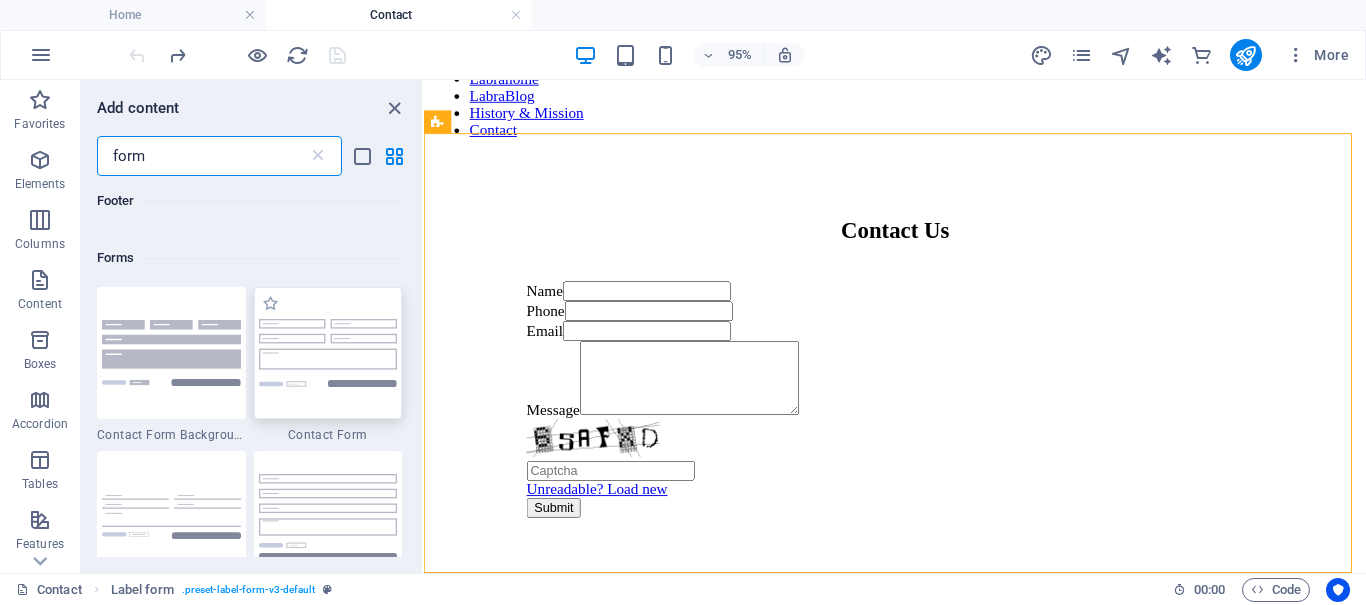 type on "form" 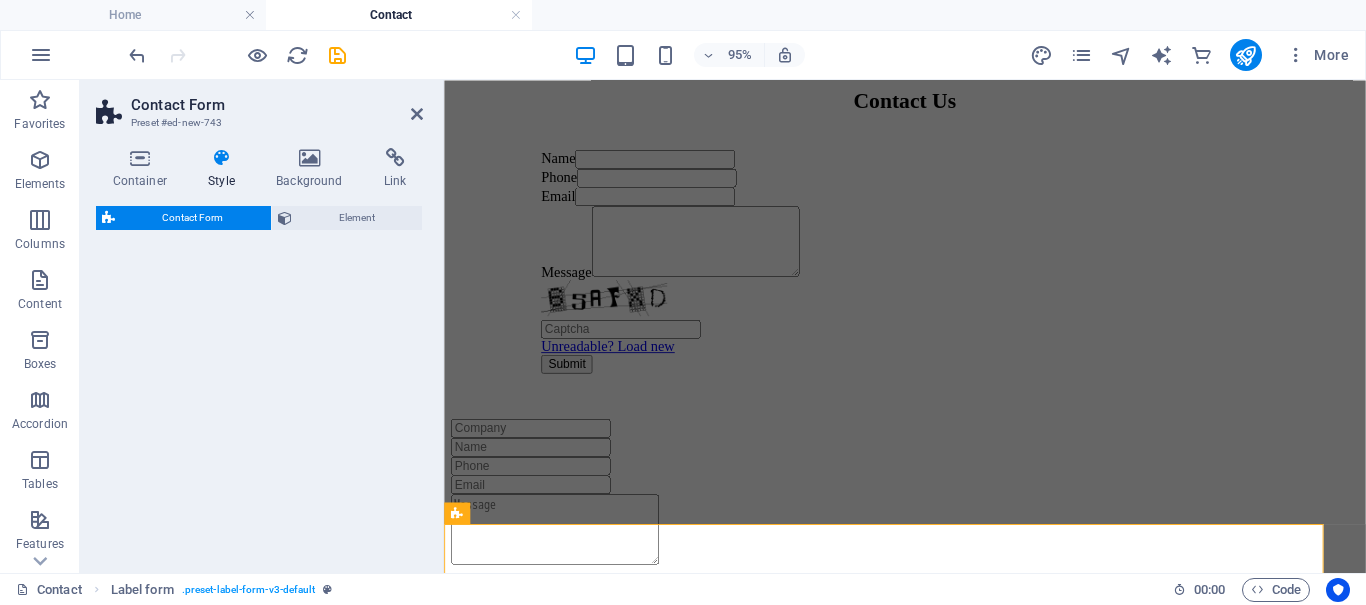 select on "rem" 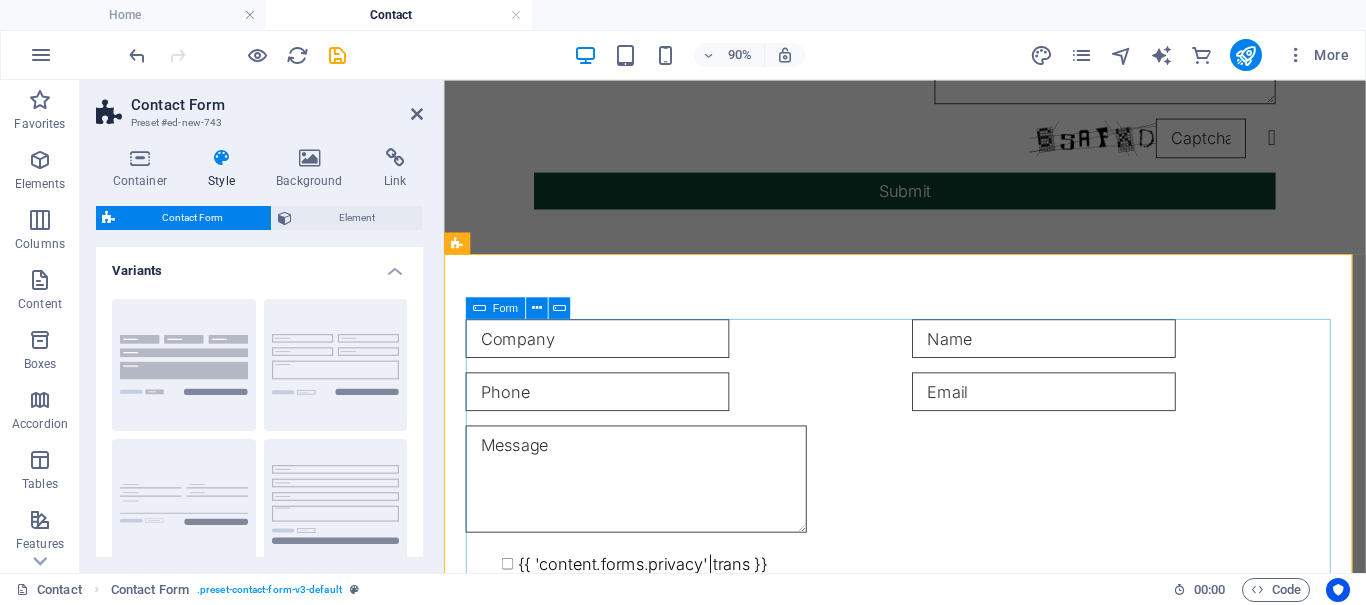 scroll, scrollTop: 1400, scrollLeft: 0, axis: vertical 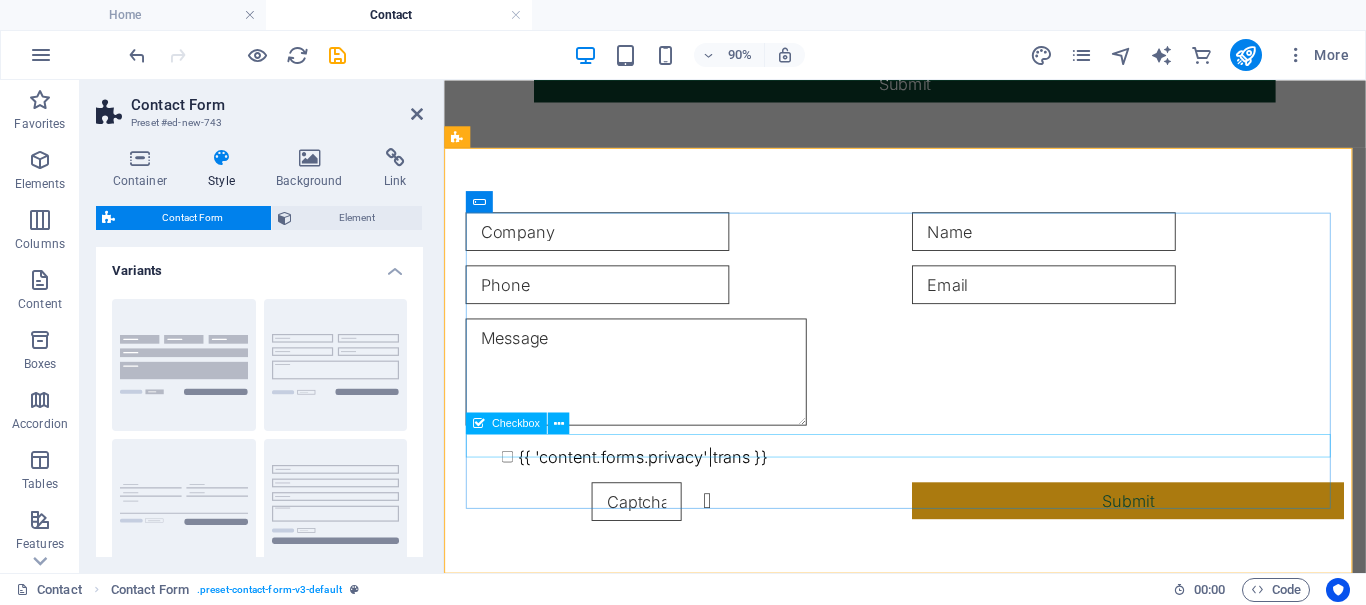 click on "{{ 'content.forms.privacy'|trans }}" at bounding box center [956, 498] 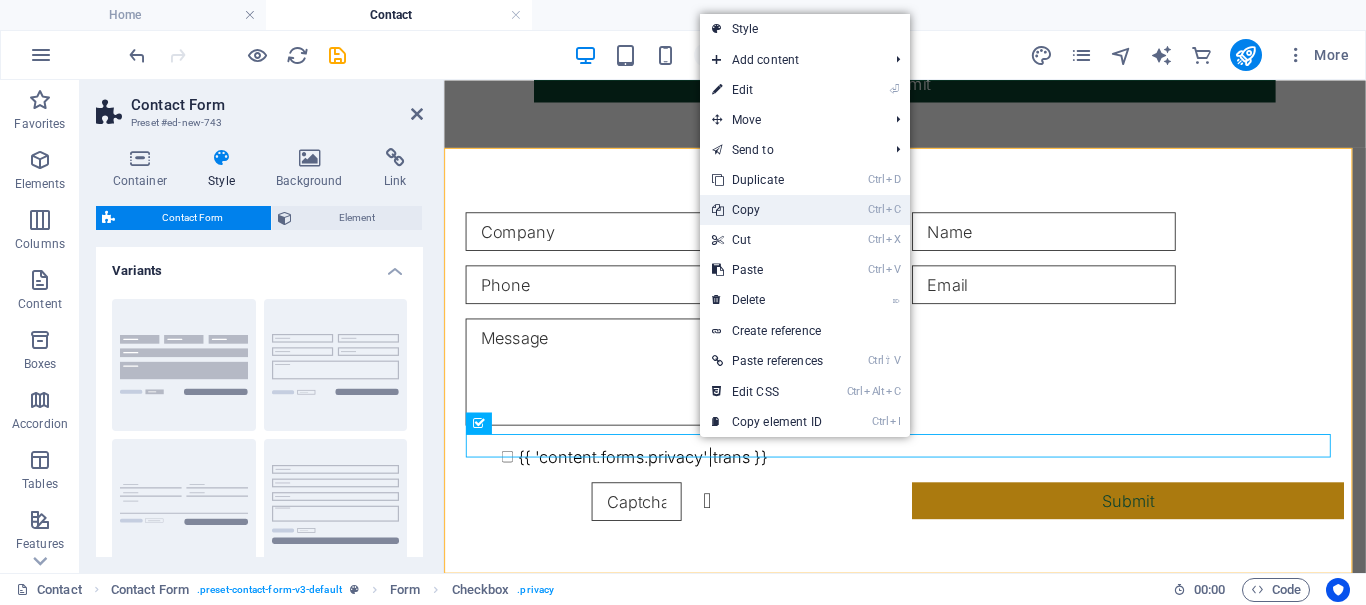 click on "Ctrl C  Copy" at bounding box center [767, 210] 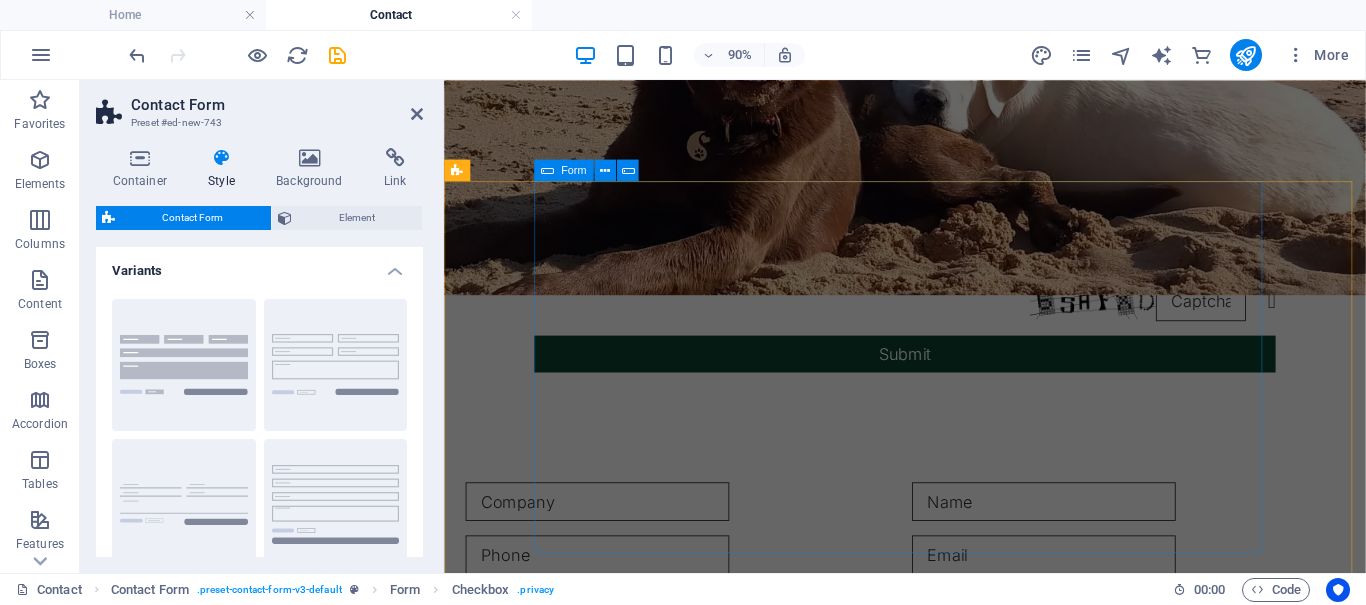 scroll, scrollTop: 900, scrollLeft: 0, axis: vertical 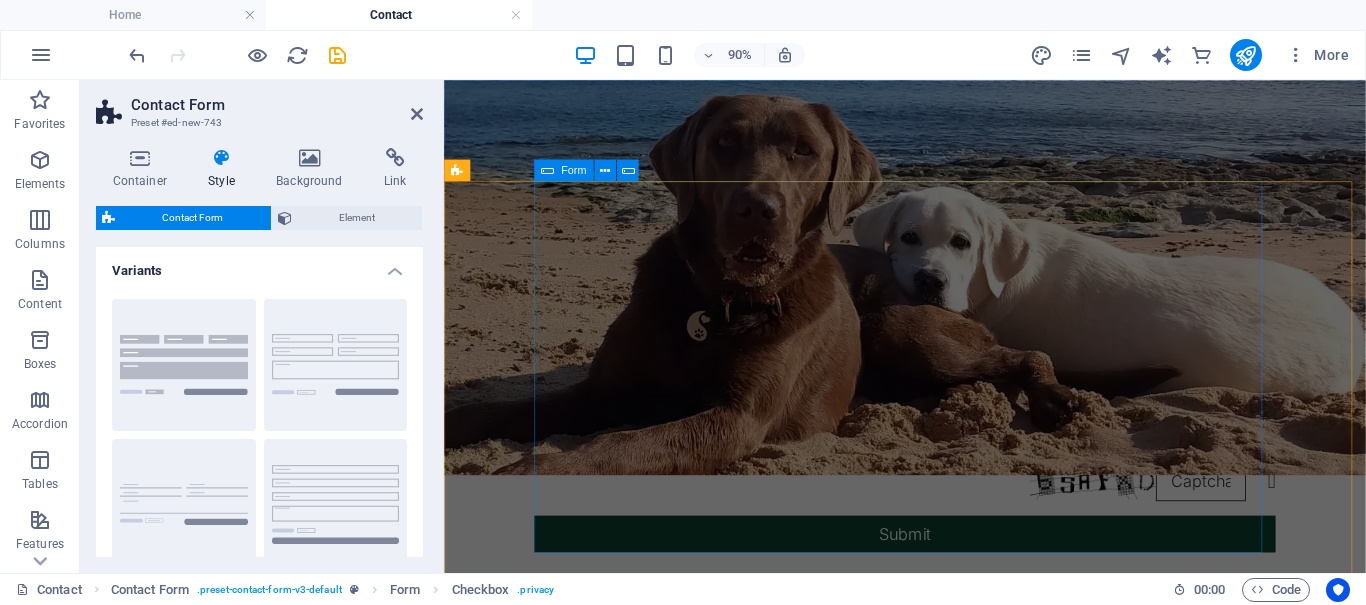 click on "Name Phone Email Message Unreadable? Load new Submit" at bounding box center [956, 398] 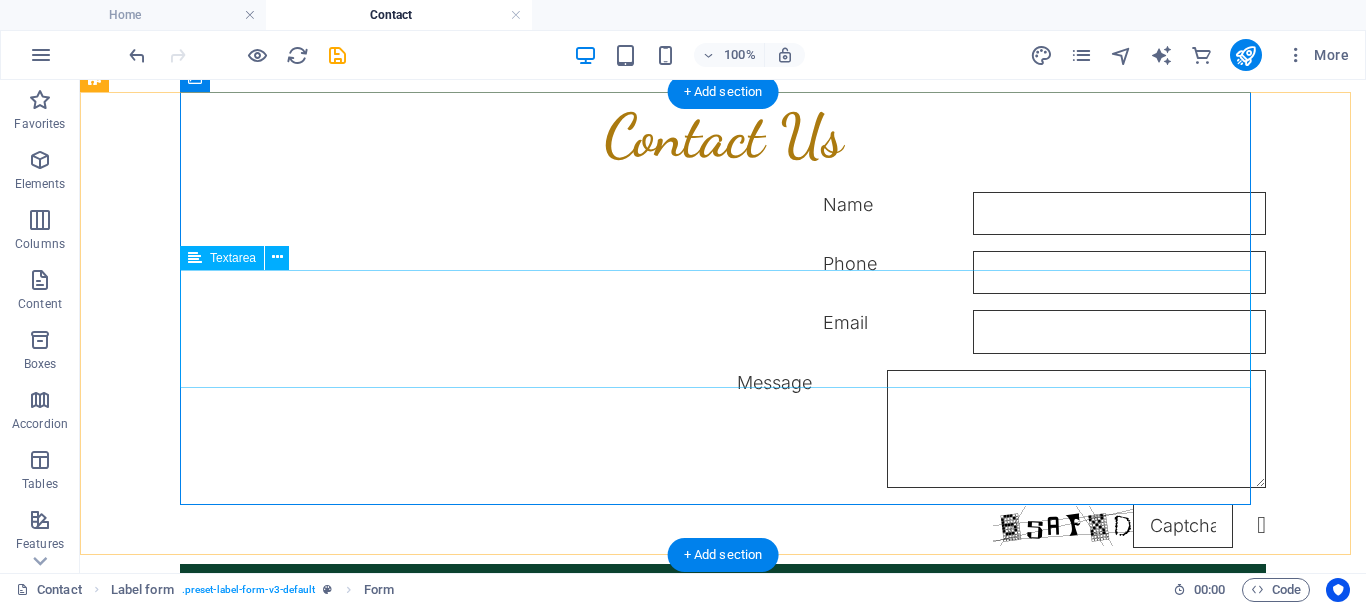 scroll, scrollTop: 1100, scrollLeft: 0, axis: vertical 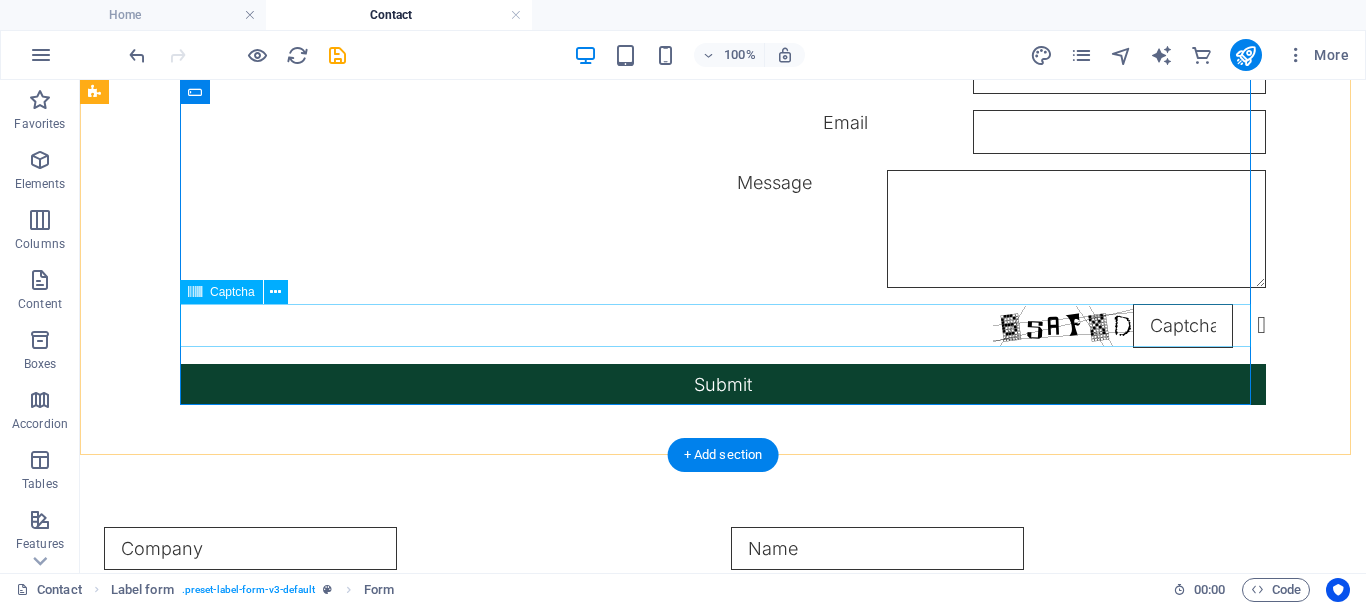 click on "Unreadable? Load new" at bounding box center (723, 325) 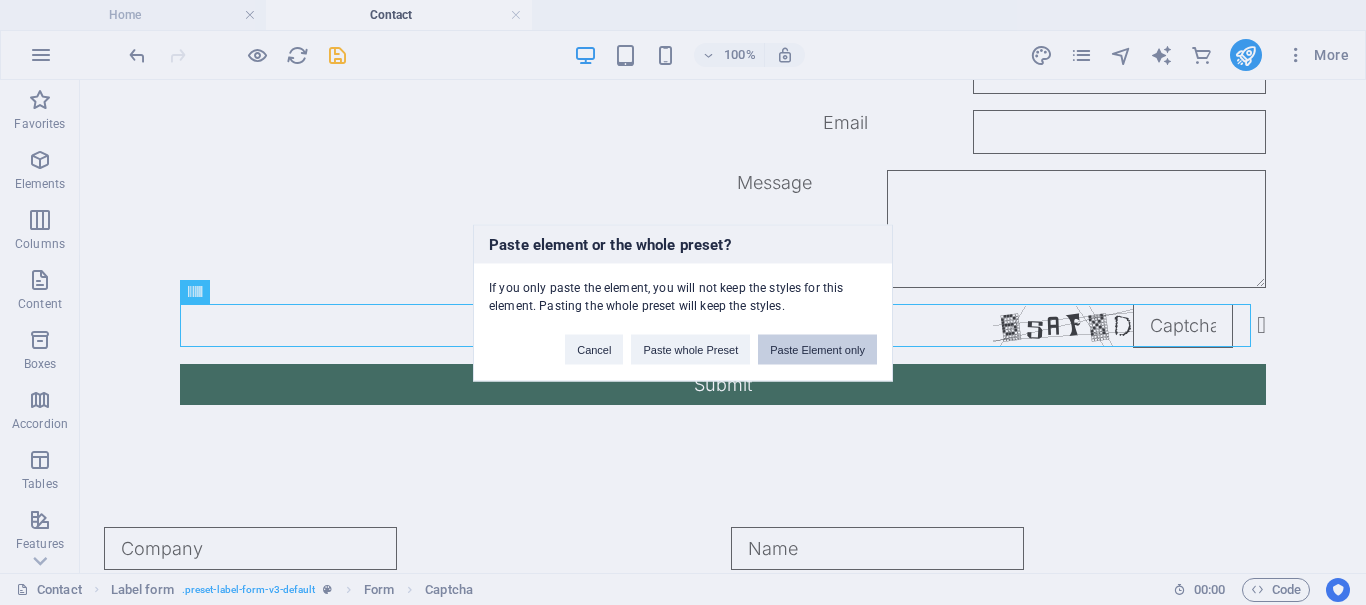 click on "Paste Element only" at bounding box center [817, 349] 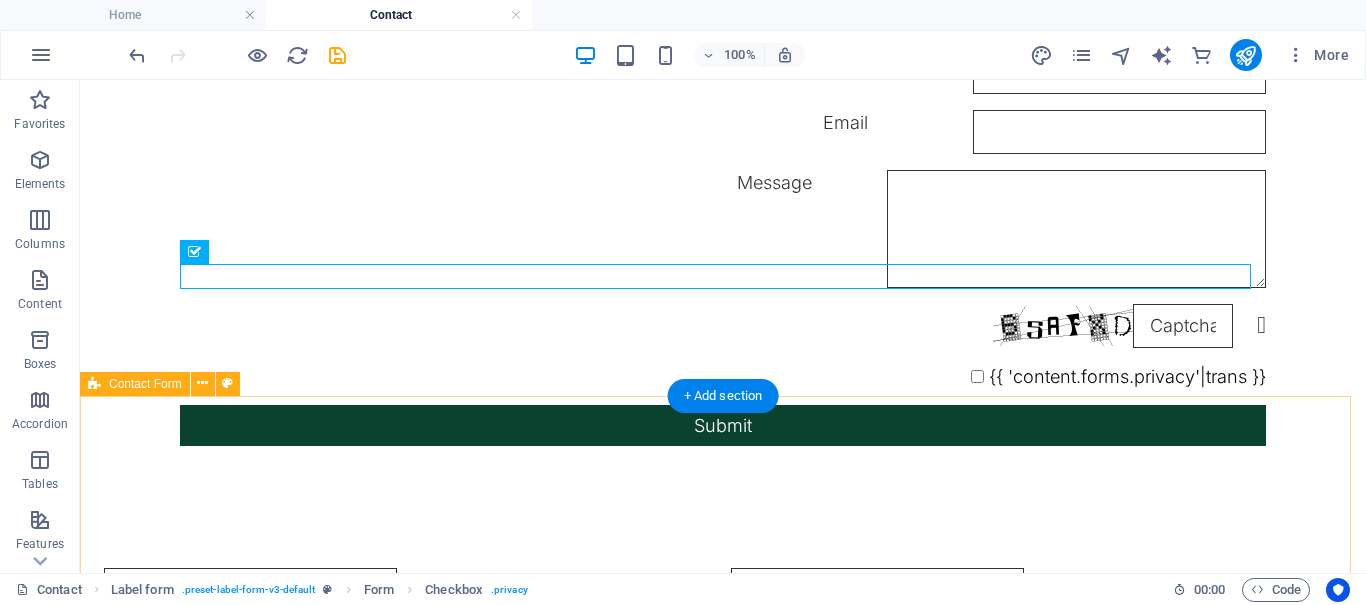 scroll, scrollTop: 1200, scrollLeft: 0, axis: vertical 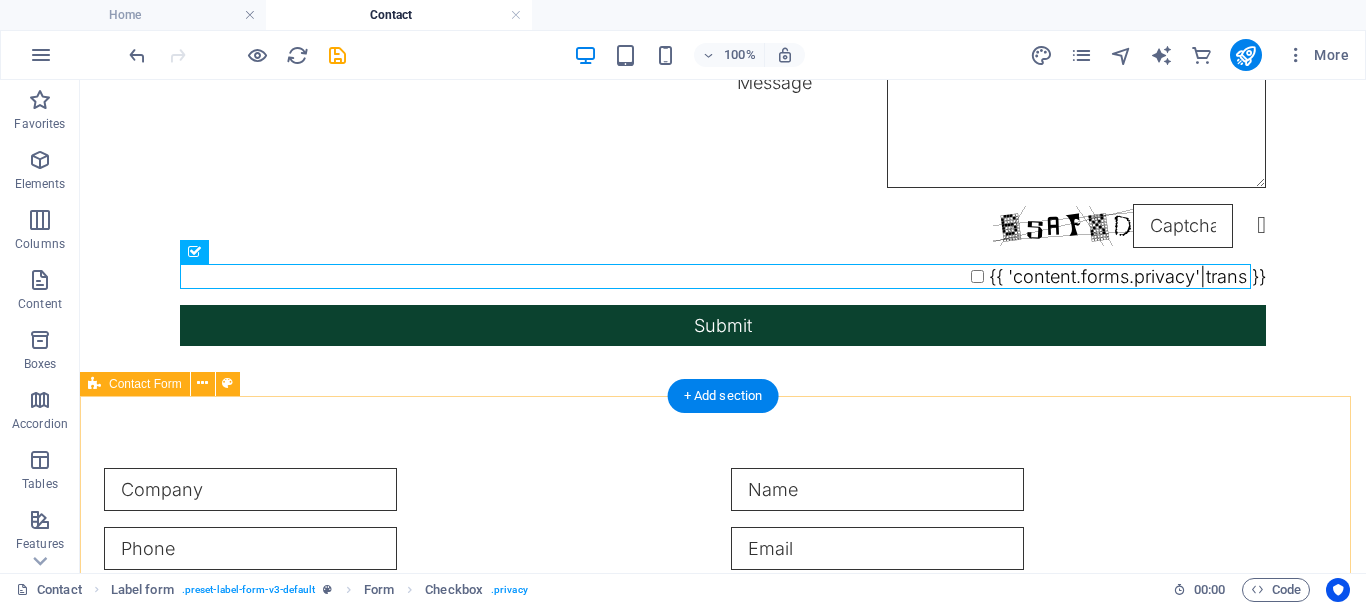 click on "{{ 'content.forms.privacy'|trans }} Unreadable? Load new Submit" at bounding box center [723, 640] 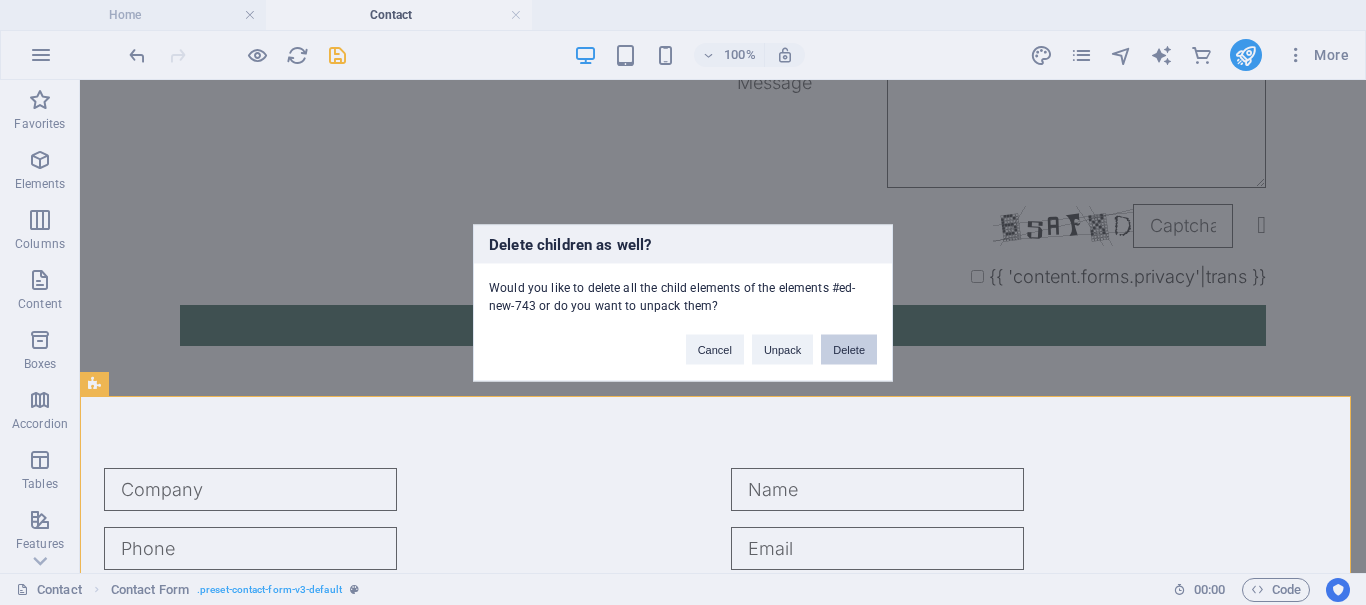 click on "Delete" at bounding box center (849, 349) 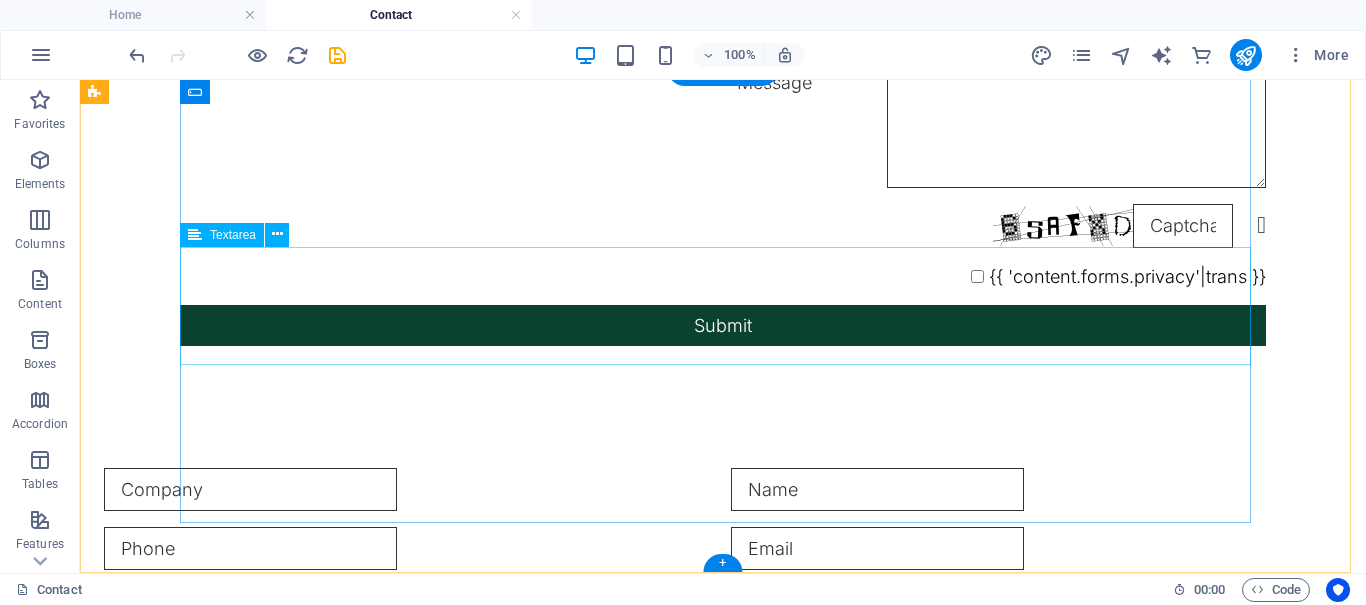 scroll, scrollTop: 1023, scrollLeft: 0, axis: vertical 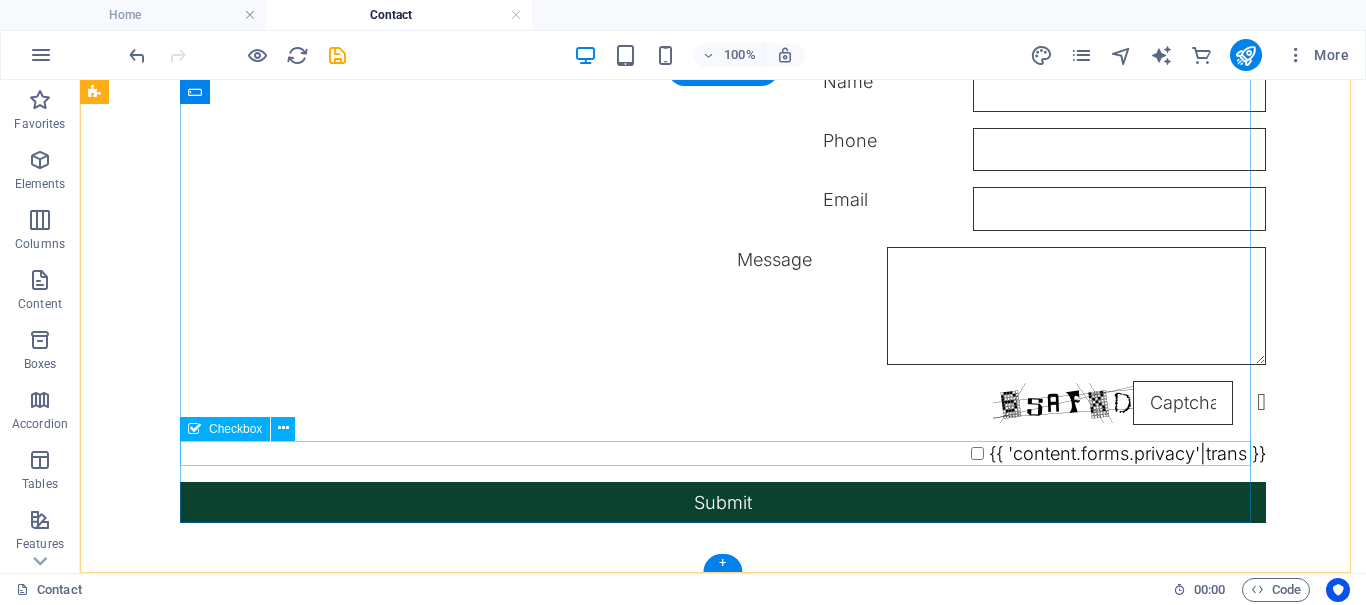 click on "{{ 'content.forms.privacy'|trans }}" at bounding box center [723, 453] 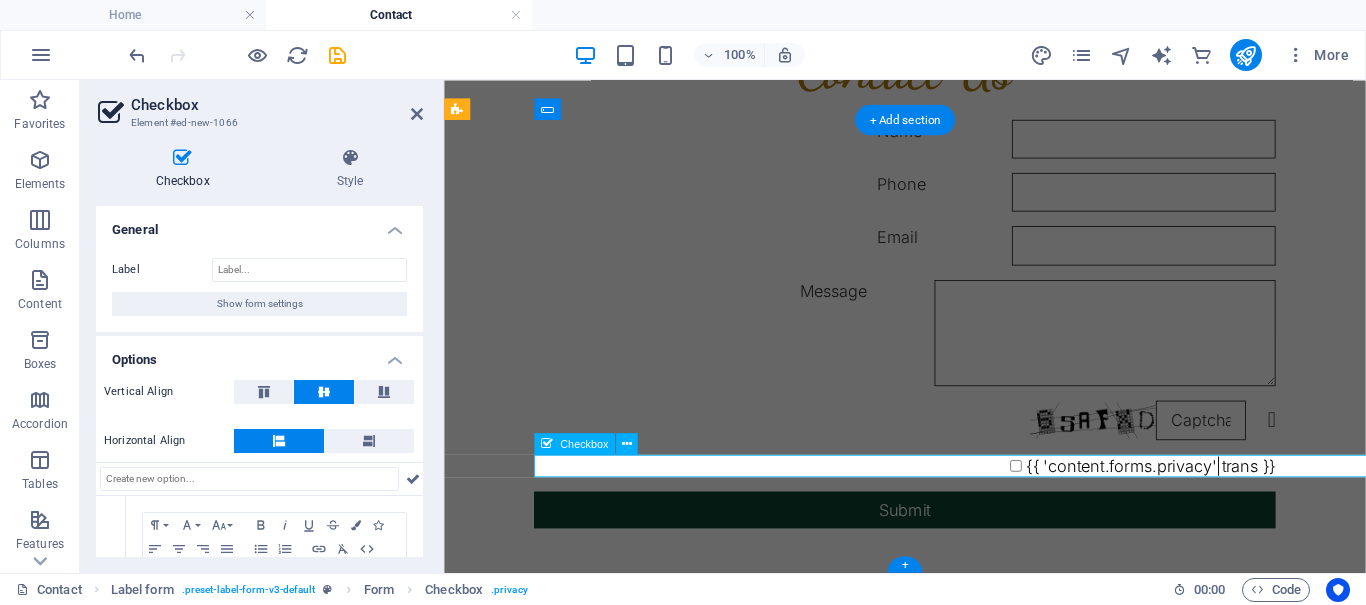 scroll, scrollTop: 968, scrollLeft: 0, axis: vertical 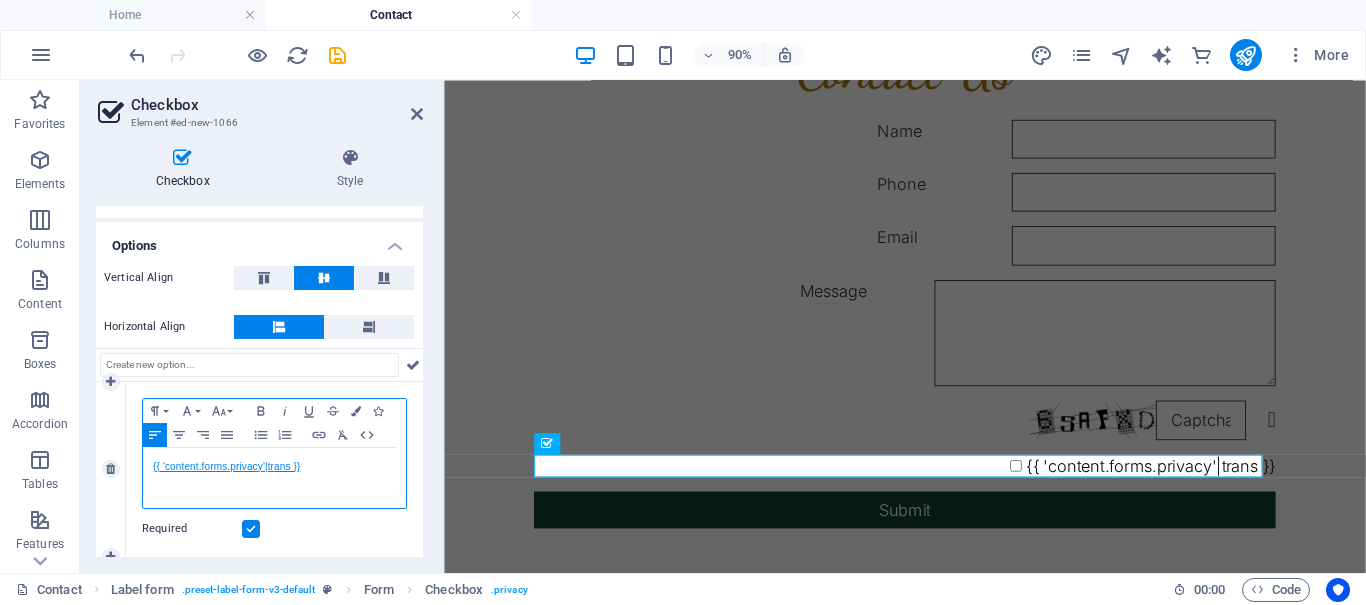 click on "{{ 'content.forms.privacy'|trans }}" at bounding box center (226, 466) 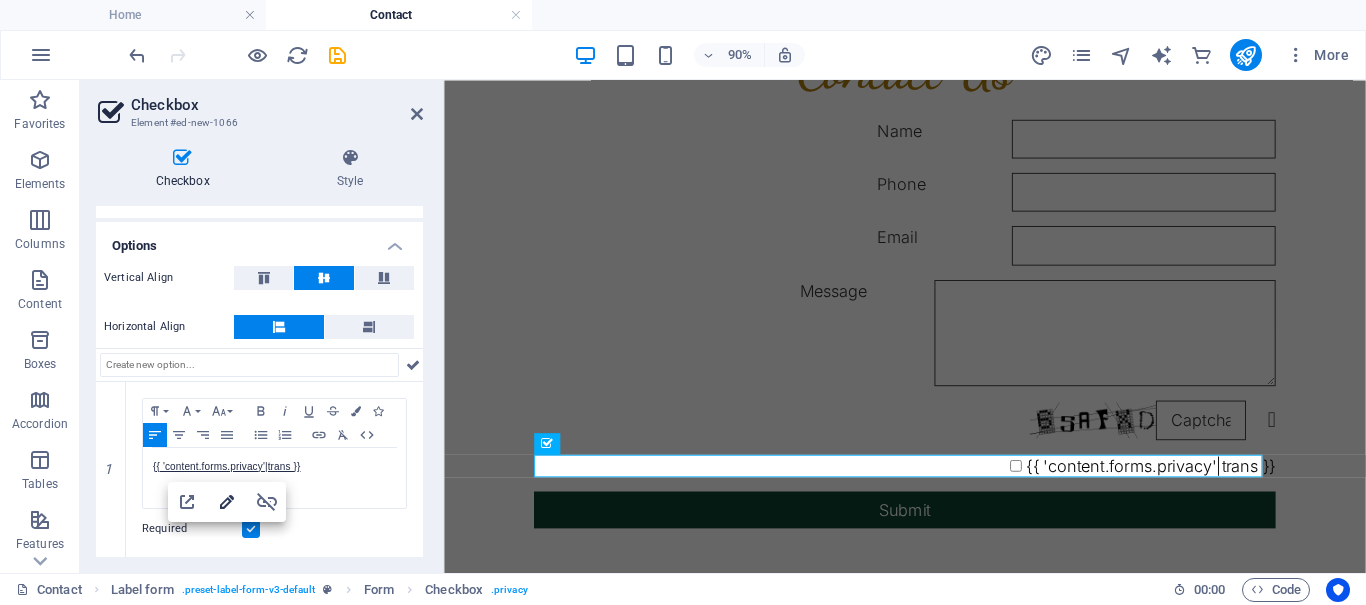 click 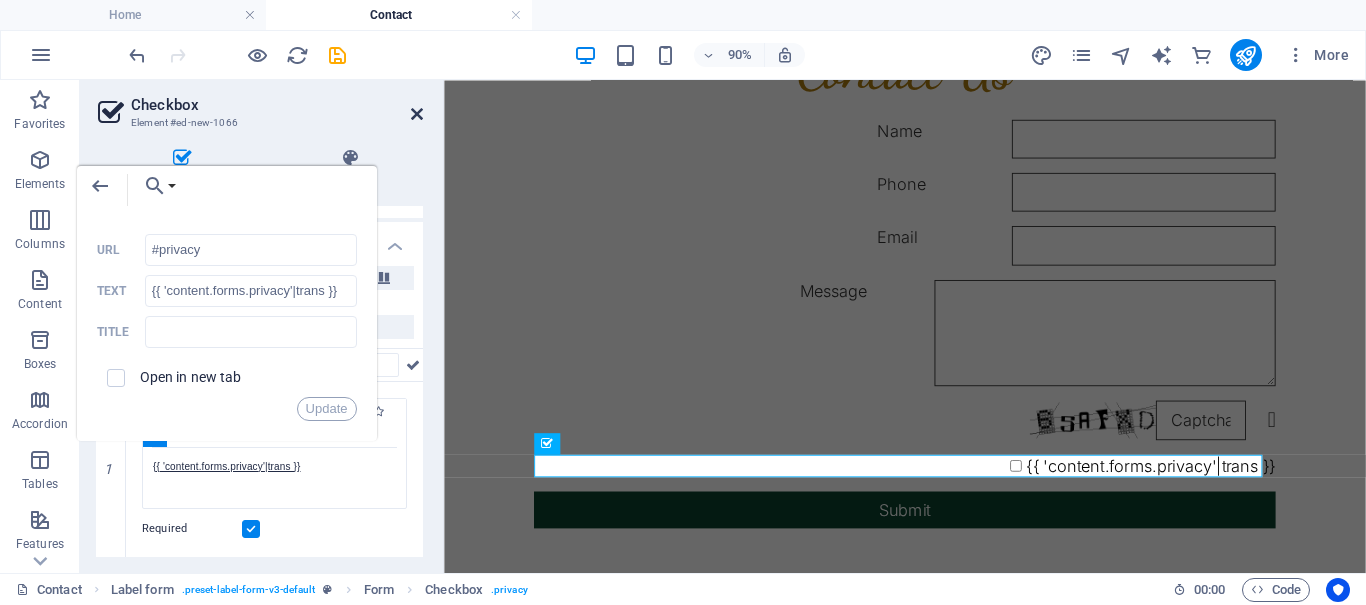 click at bounding box center (417, 114) 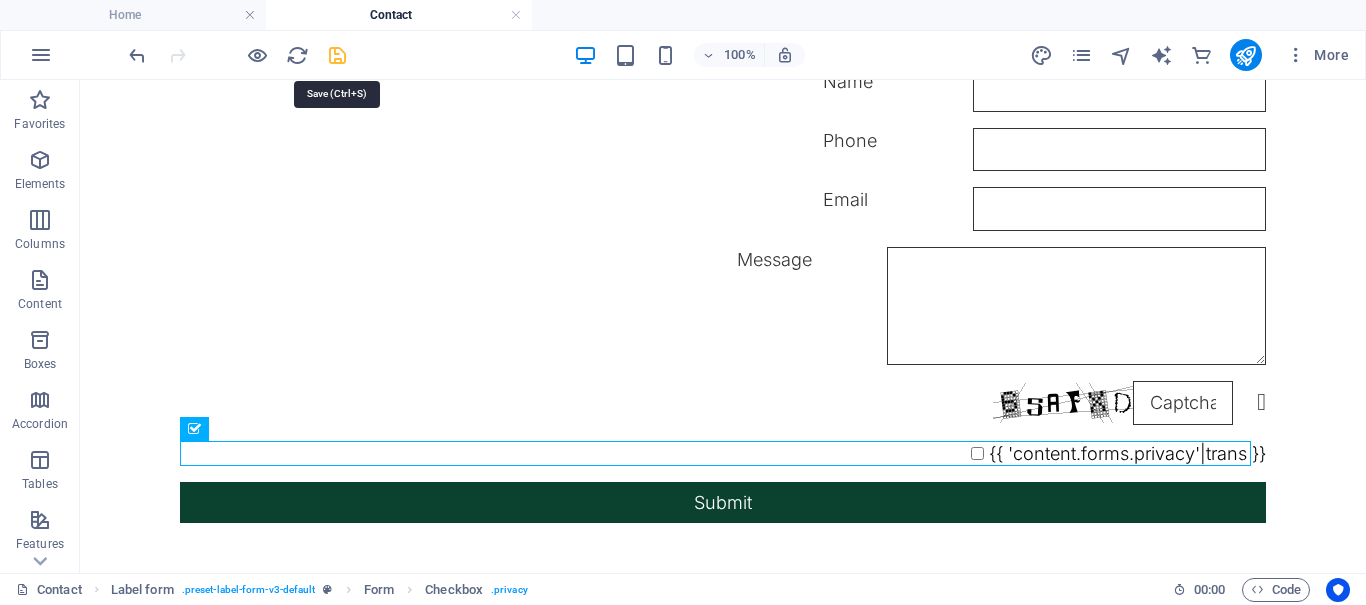 click at bounding box center (337, 55) 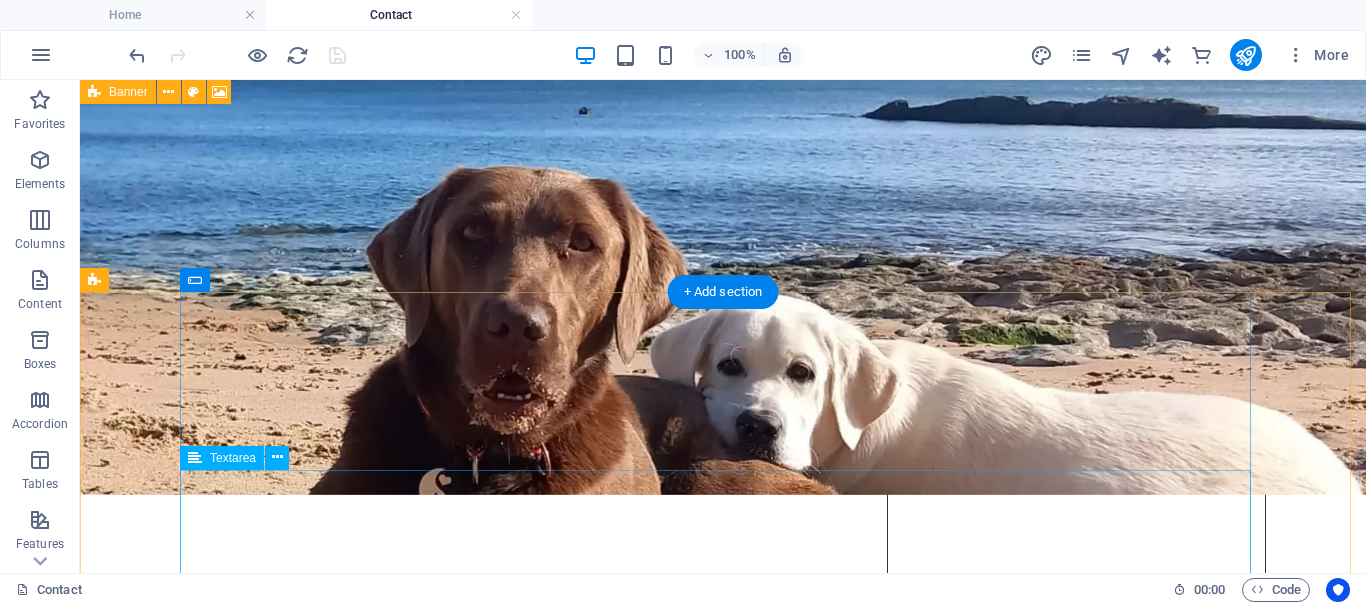 scroll, scrollTop: 1023, scrollLeft: 0, axis: vertical 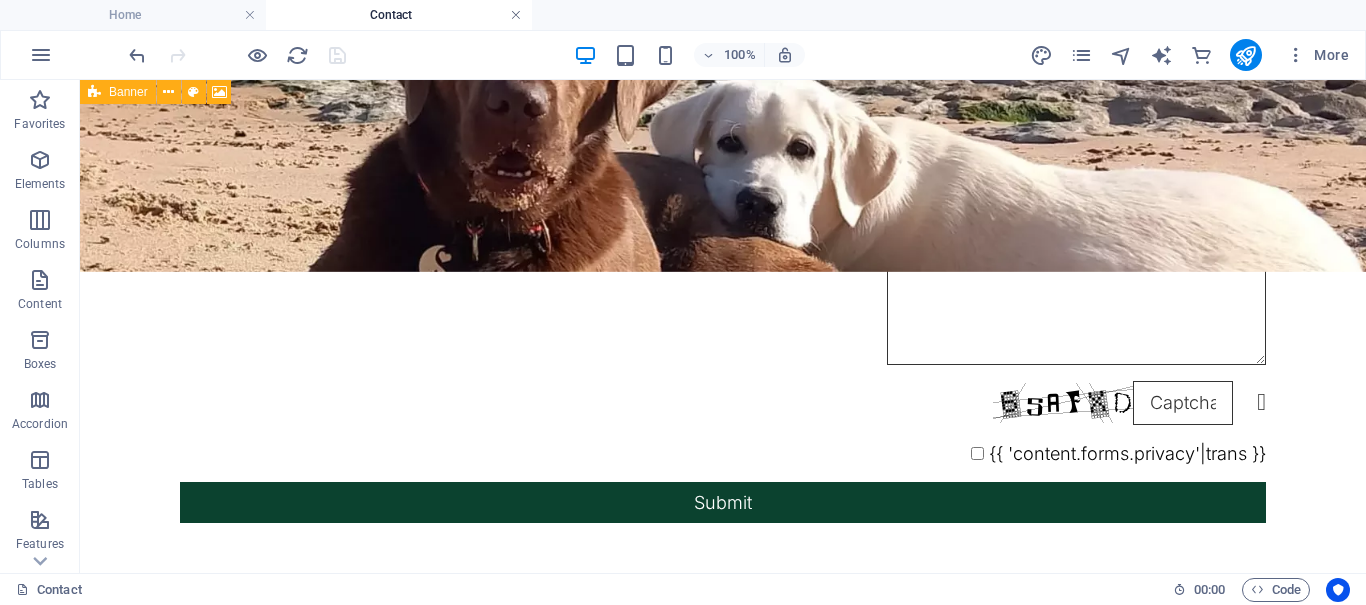 click at bounding box center [516, 15] 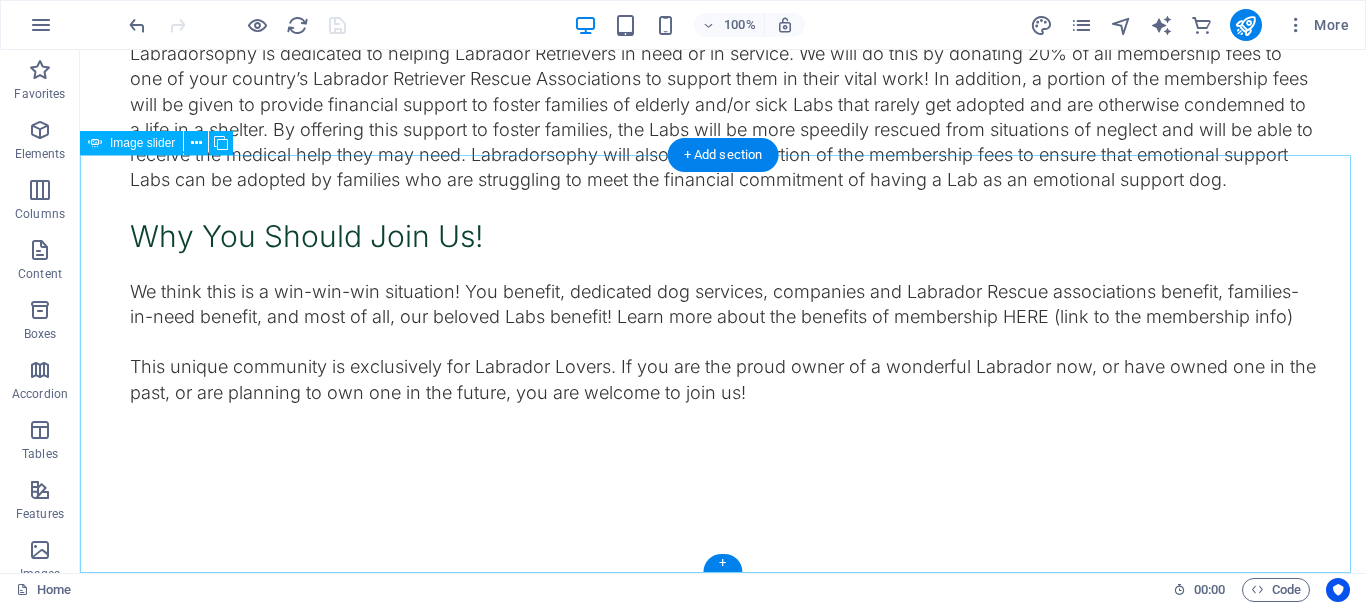 scroll, scrollTop: 1715, scrollLeft: 0, axis: vertical 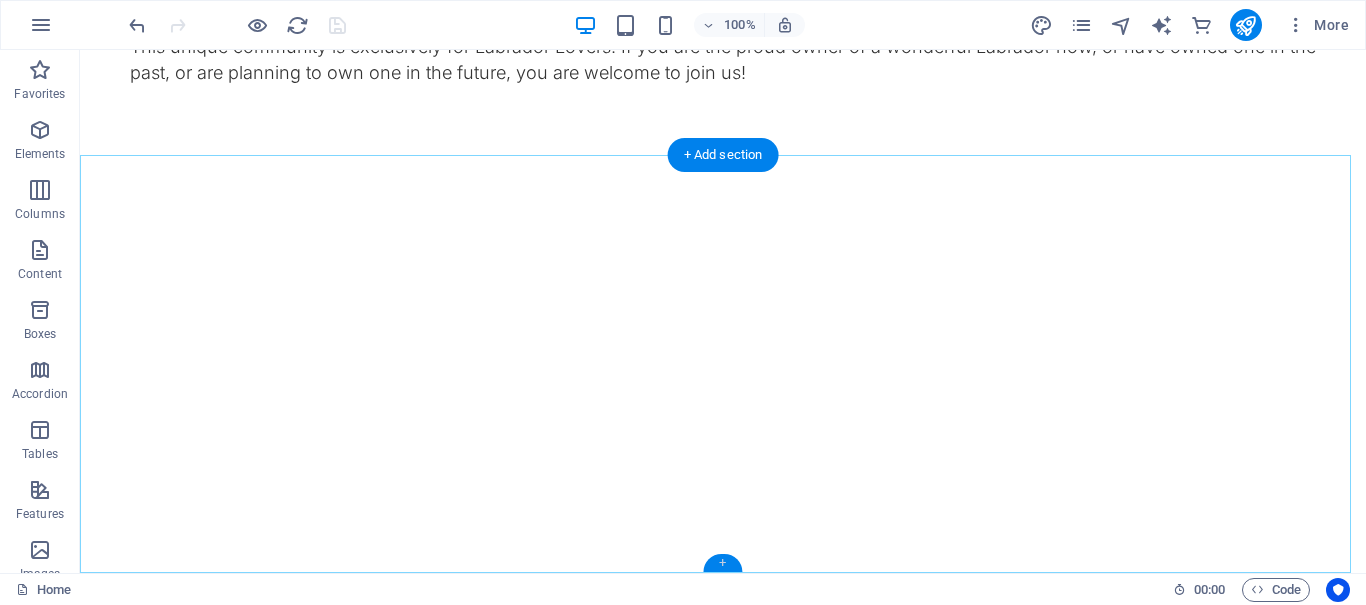 click on "+" at bounding box center [722, 563] 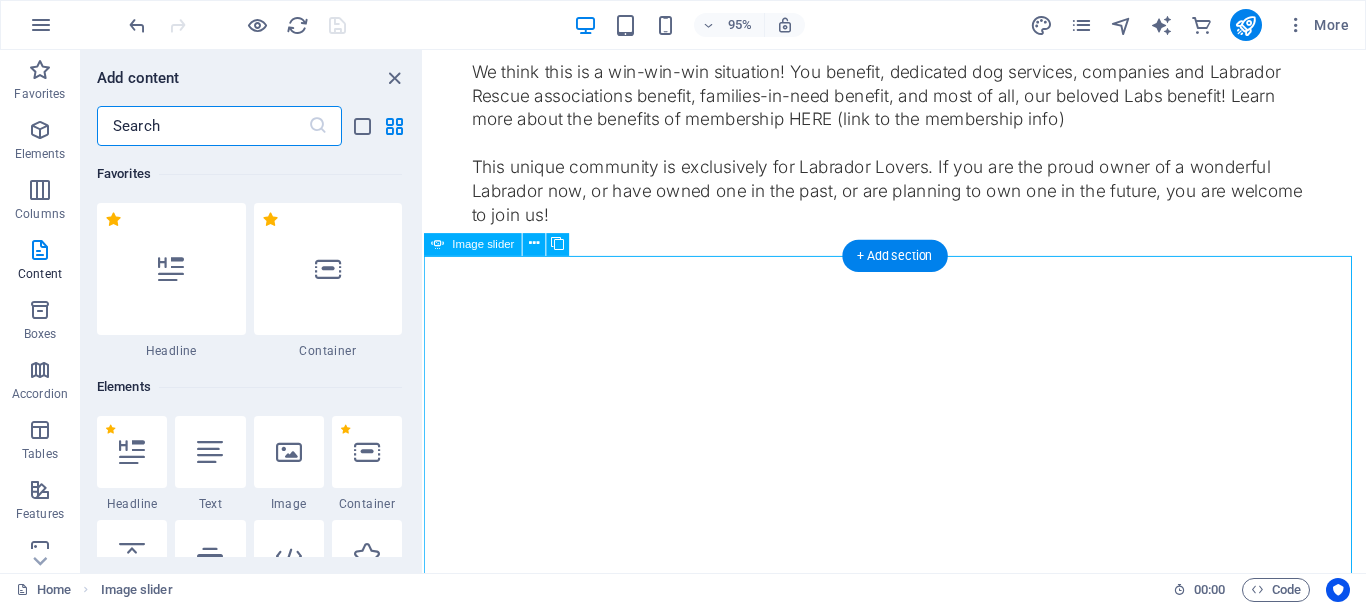 scroll, scrollTop: 1704, scrollLeft: 0, axis: vertical 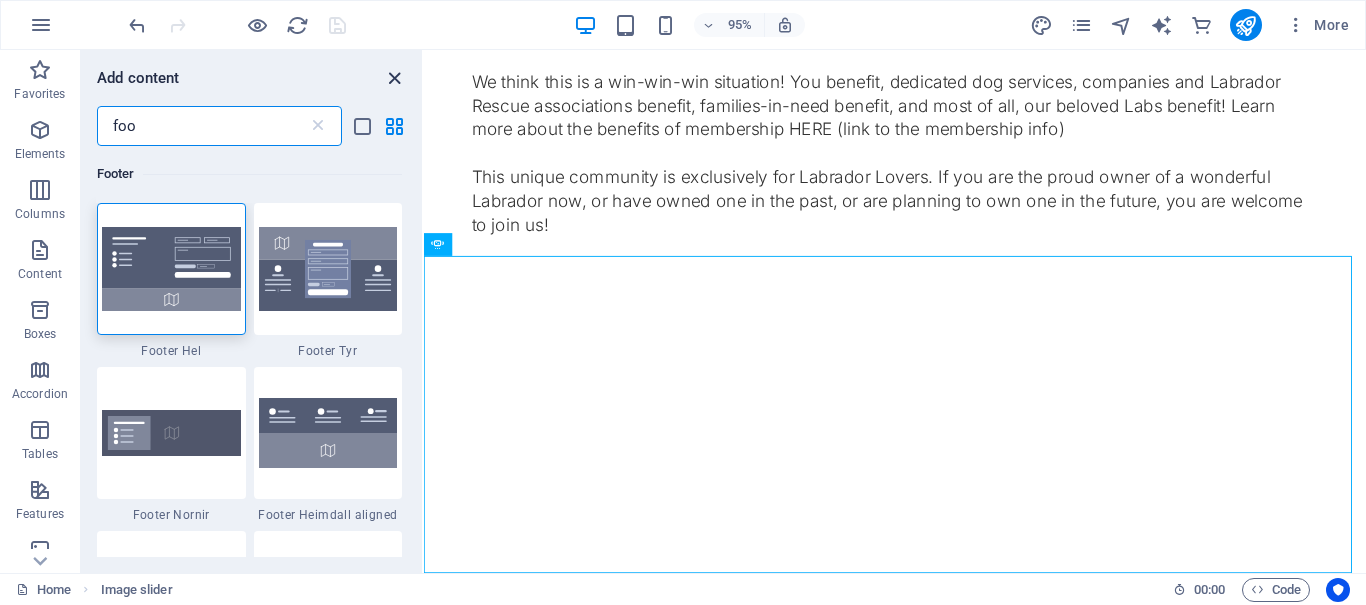 type on "foo" 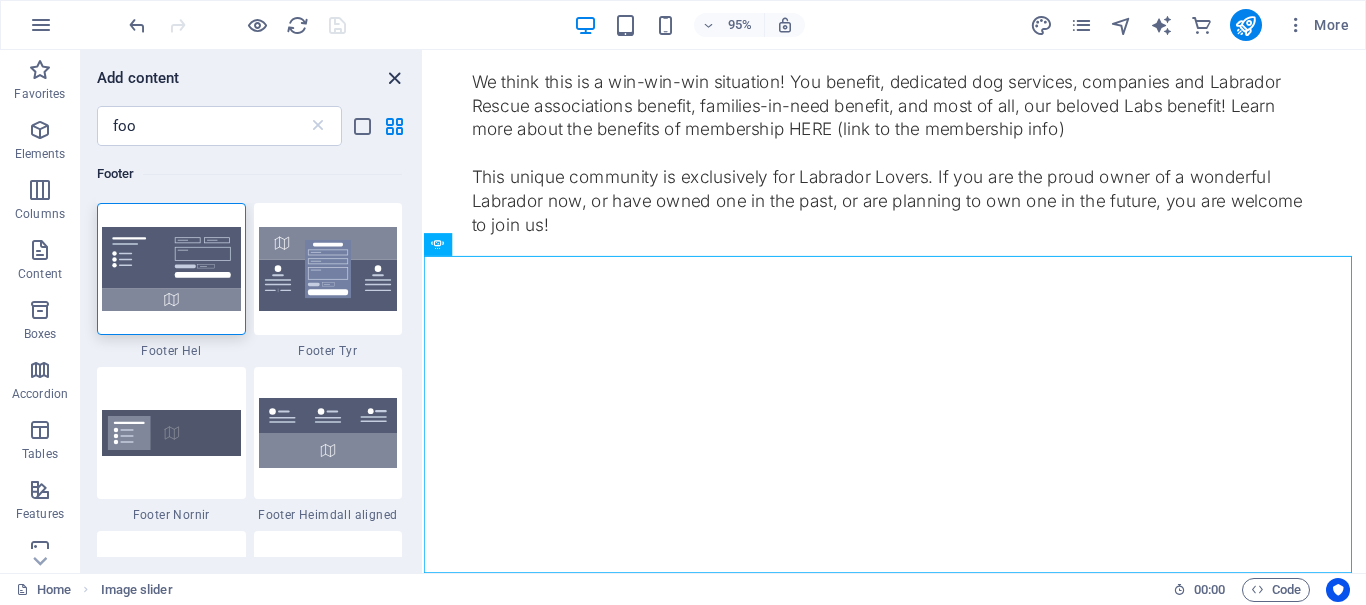 drag, startPoint x: 389, startPoint y: 71, endPoint x: 325, endPoint y: 21, distance: 81.21576 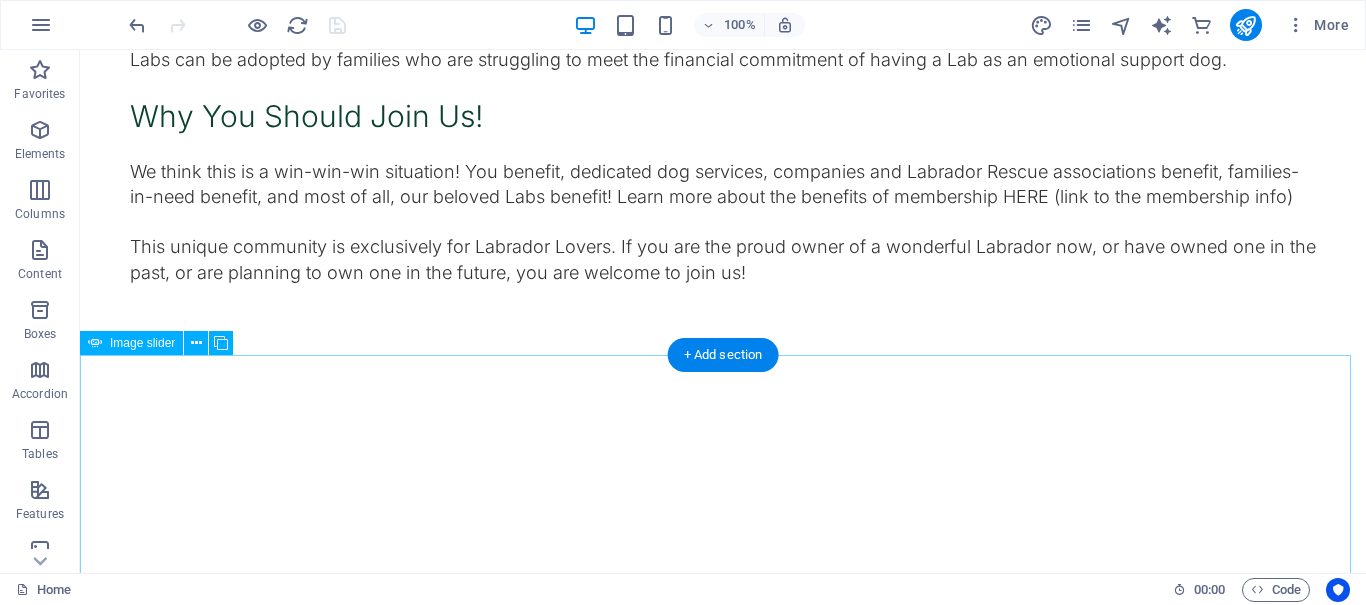scroll, scrollTop: 1715, scrollLeft: 0, axis: vertical 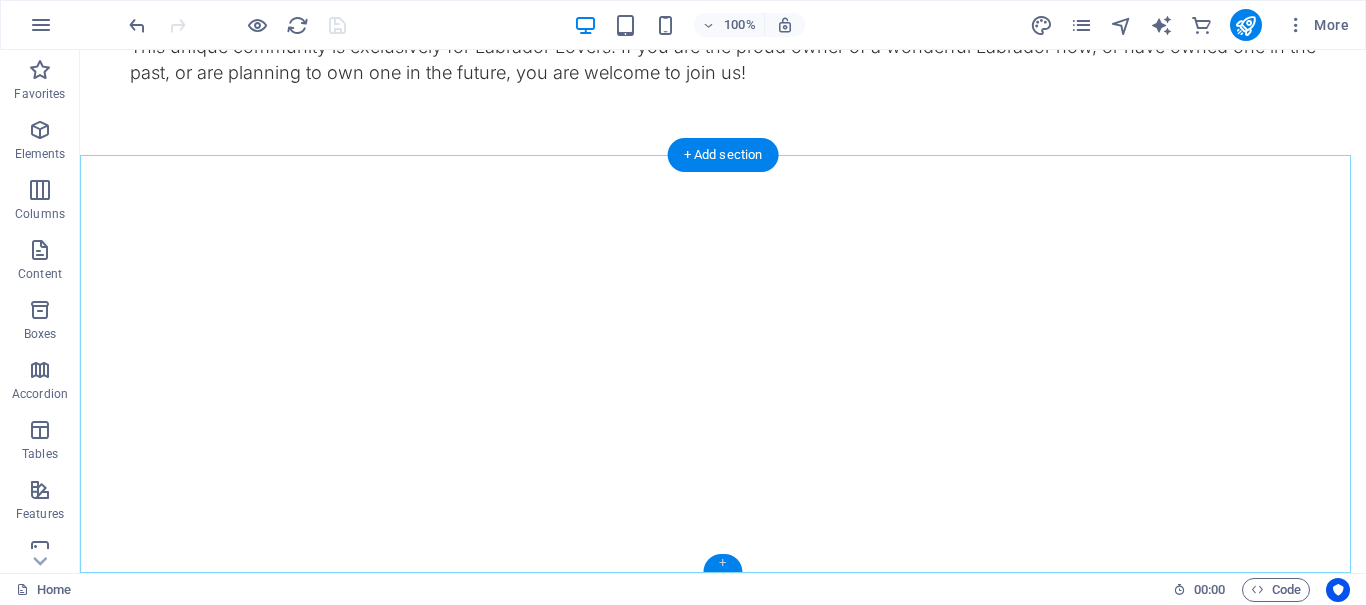 click on "+" at bounding box center (722, 563) 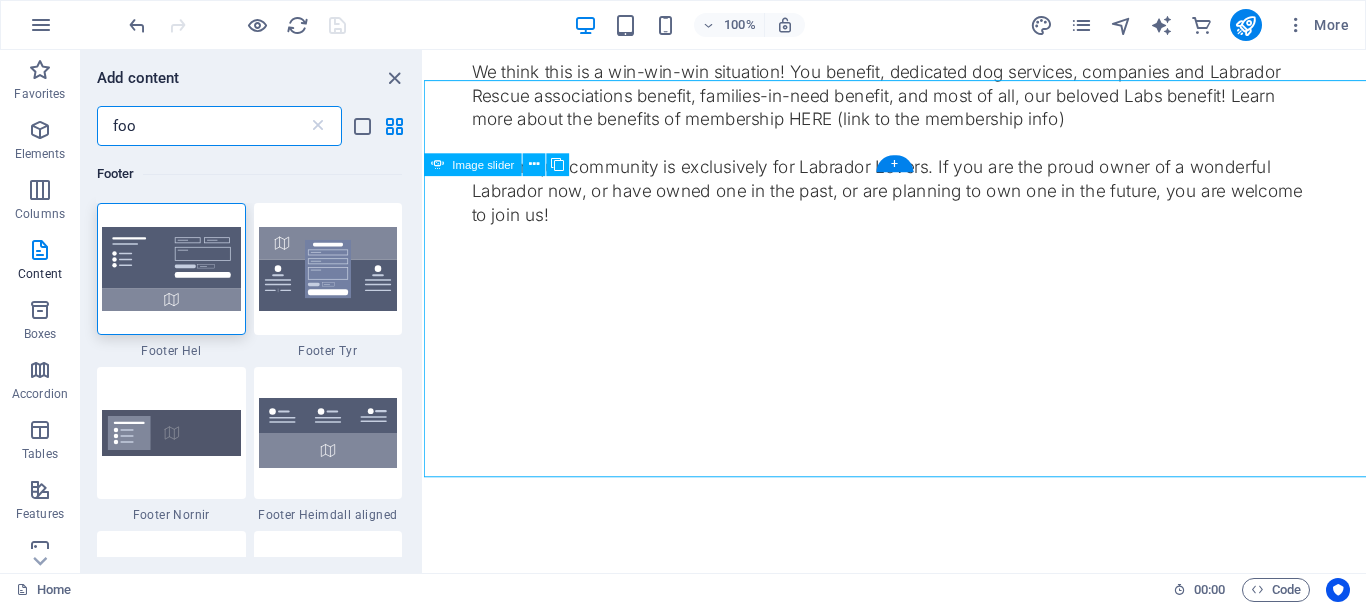 scroll, scrollTop: 1704, scrollLeft: 0, axis: vertical 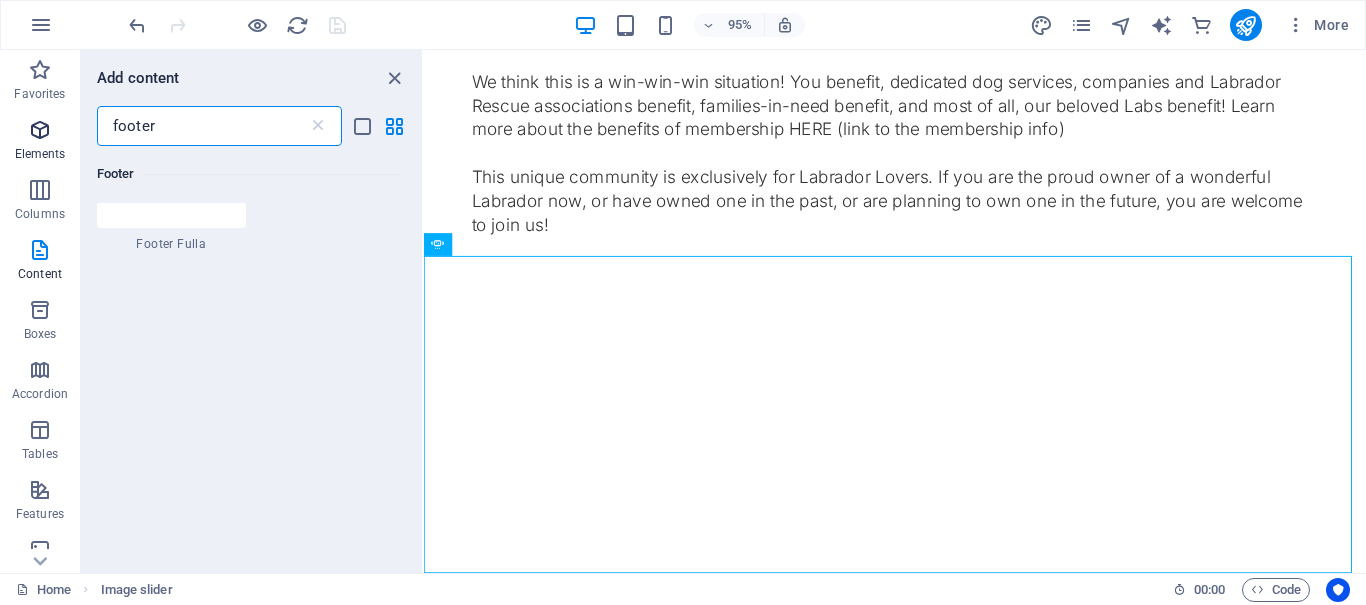 type on "footer" 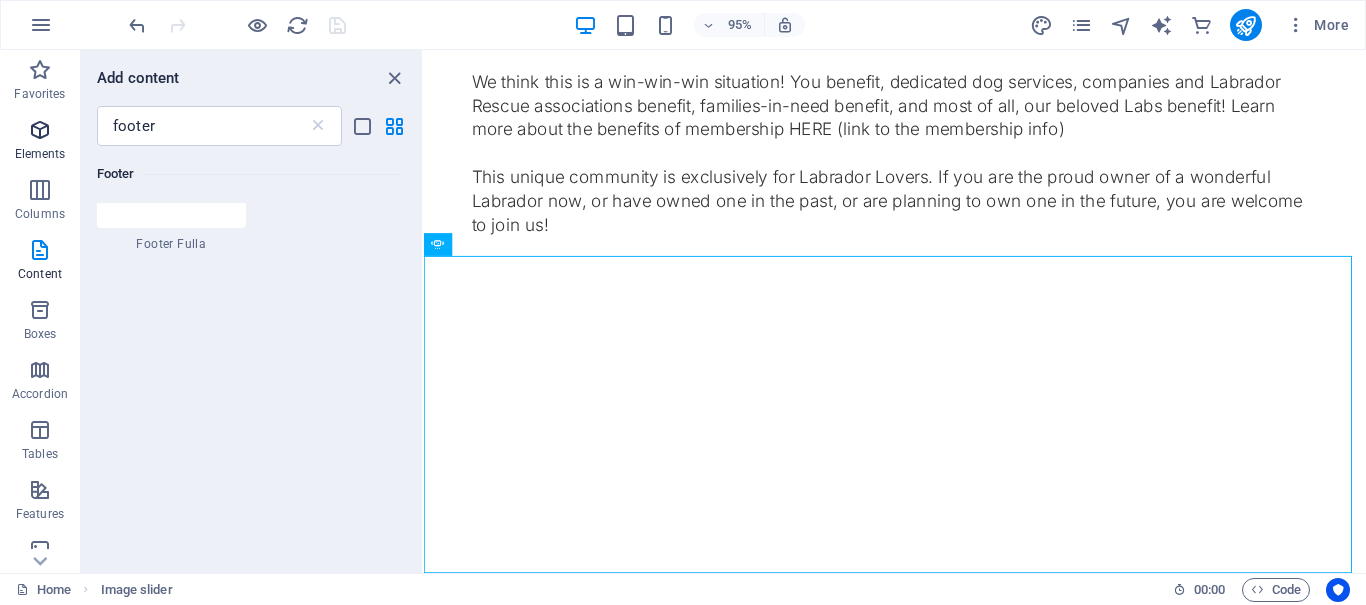 click on "Elements" at bounding box center (40, 154) 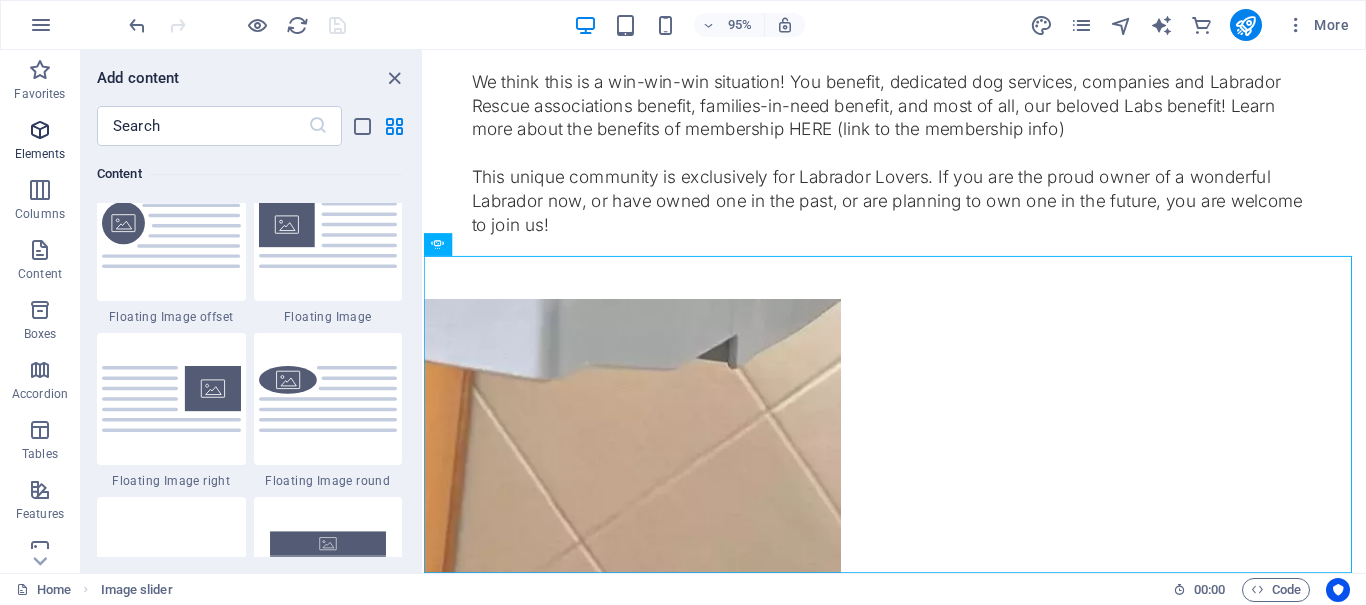 scroll, scrollTop: 213, scrollLeft: 0, axis: vertical 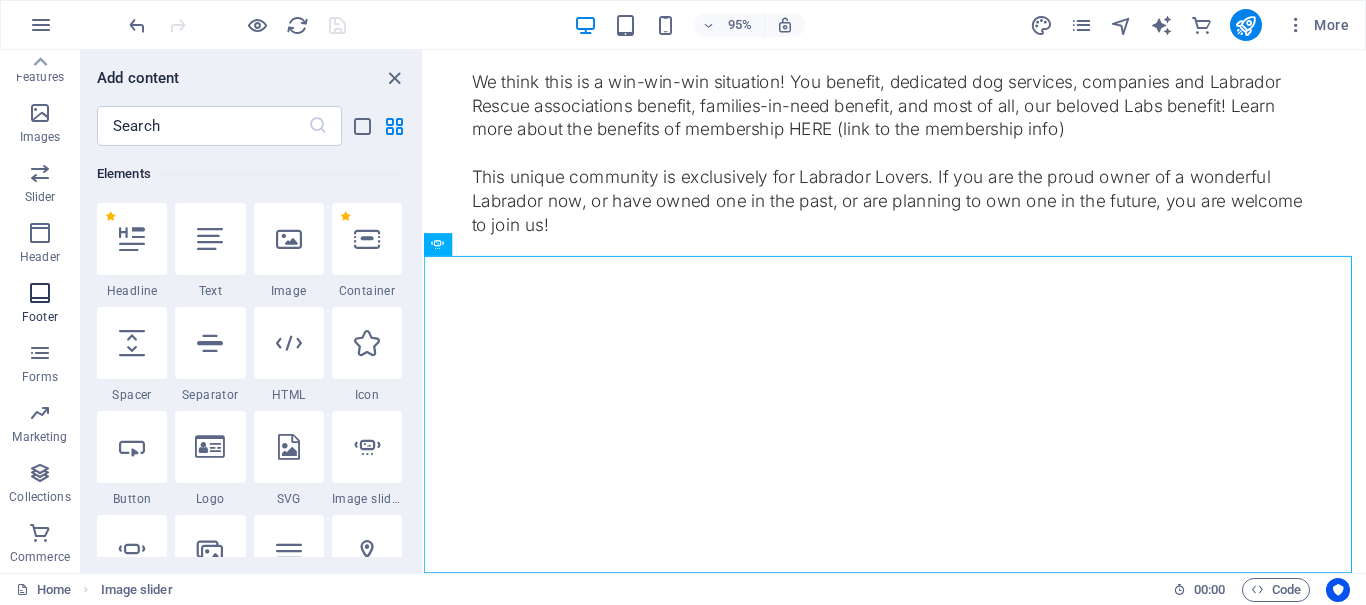 click at bounding box center (40, 293) 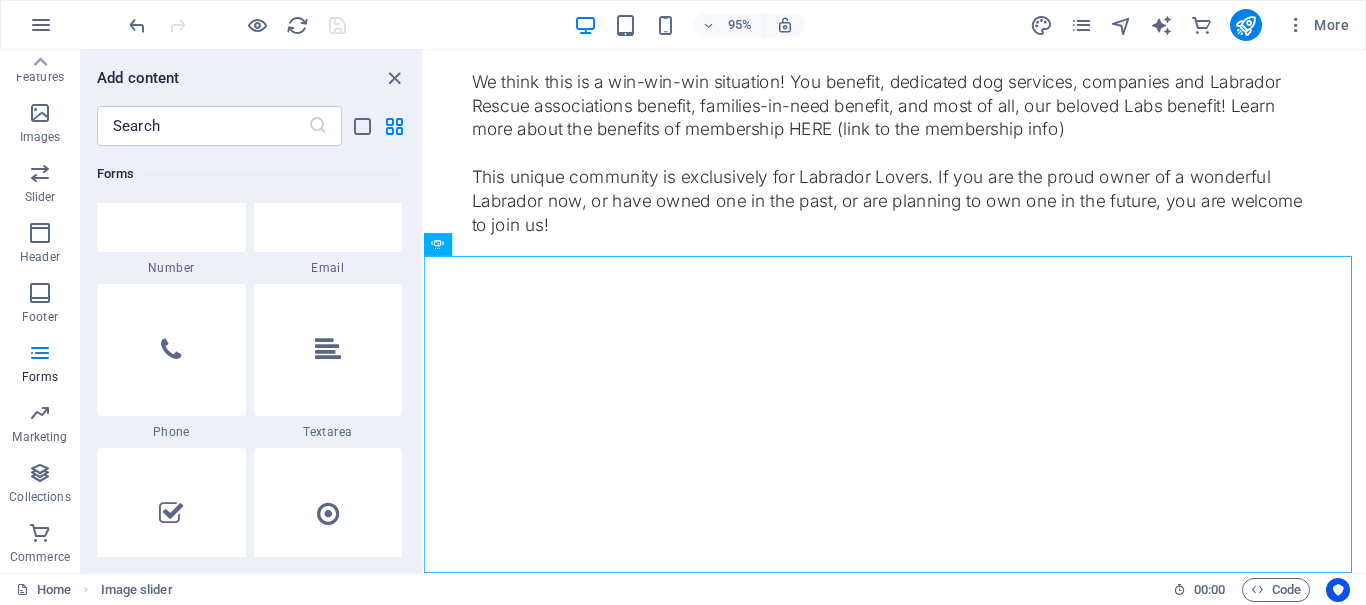 scroll, scrollTop: 16139, scrollLeft: 0, axis: vertical 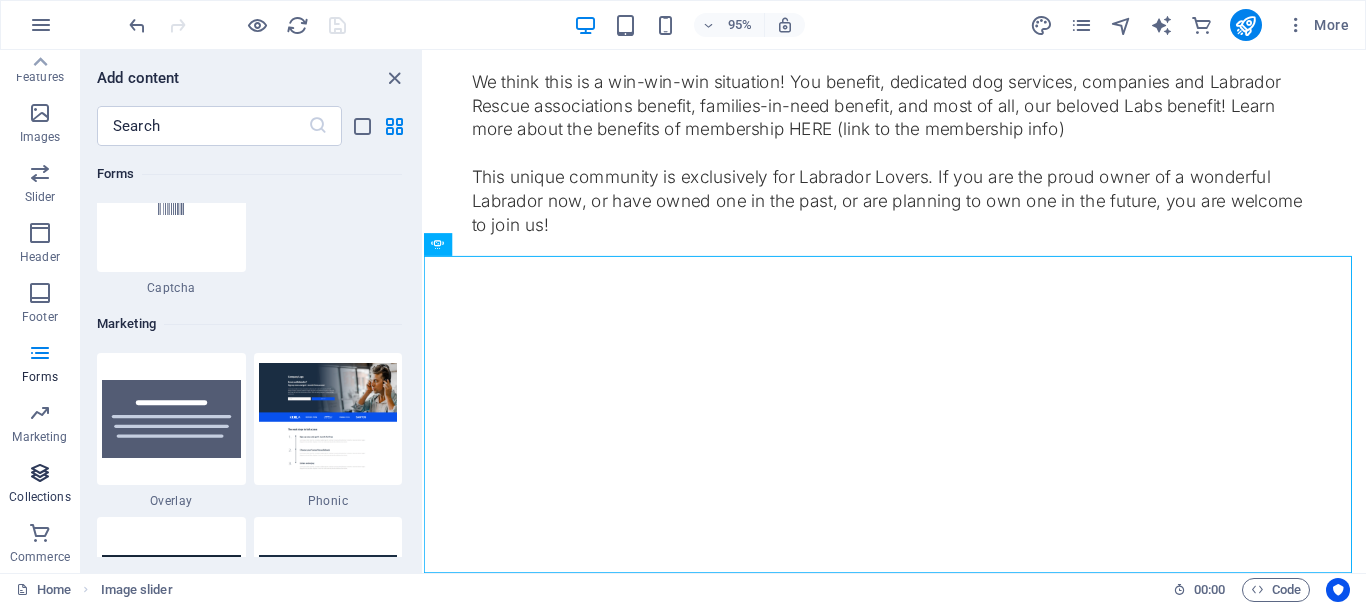 click on "Collections" at bounding box center (40, 485) 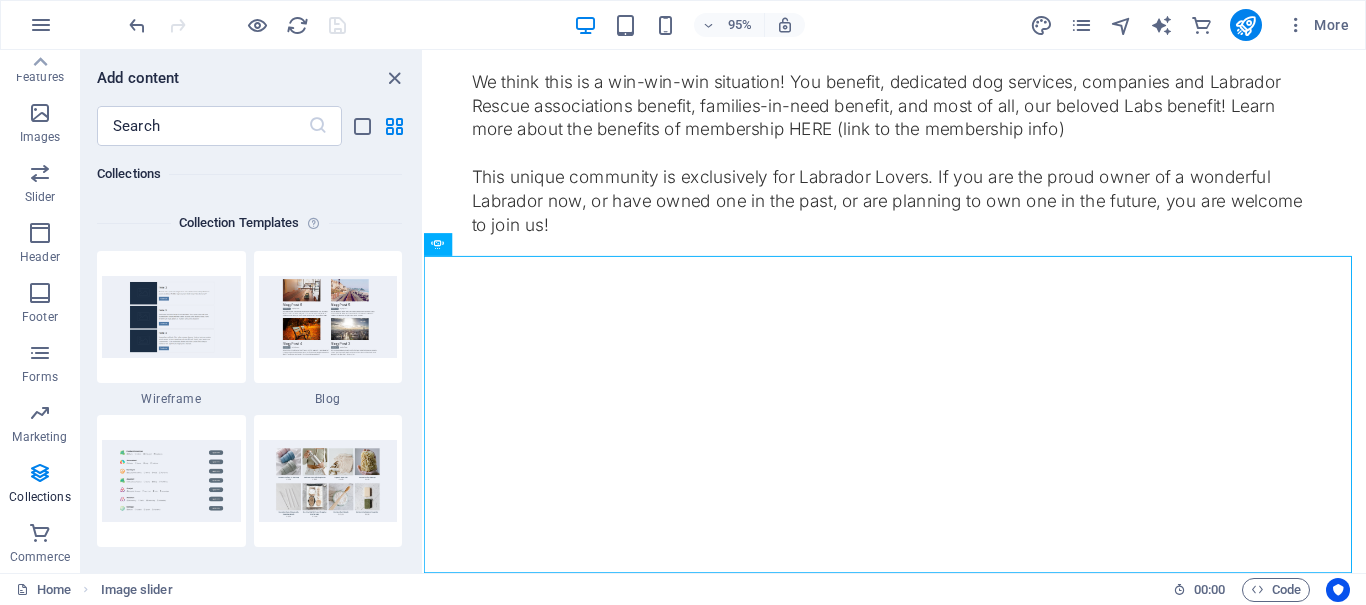 scroll, scrollTop: 18806, scrollLeft: 0, axis: vertical 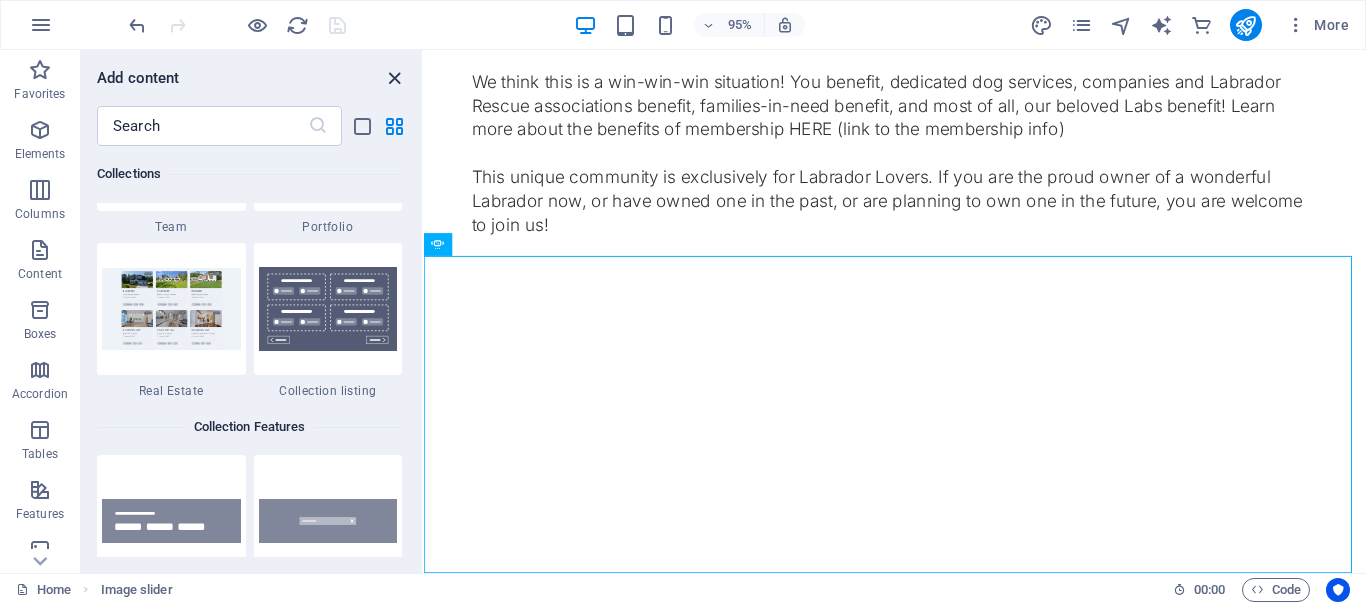 click at bounding box center [394, 78] 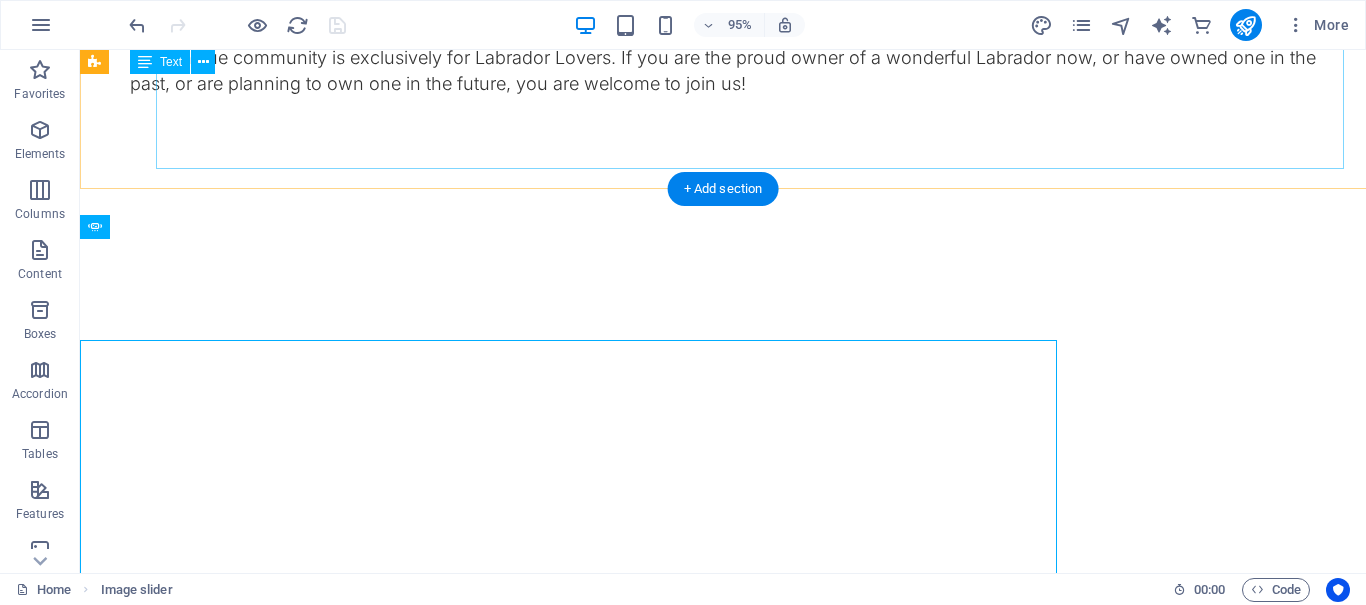 scroll, scrollTop: 1715, scrollLeft: 0, axis: vertical 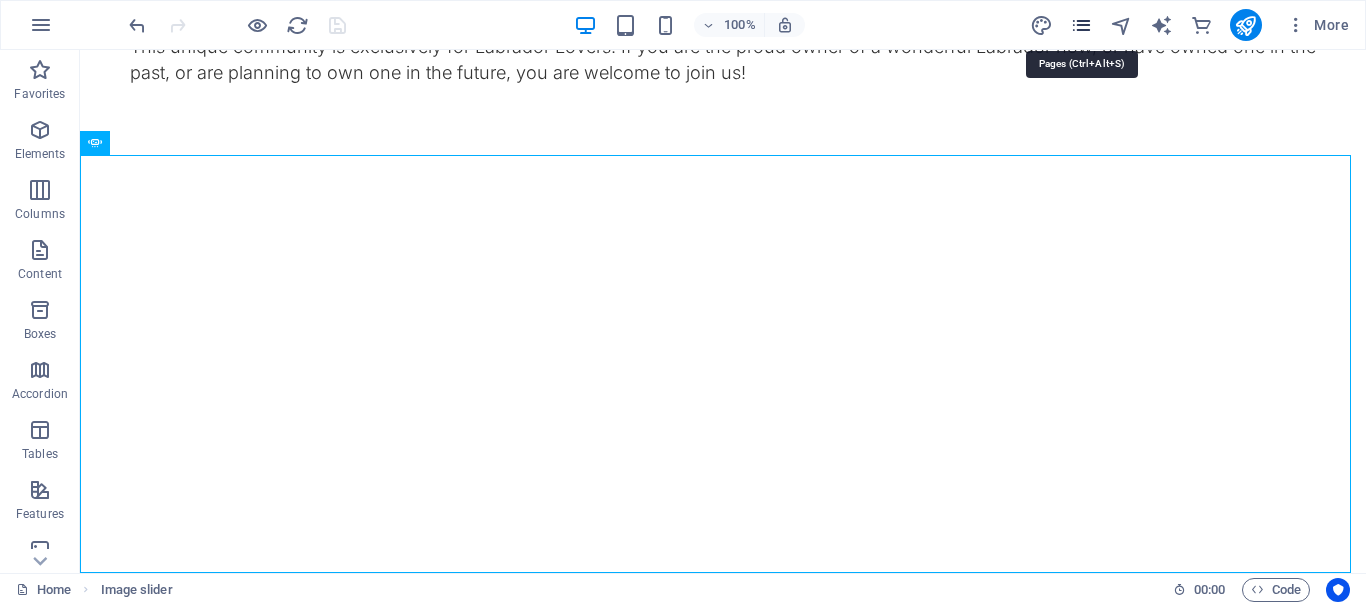click at bounding box center (1081, 25) 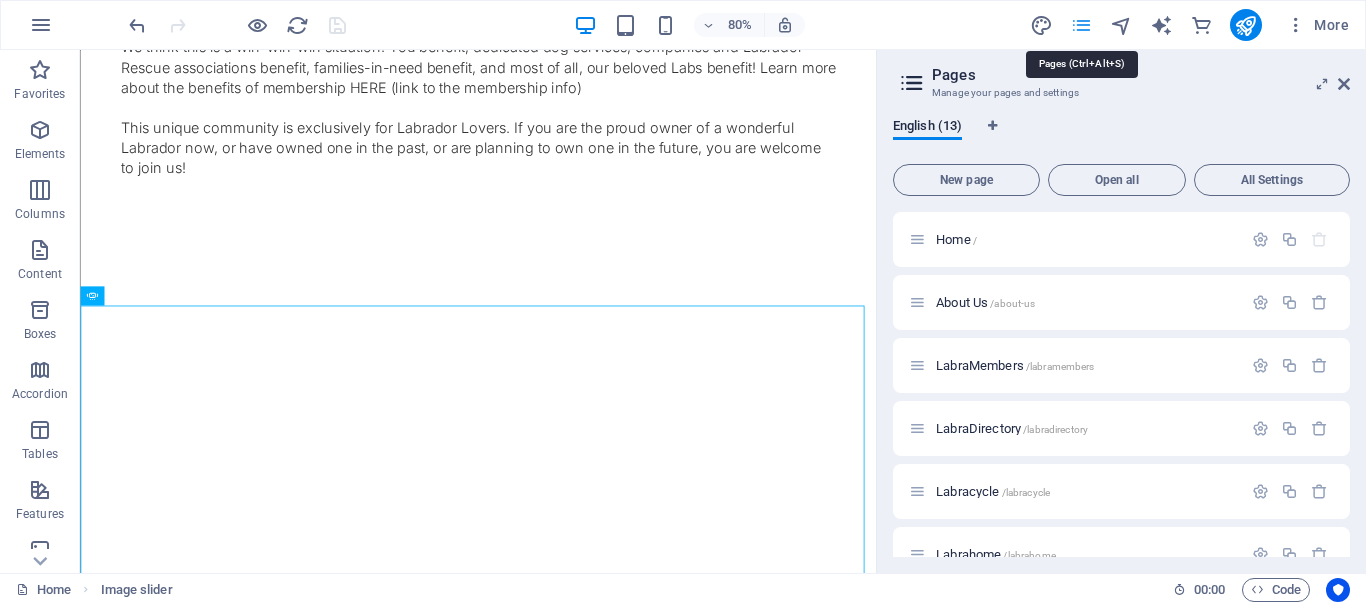 scroll, scrollTop: 1602, scrollLeft: 0, axis: vertical 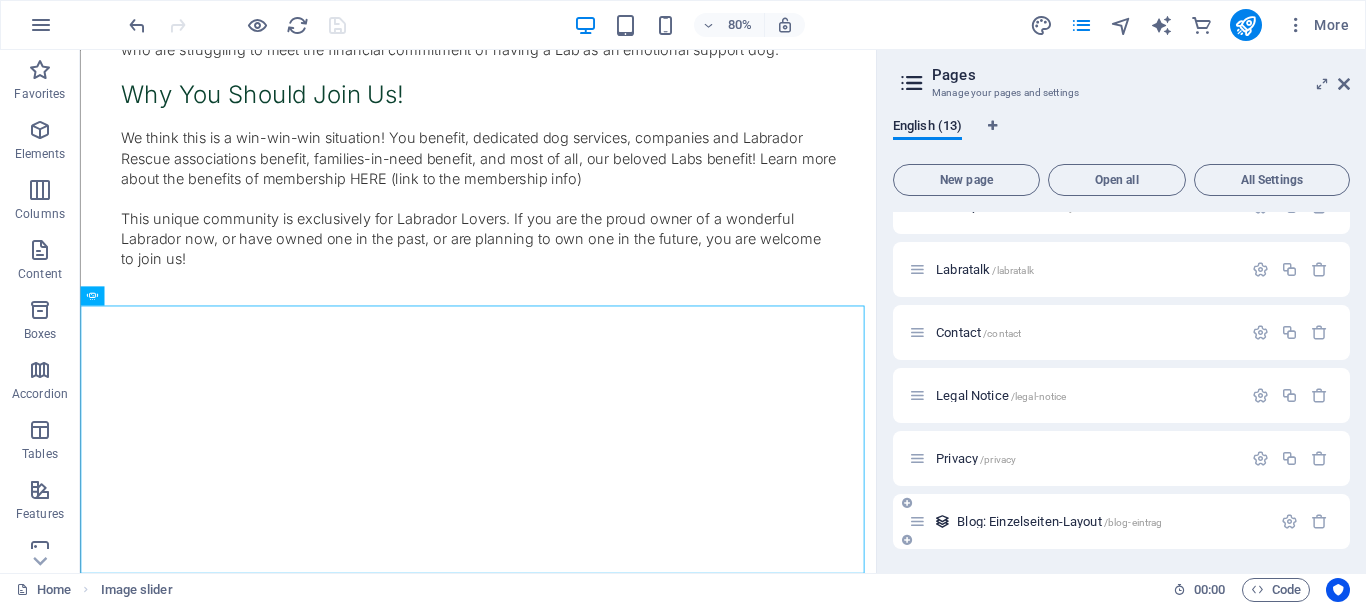 click on "Blog: Einzelseiten-Layout /blog-eintrag" at bounding box center (1059, 521) 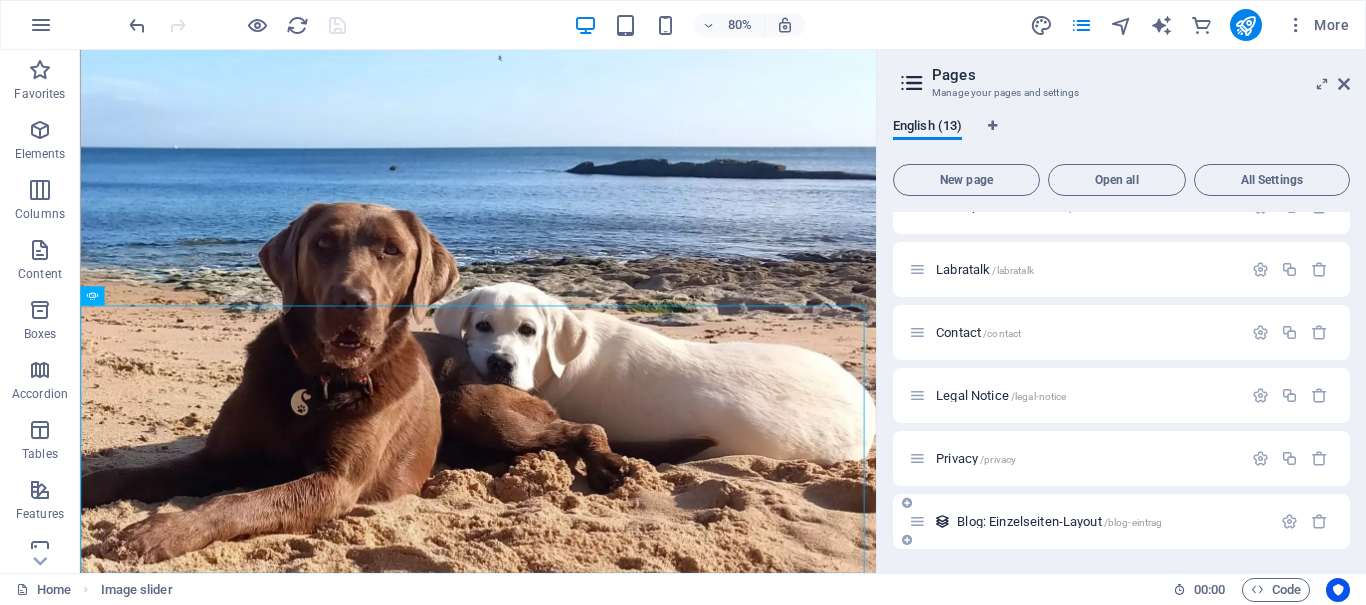 click on "Home / About Us /about-us LabraMembers /labramembers LabraDirectory /labradirectory Labracycle /labracycle Labrahome /labrahome LabraBlog /labrablog History & Mission /historyandmission Labratalk /labratalk Contact /contact Legal Notice /legal-notice Privacy /privacy Blog: Einzelseiten-Layout /blog-eintrag" at bounding box center [1121, 143] 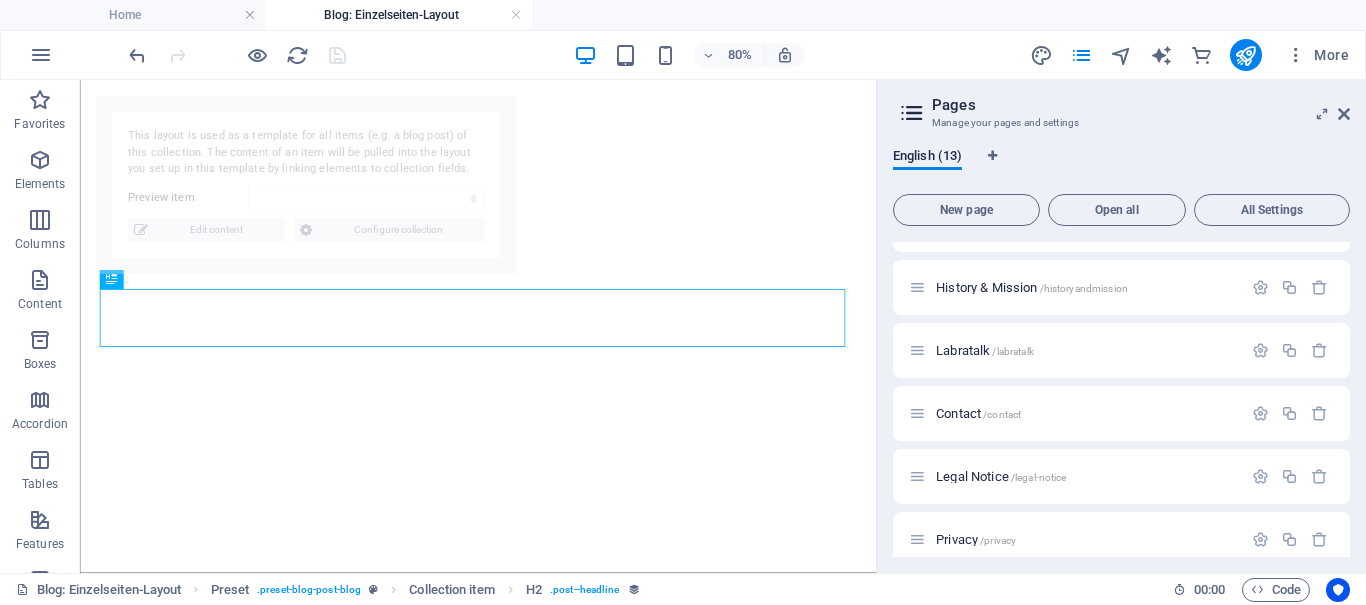 select on "689204610af866b799038a91" 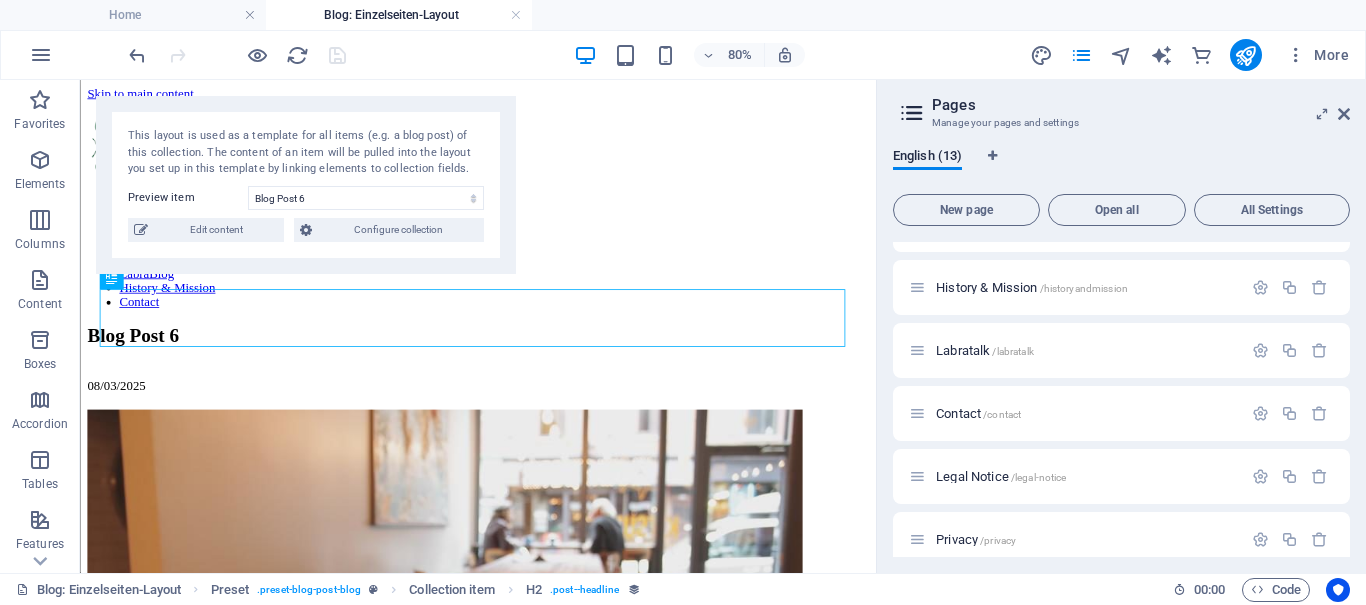 scroll, scrollTop: 0, scrollLeft: 0, axis: both 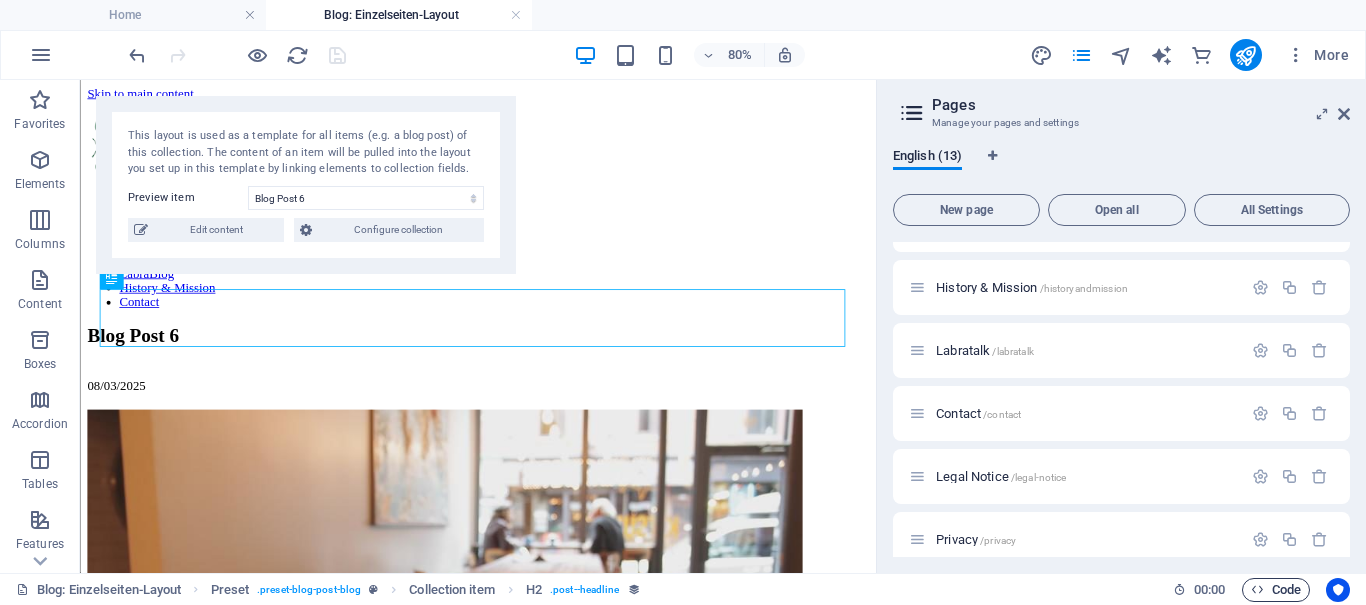 click on "Code" at bounding box center (1276, 590) 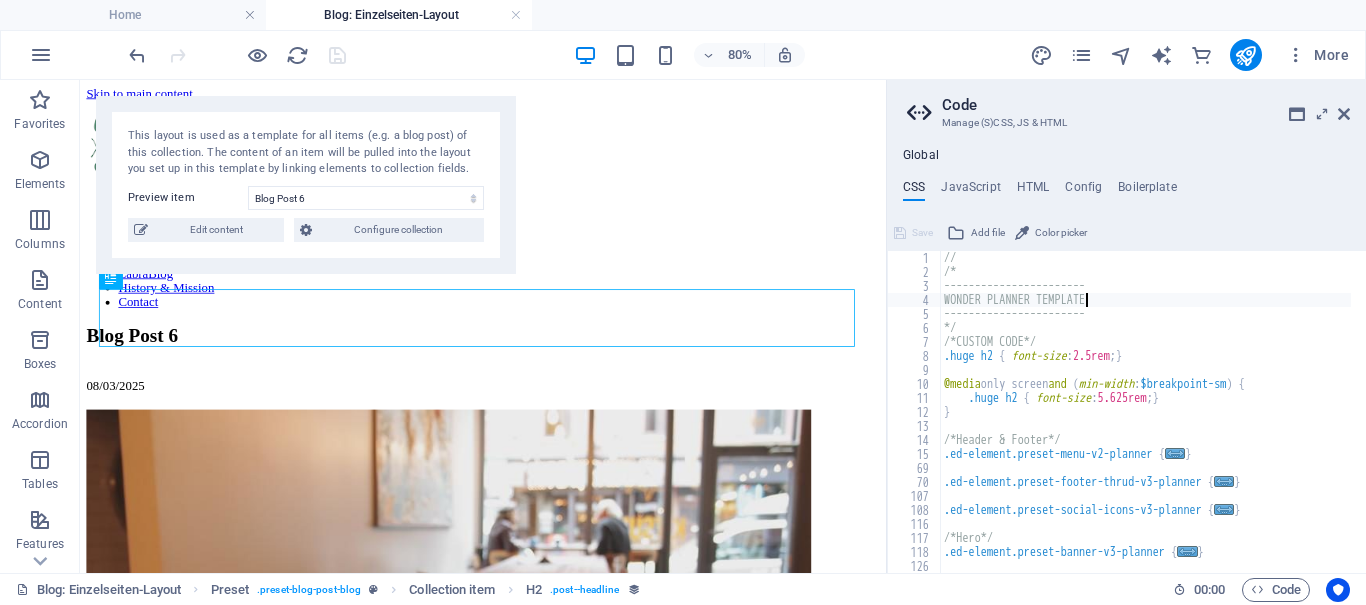 drag, startPoint x: 1087, startPoint y: 298, endPoint x: 1307, endPoint y: 407, distance: 245.5219 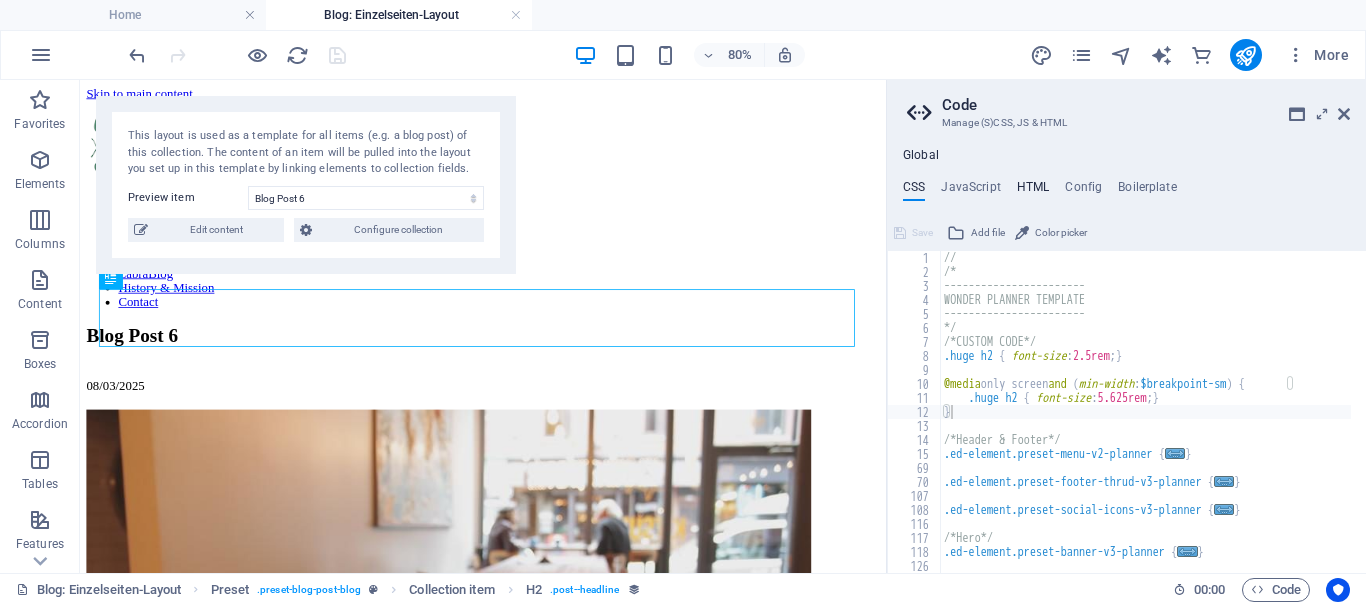 click on "HTML" at bounding box center [1033, 191] 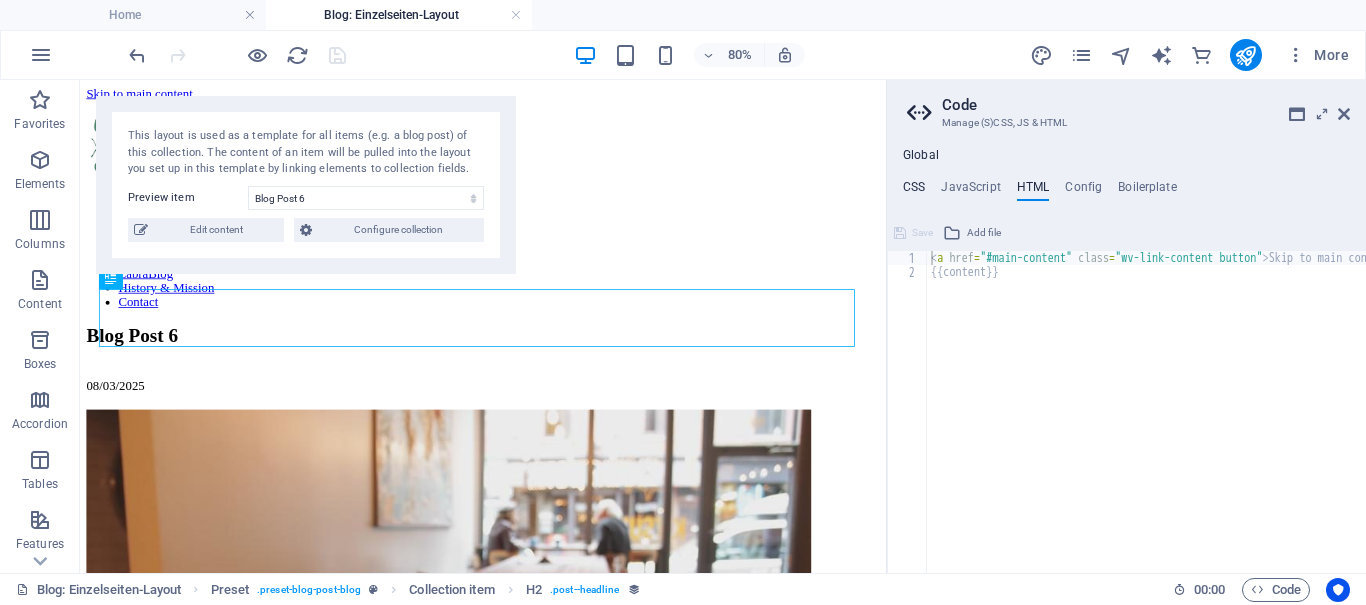 click on "CSS" at bounding box center [914, 191] 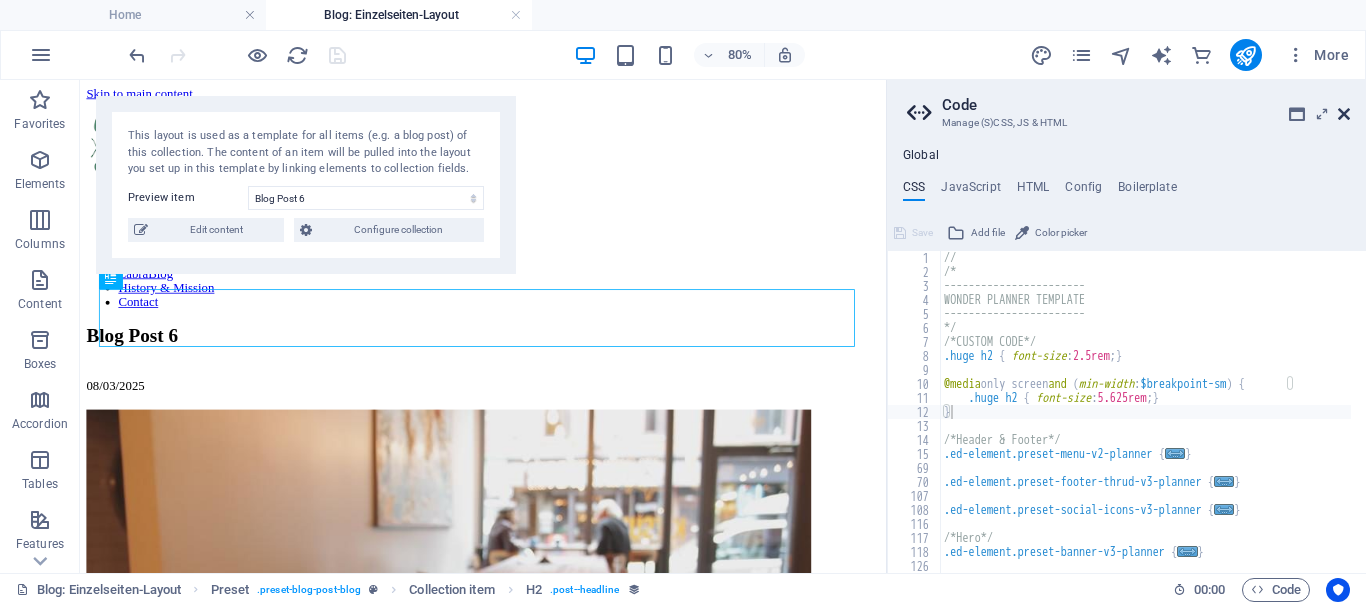 click at bounding box center (1344, 114) 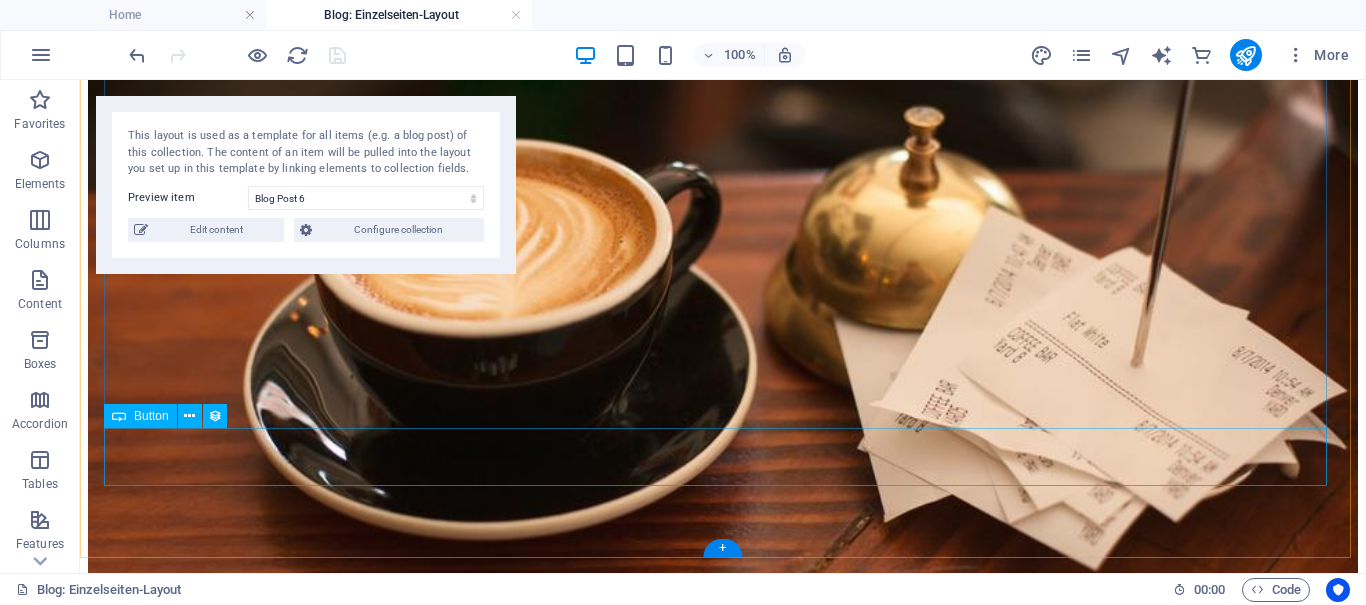 scroll, scrollTop: 2897, scrollLeft: 0, axis: vertical 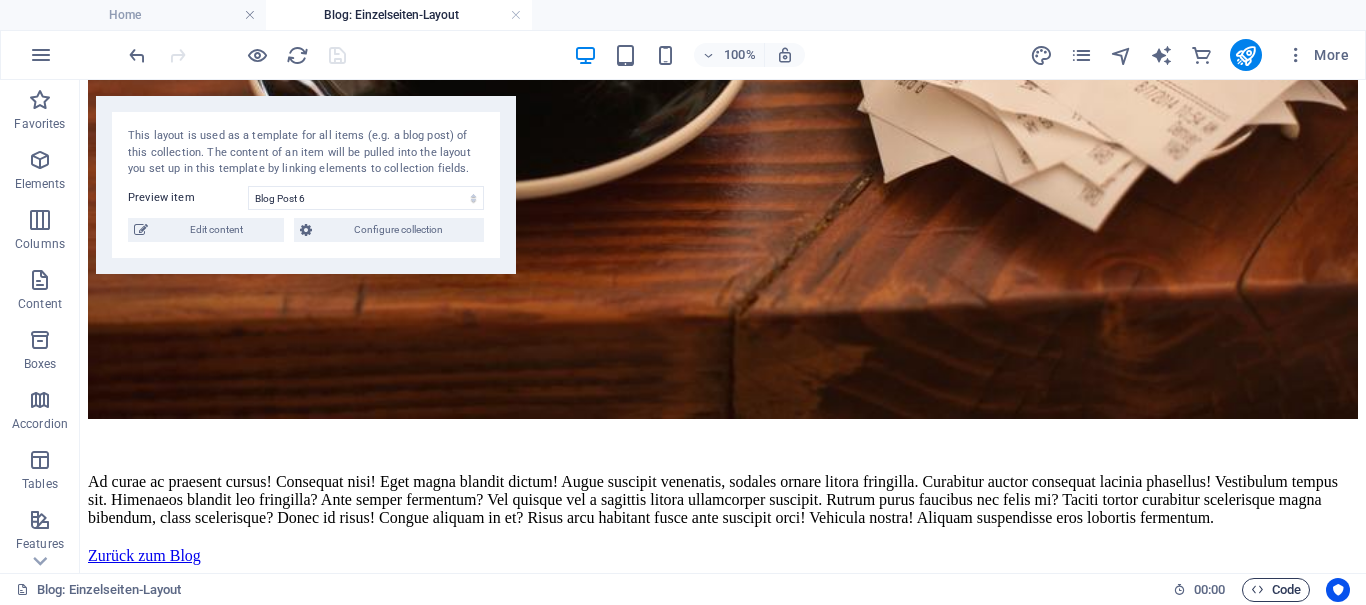 click at bounding box center (1257, 589) 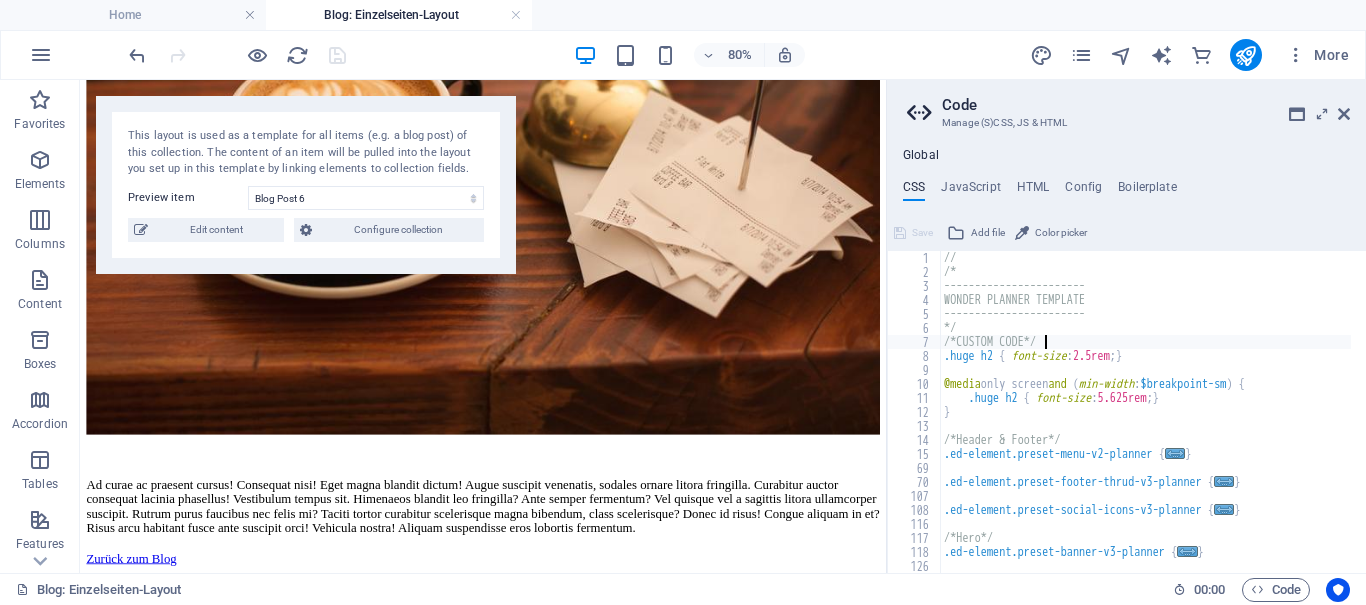 type on "@include contact-form-v3();
}" 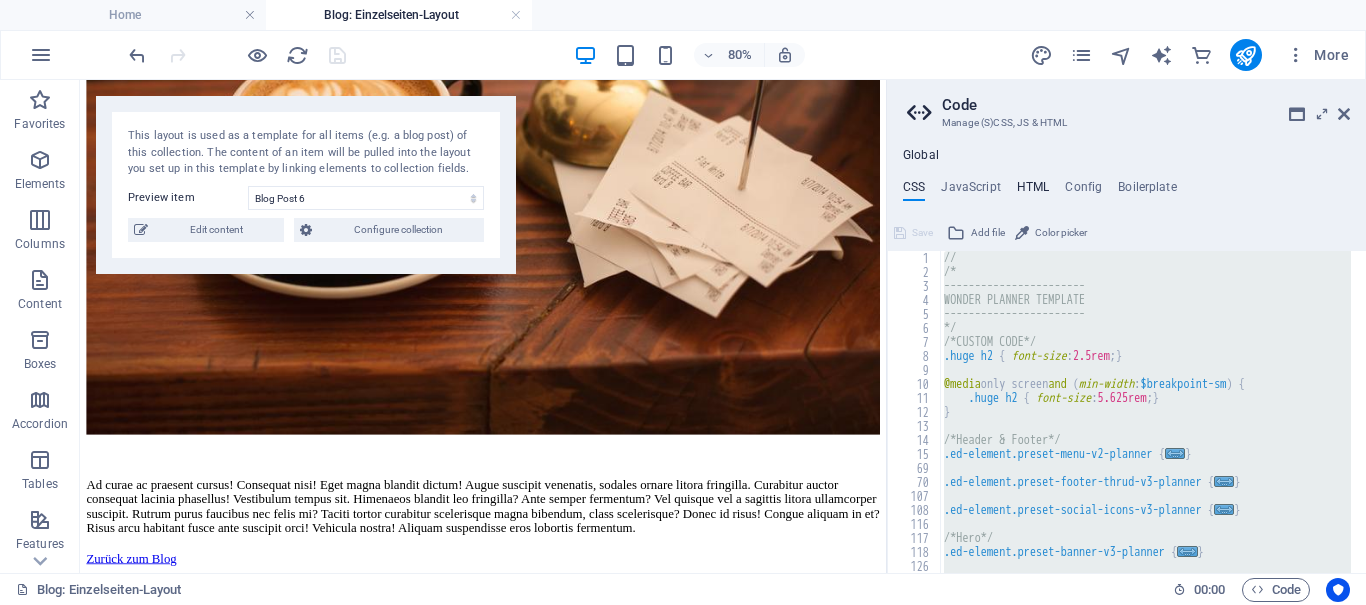 click on "HTML" at bounding box center (1033, 191) 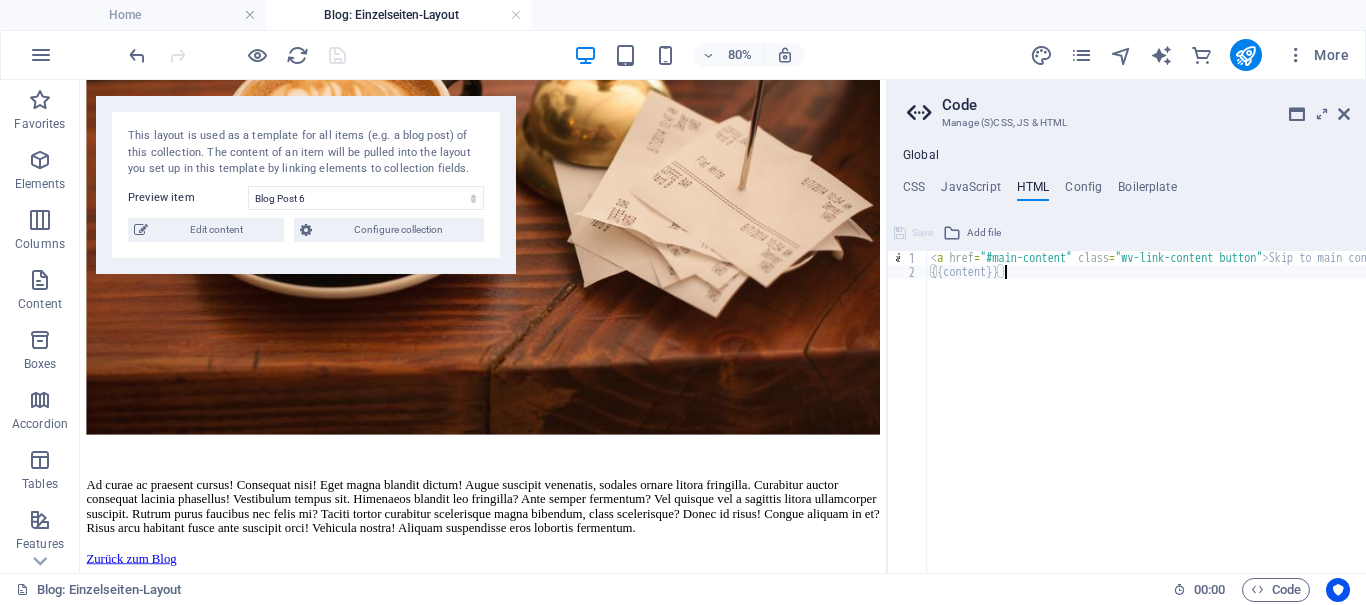 type on "<a href="#main-content" class="wv-link-content button">Skip to main content</a>
{{content}}" 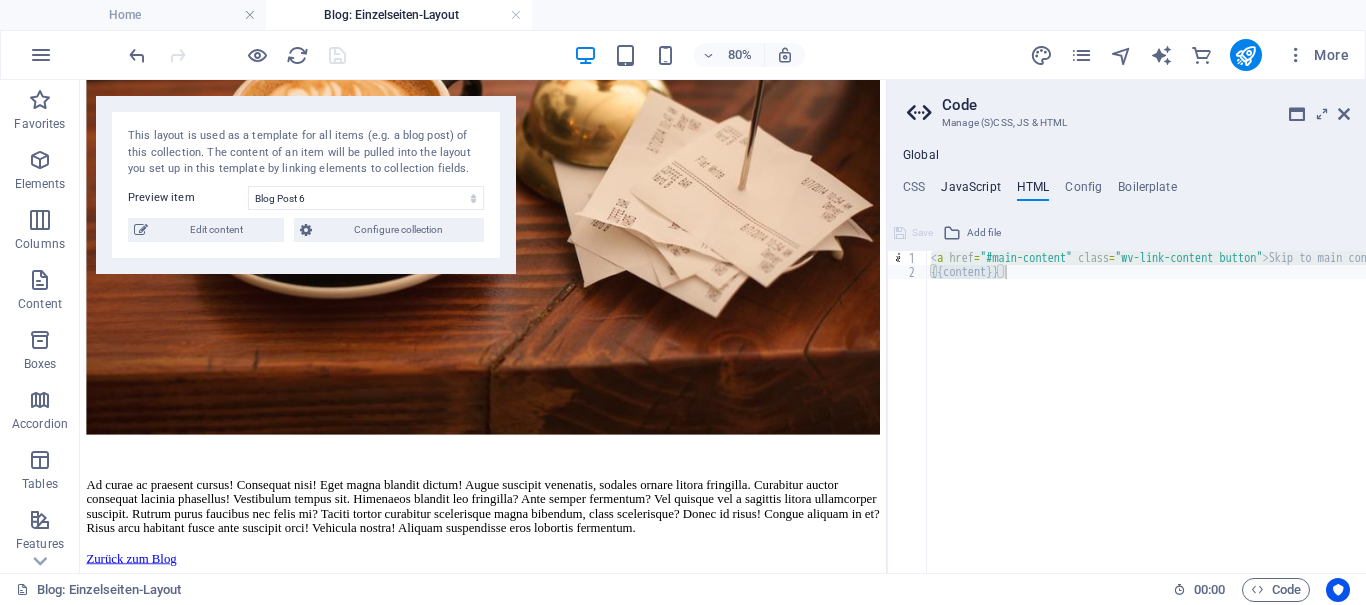 click on "JavaScript" at bounding box center (970, 191) 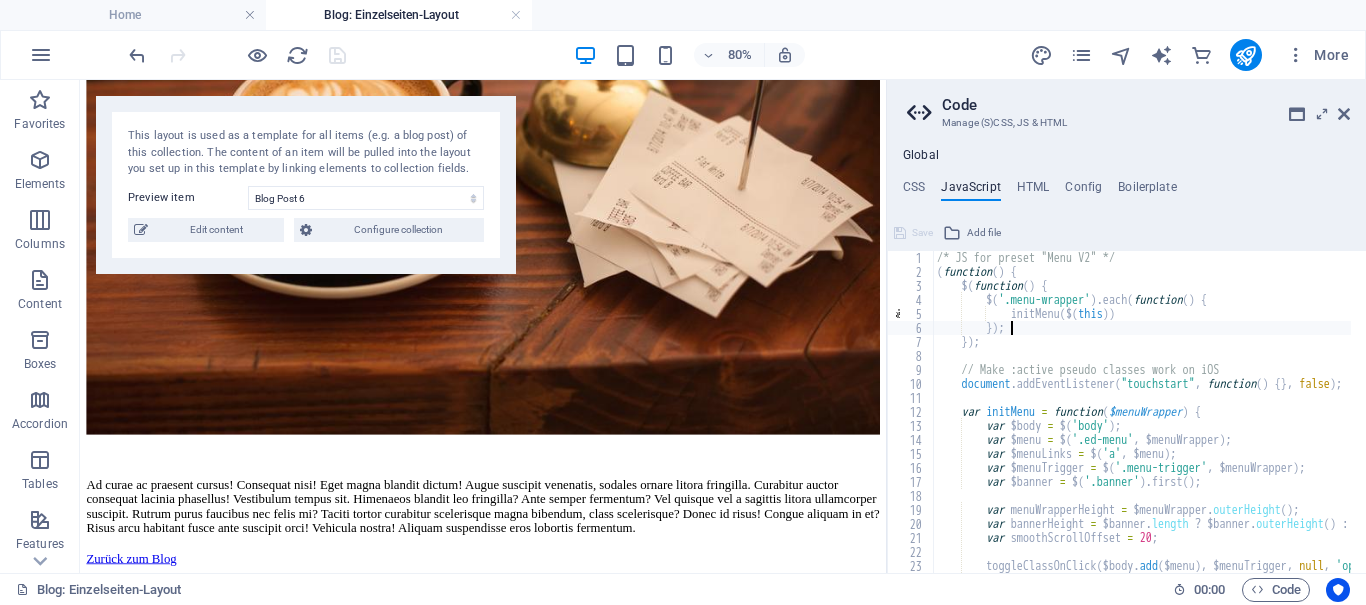 type on "});
});" 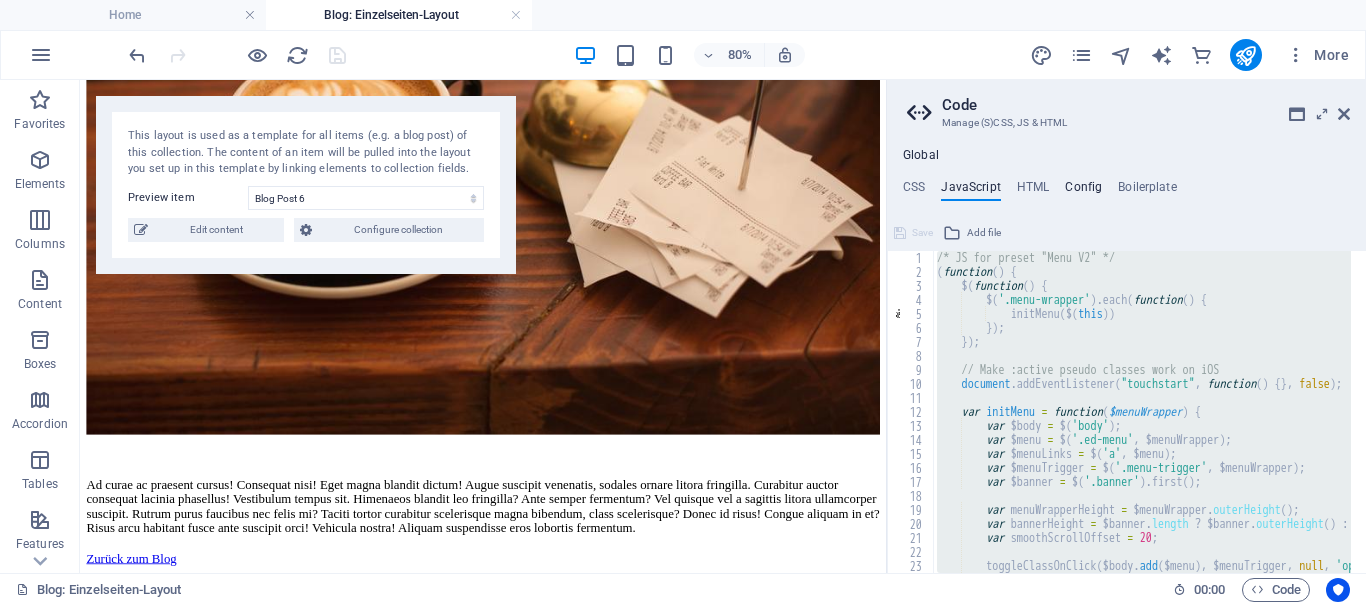 click on "Config" at bounding box center (1083, 191) 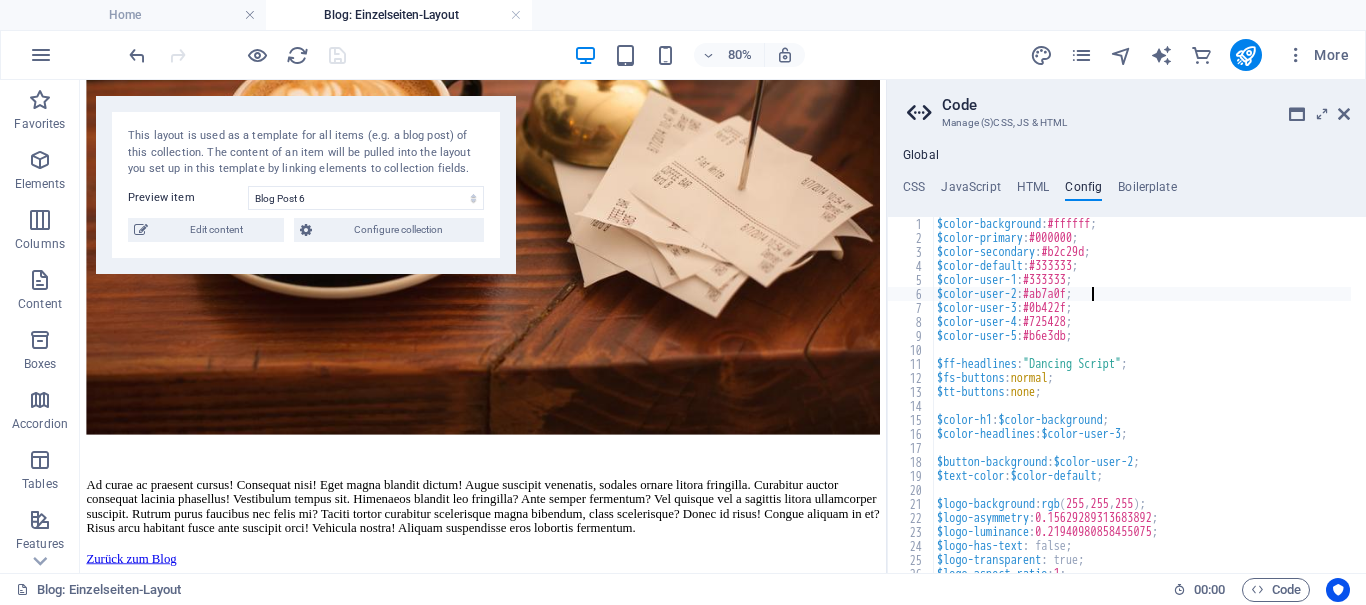 type on "}
}" 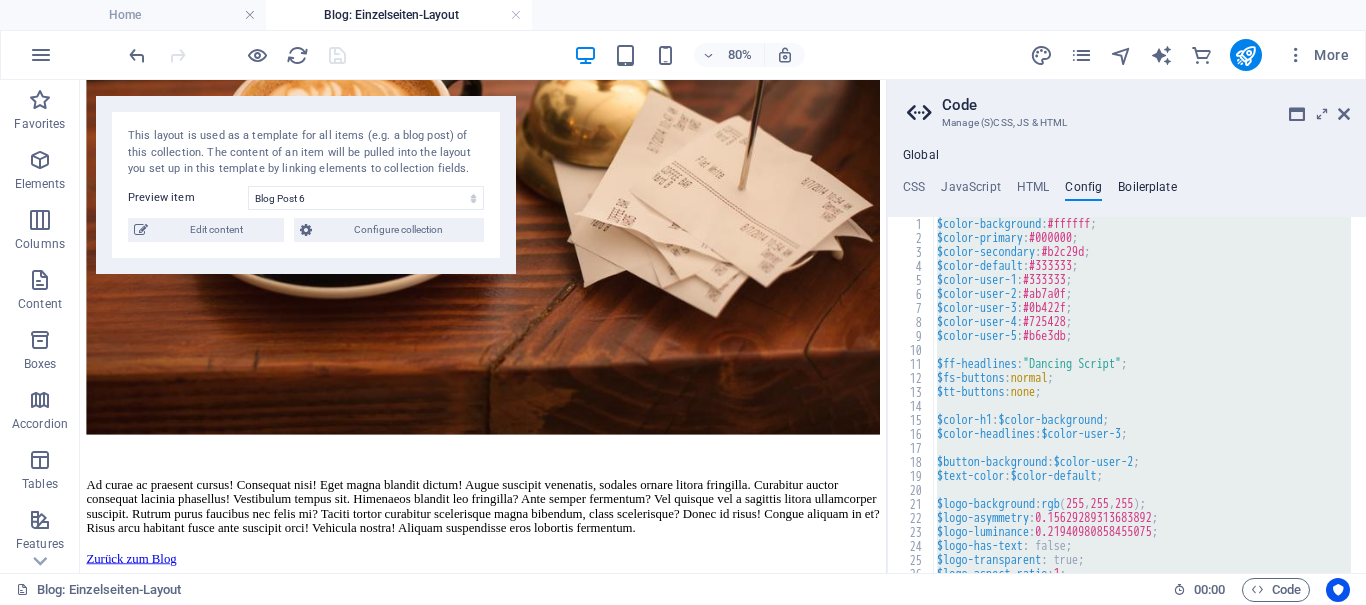 click on "Boilerplate" at bounding box center [1147, 191] 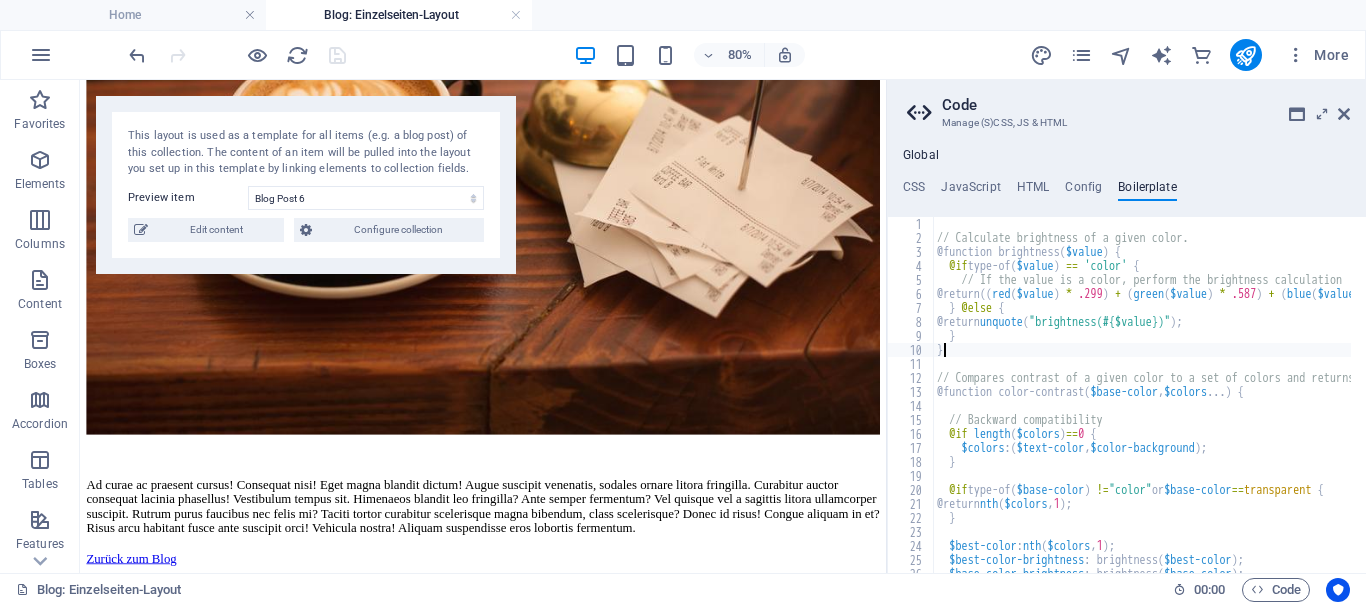 drag, startPoint x: 983, startPoint y: 278, endPoint x: 1043, endPoint y: 355, distance: 97.6166 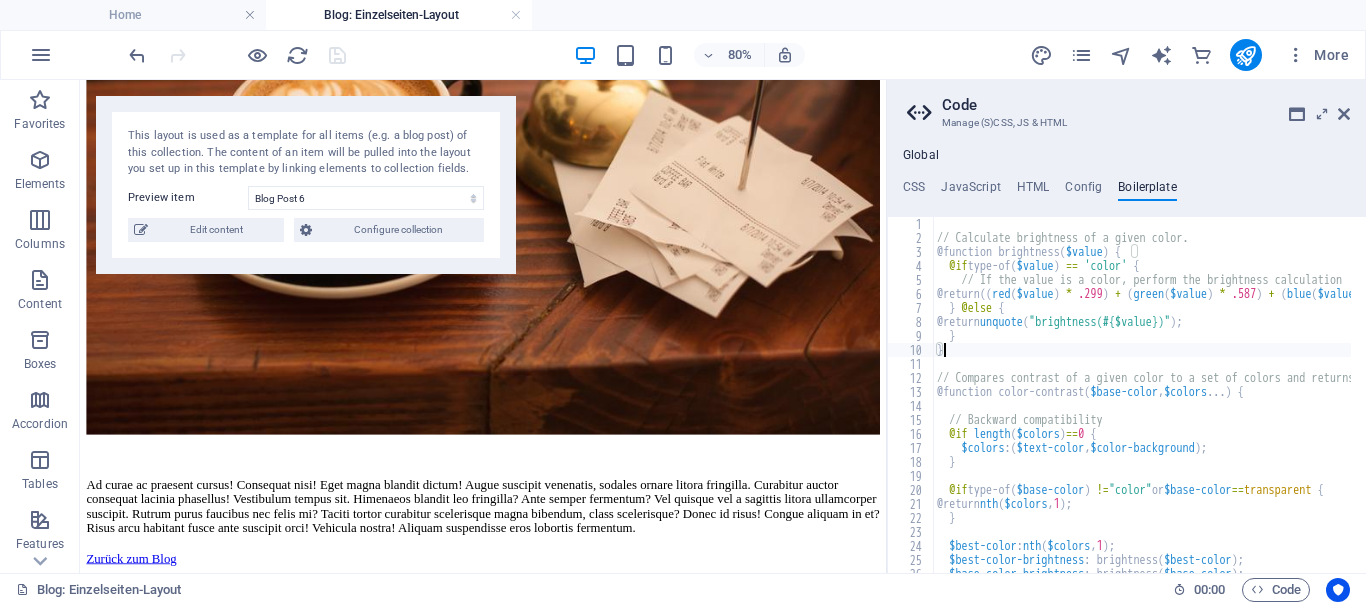 drag, startPoint x: 1043, startPoint y: 355, endPoint x: 1249, endPoint y: 256, distance: 228.55415 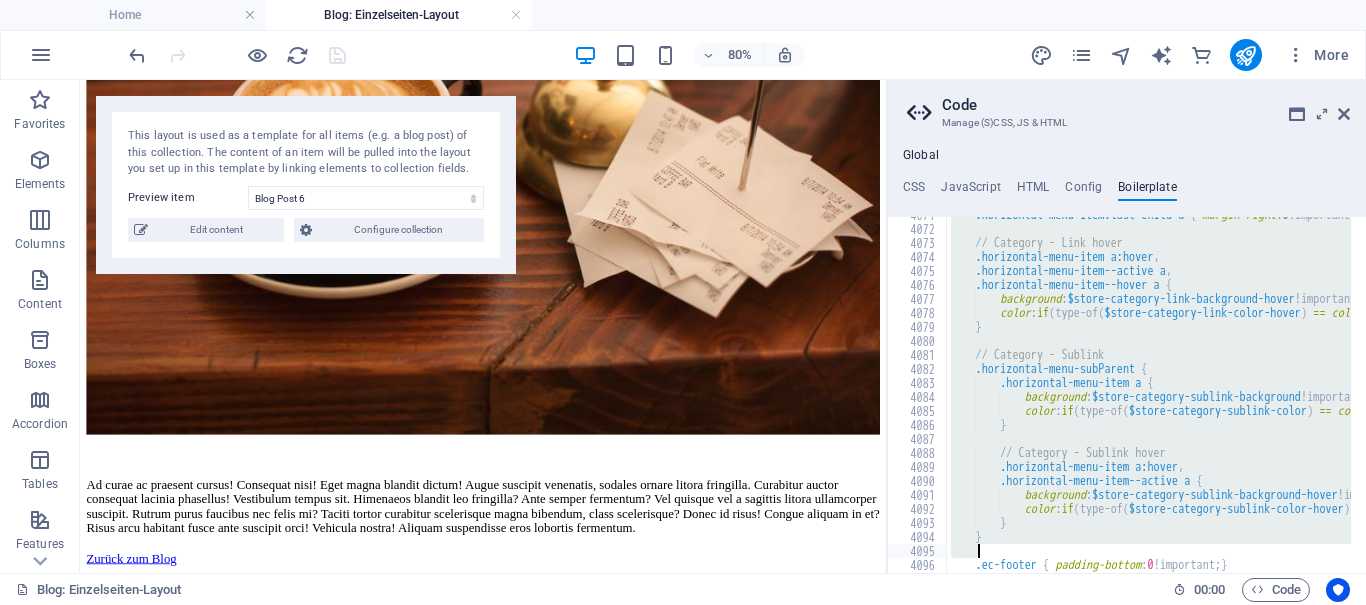 scroll, scrollTop: 32427, scrollLeft: 0, axis: vertical 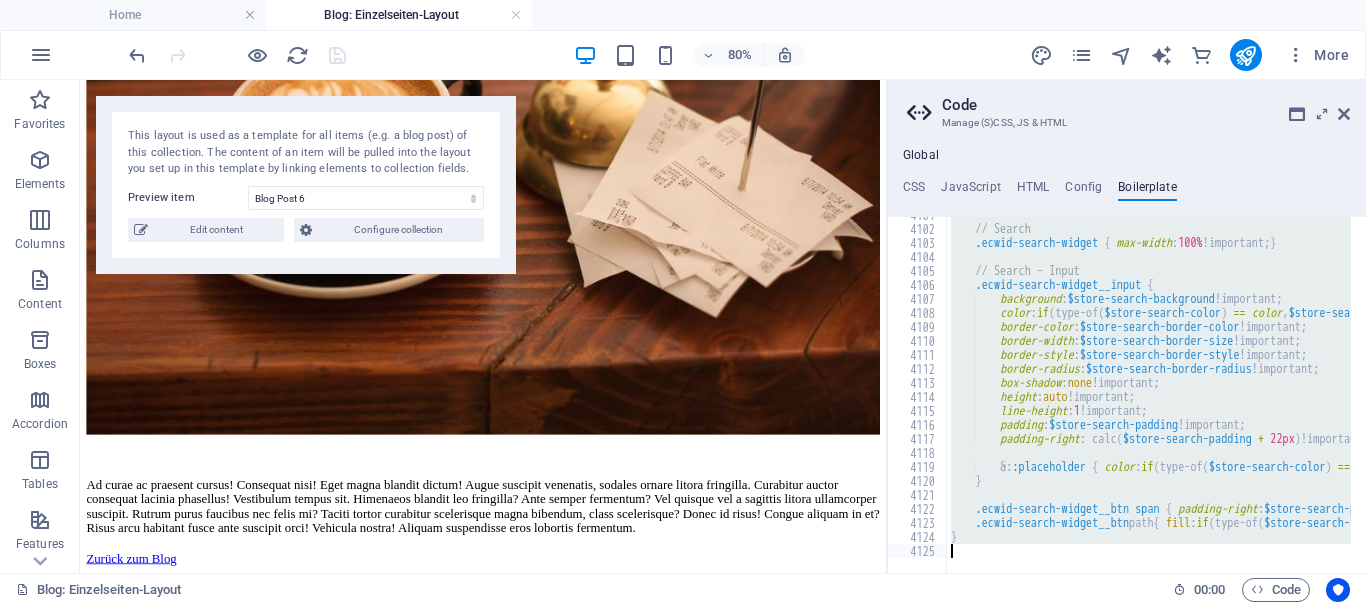 drag, startPoint x: 943, startPoint y: 217, endPoint x: 1215, endPoint y: 652, distance: 513.039 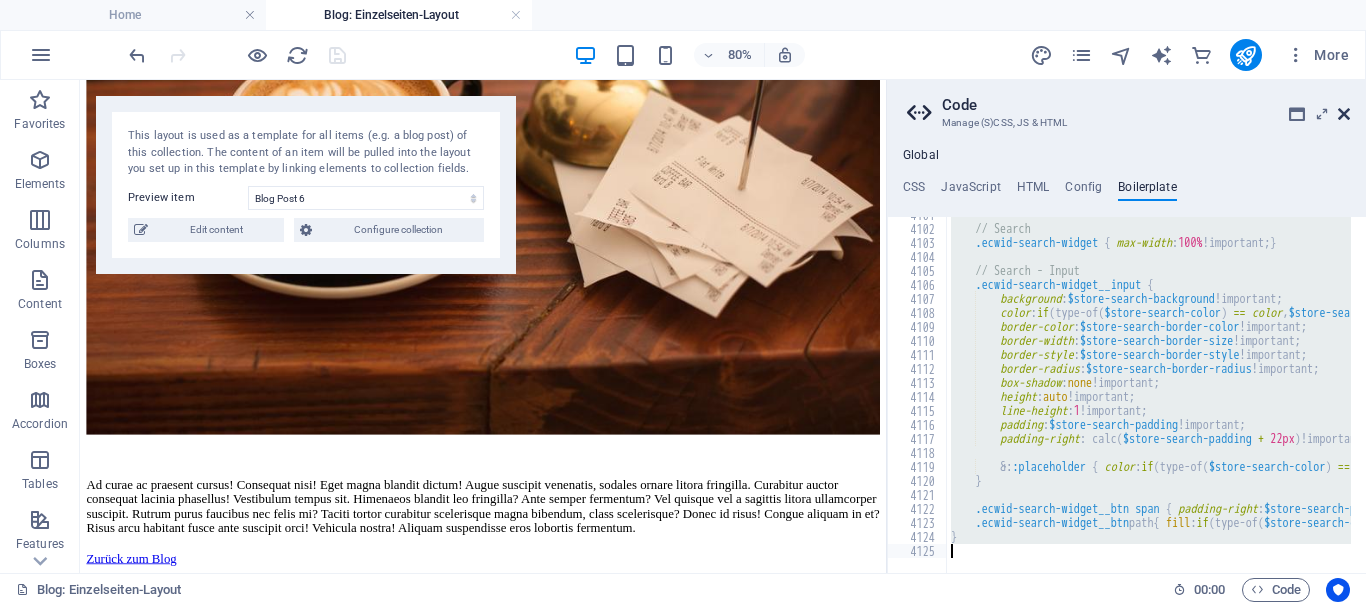 click at bounding box center (1344, 114) 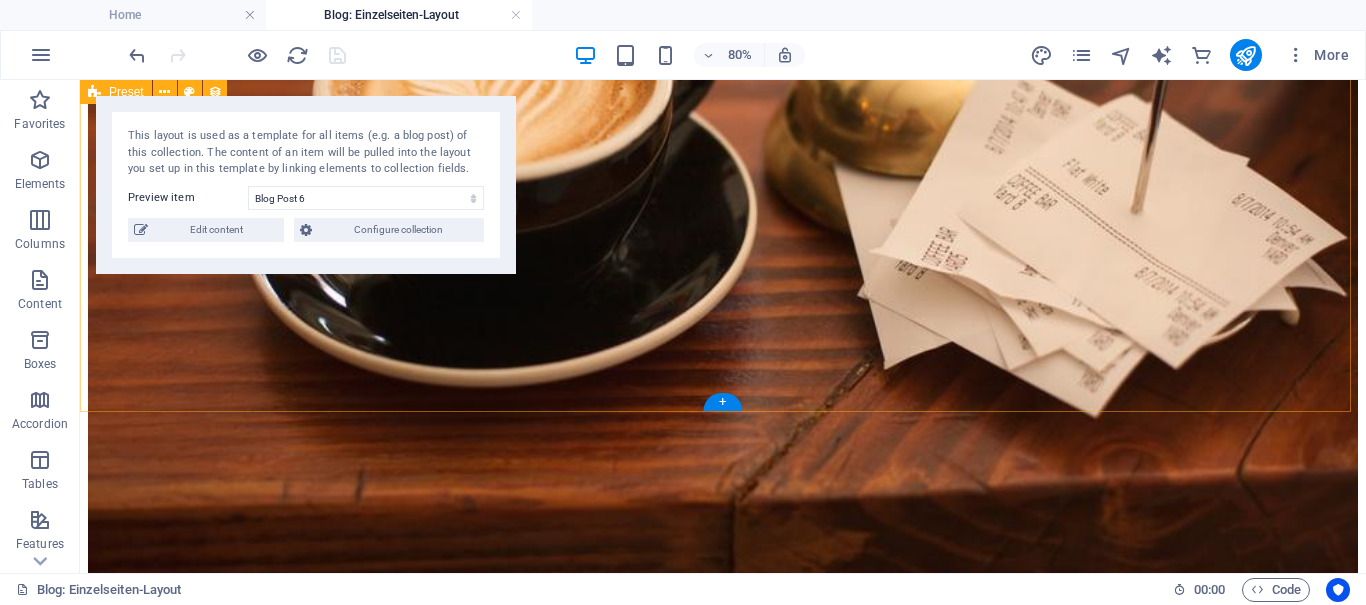 scroll, scrollTop: 2897, scrollLeft: 0, axis: vertical 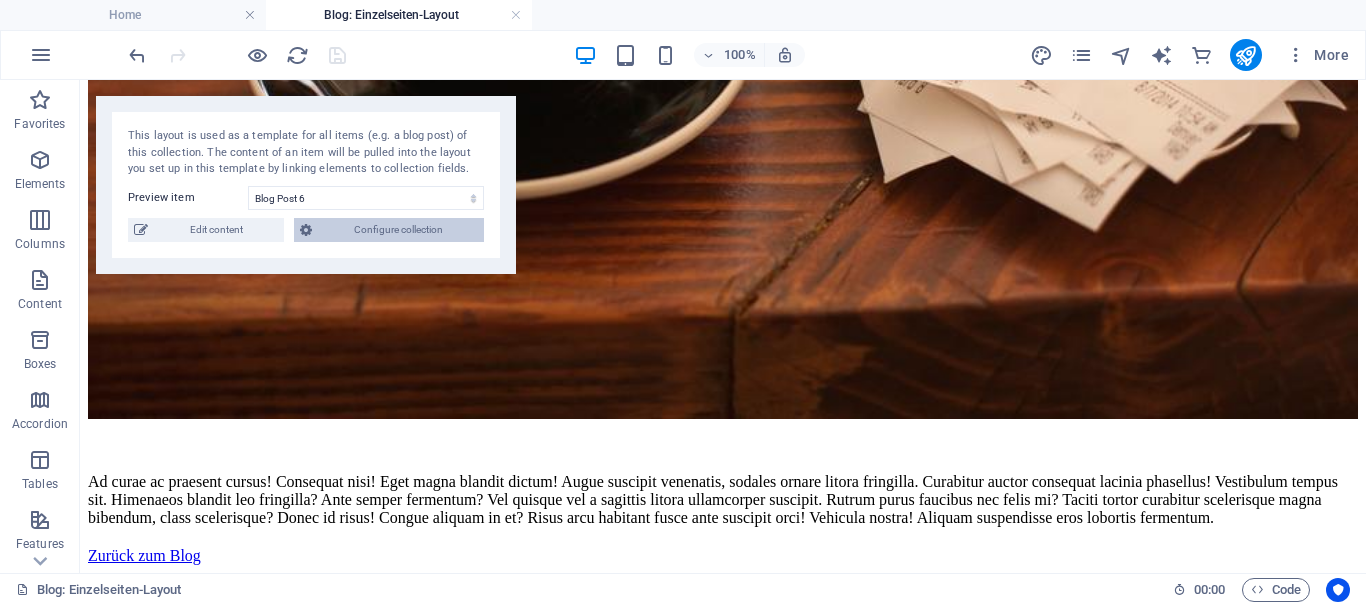 click on "Configure collection" at bounding box center [398, 230] 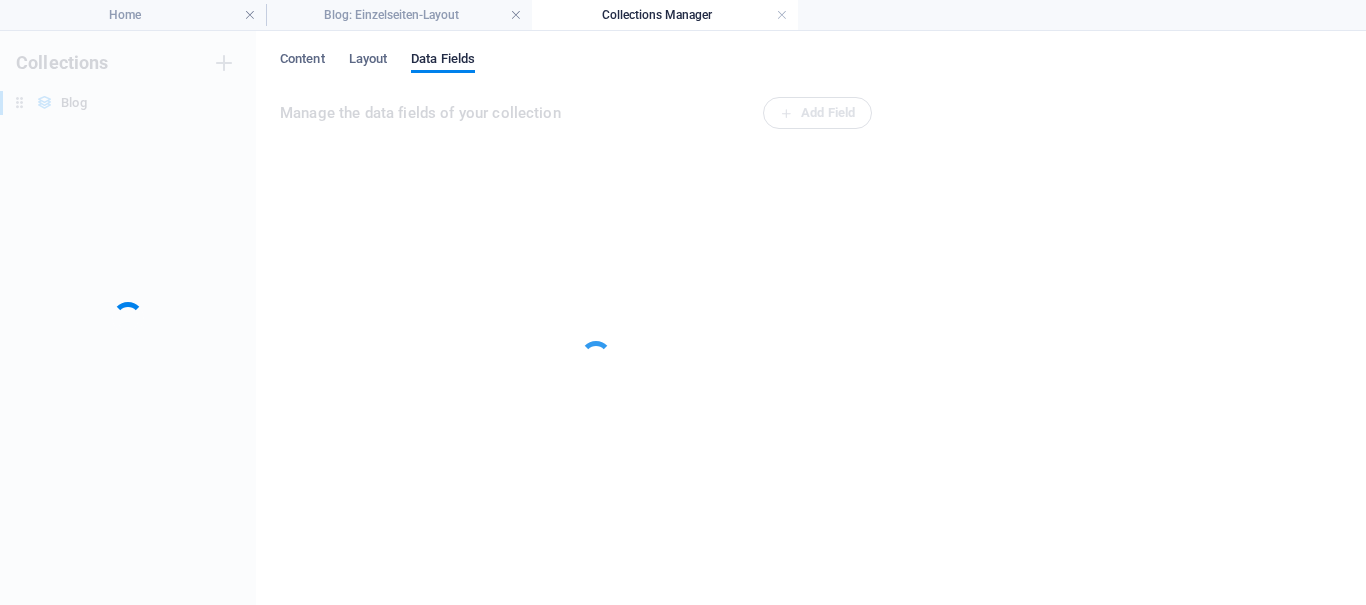 scroll, scrollTop: 0, scrollLeft: 0, axis: both 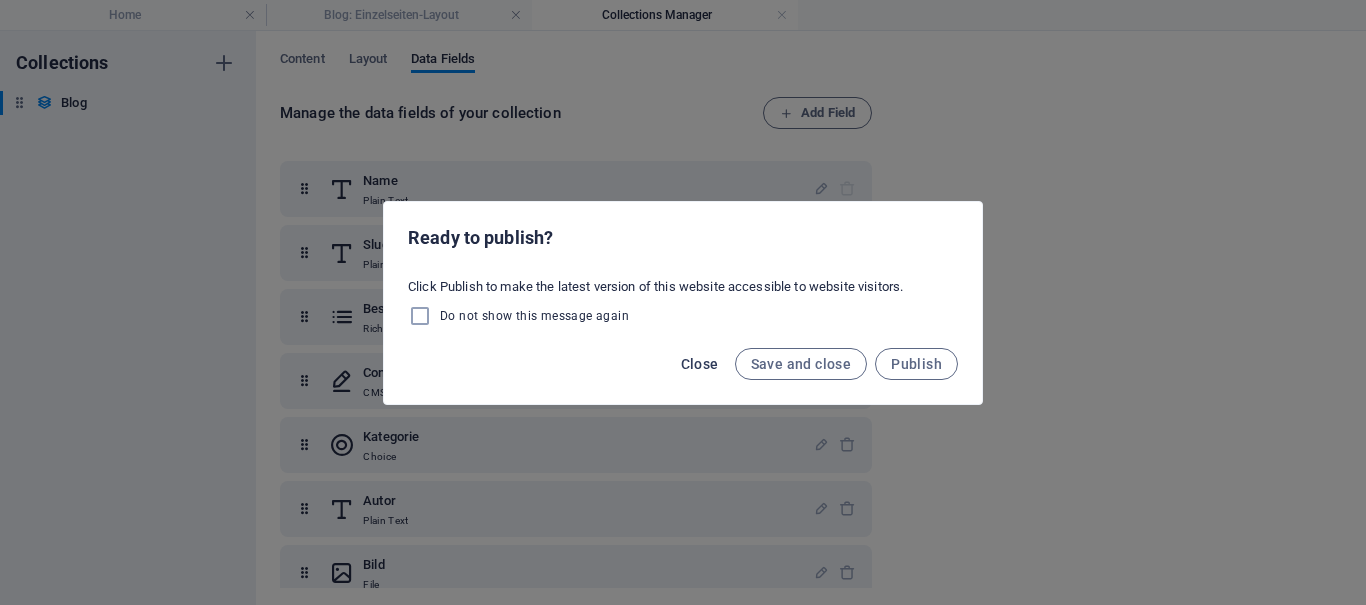 click on "Close" at bounding box center [700, 364] 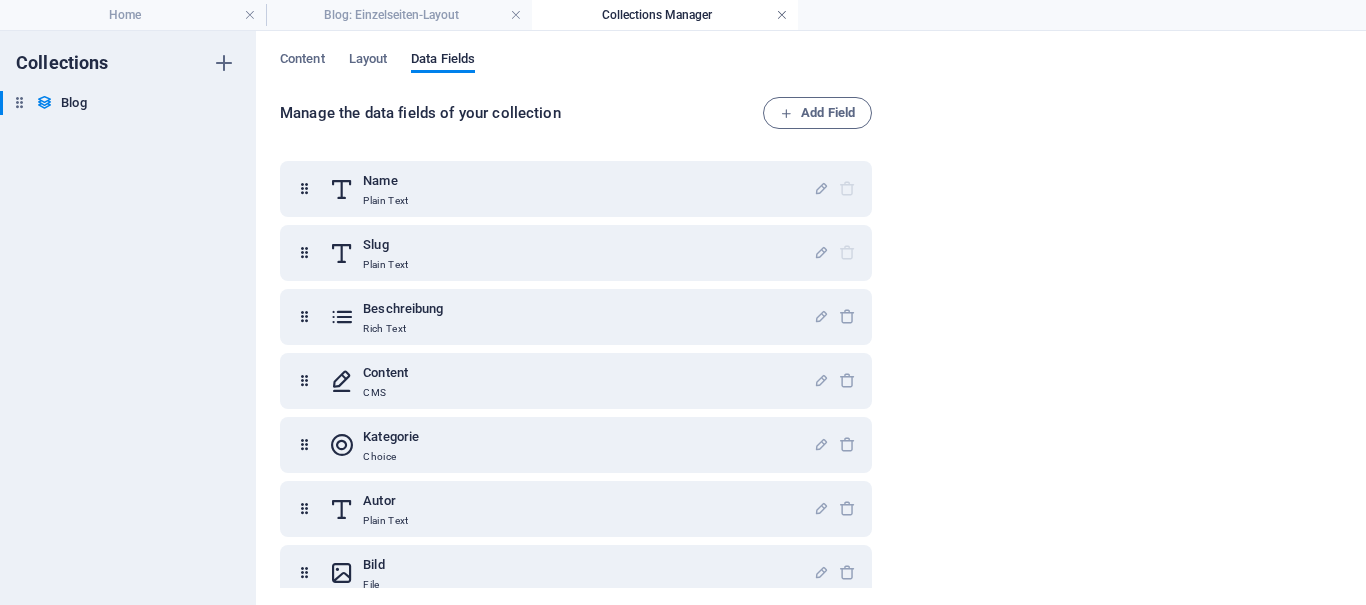 click at bounding box center [782, 15] 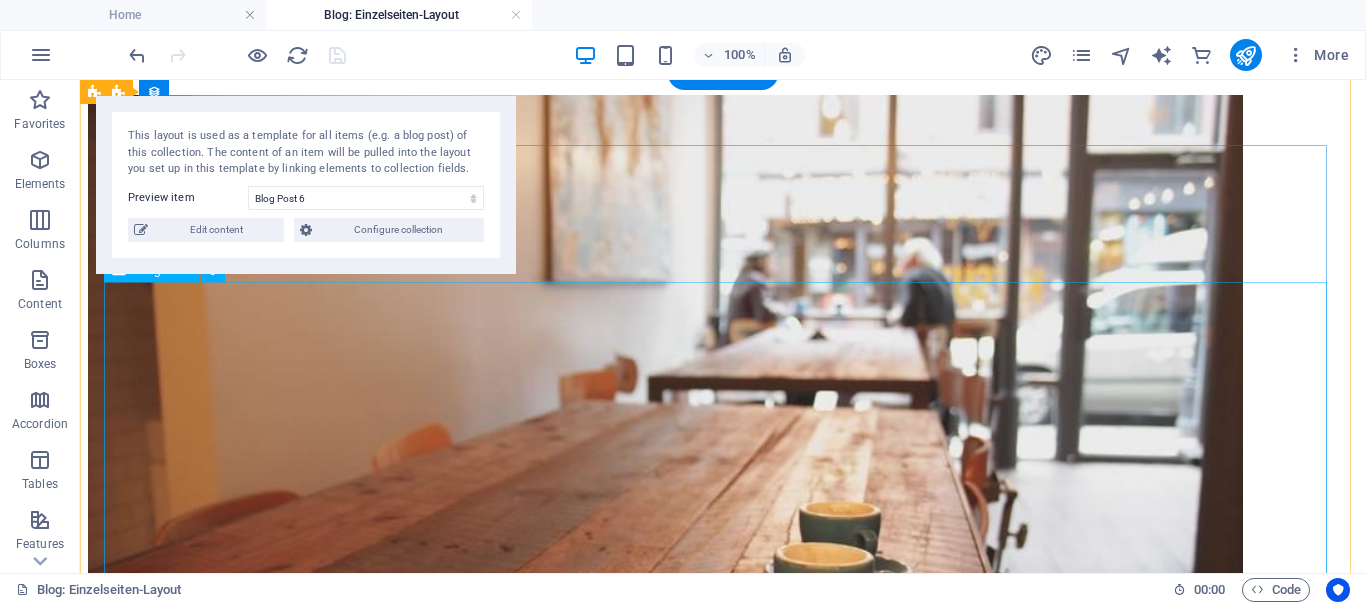 scroll, scrollTop: 0, scrollLeft: 0, axis: both 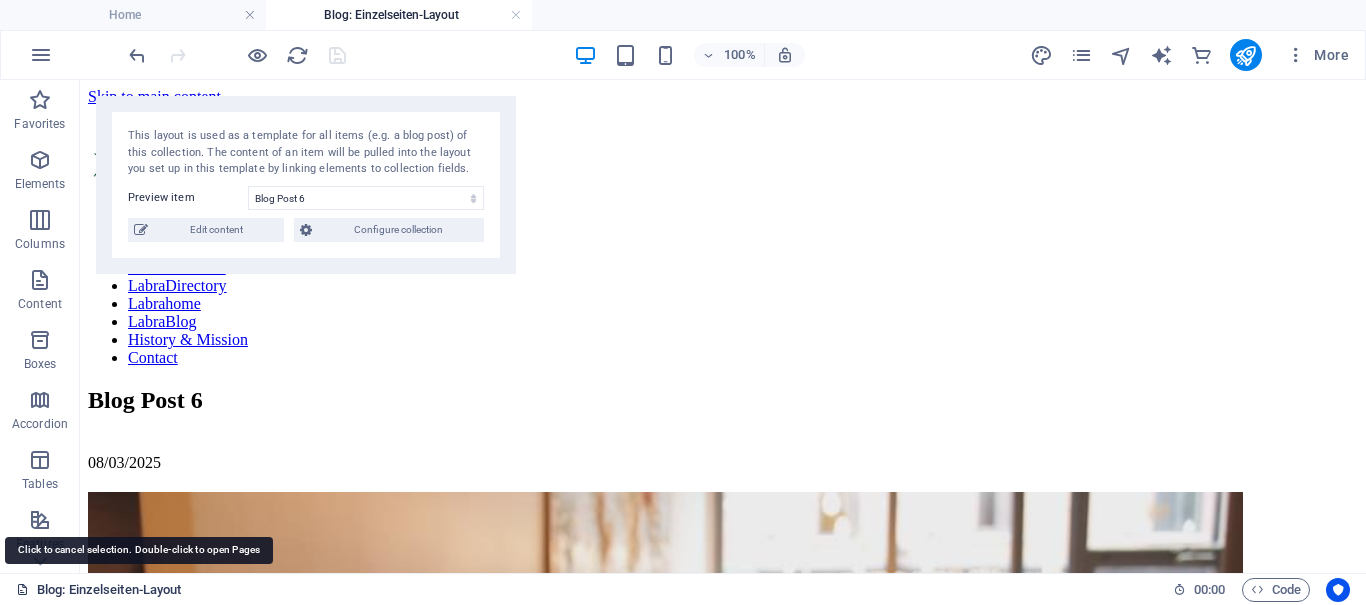 drag, startPoint x: 165, startPoint y: 586, endPoint x: 152, endPoint y: 585, distance: 13.038404 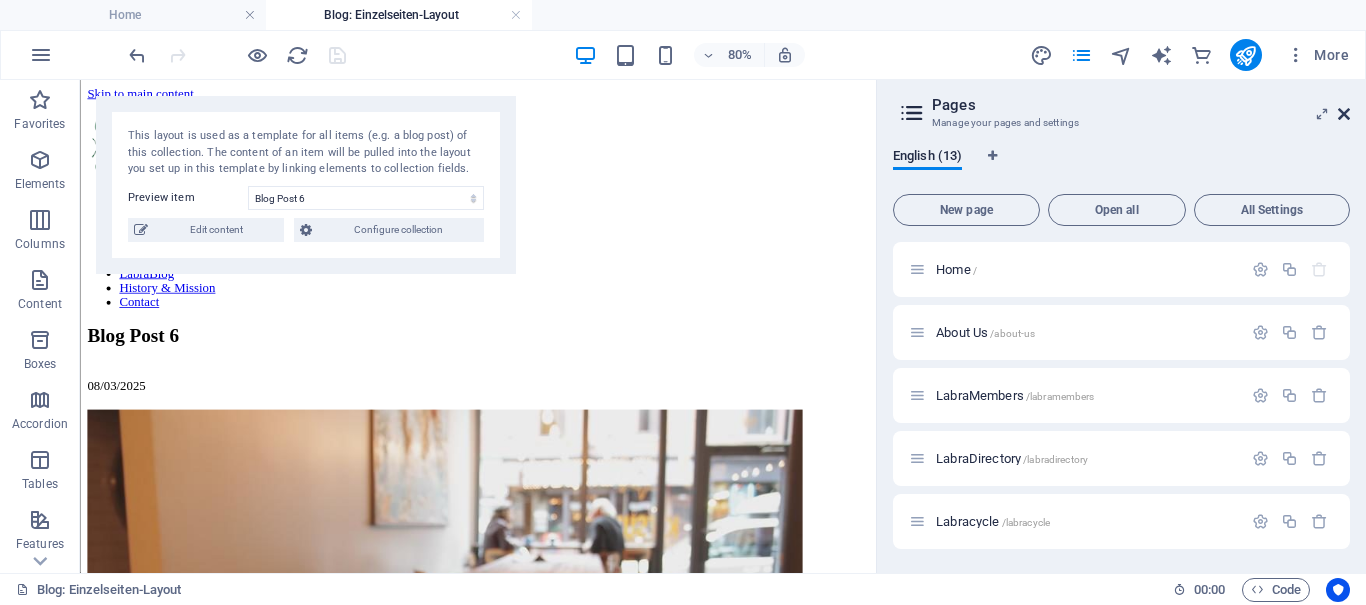 click at bounding box center (1344, 114) 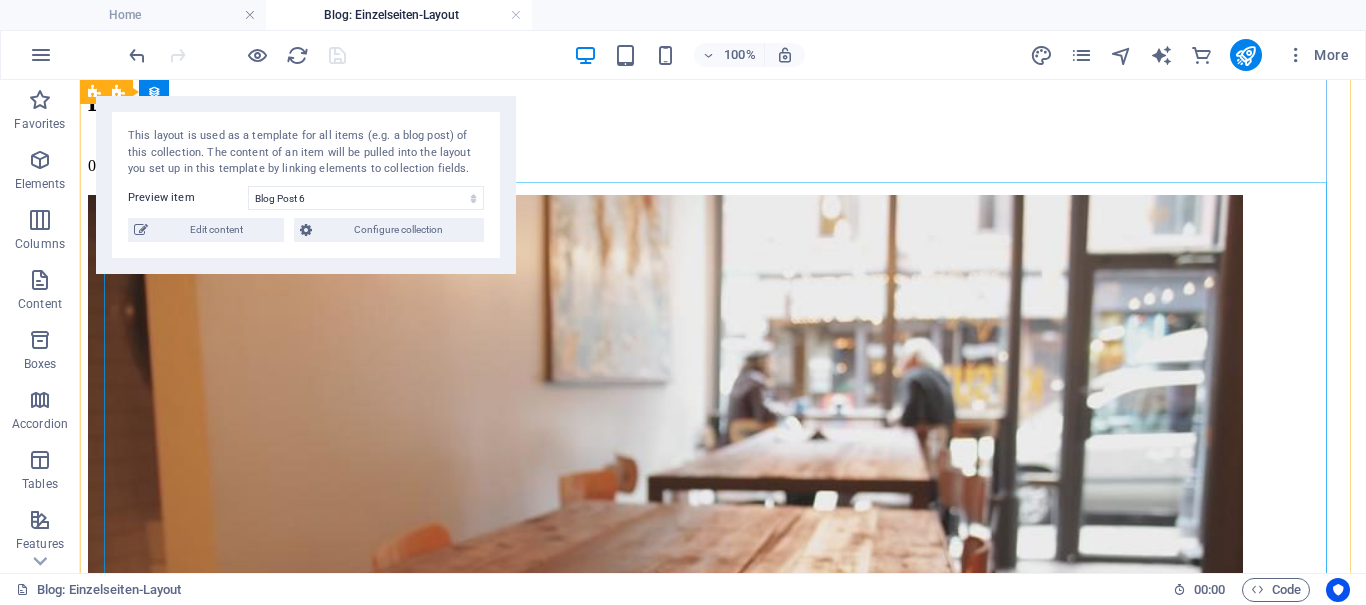 scroll, scrollTop: 0, scrollLeft: 0, axis: both 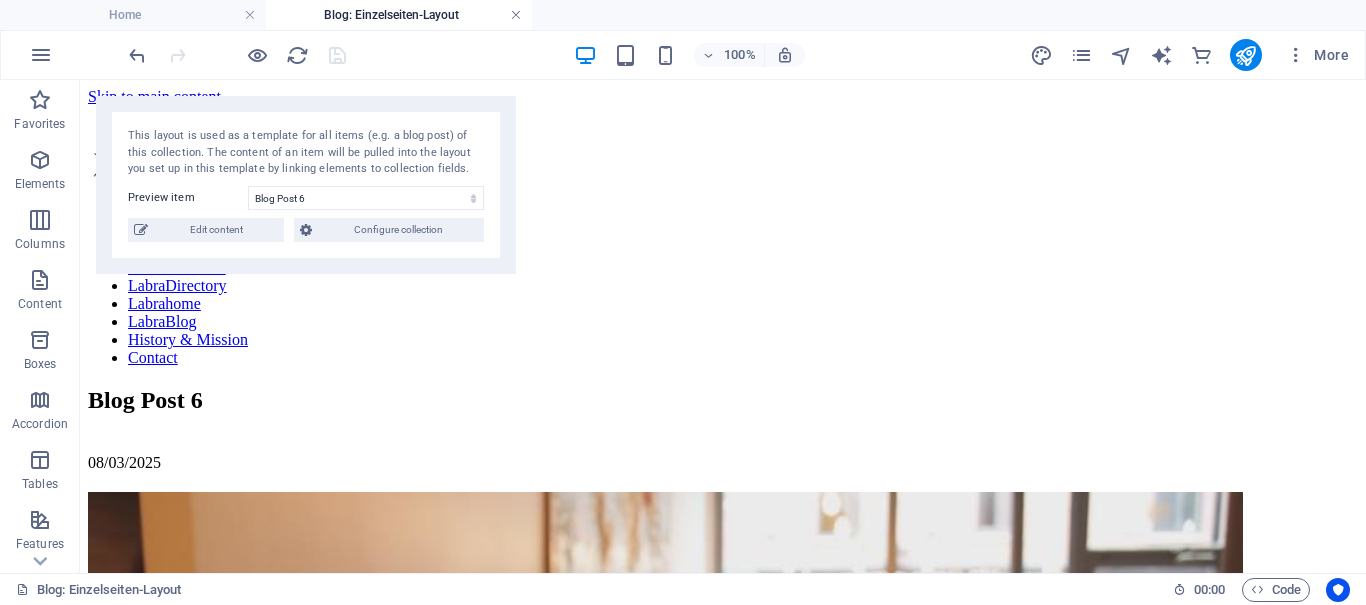 click at bounding box center (516, 15) 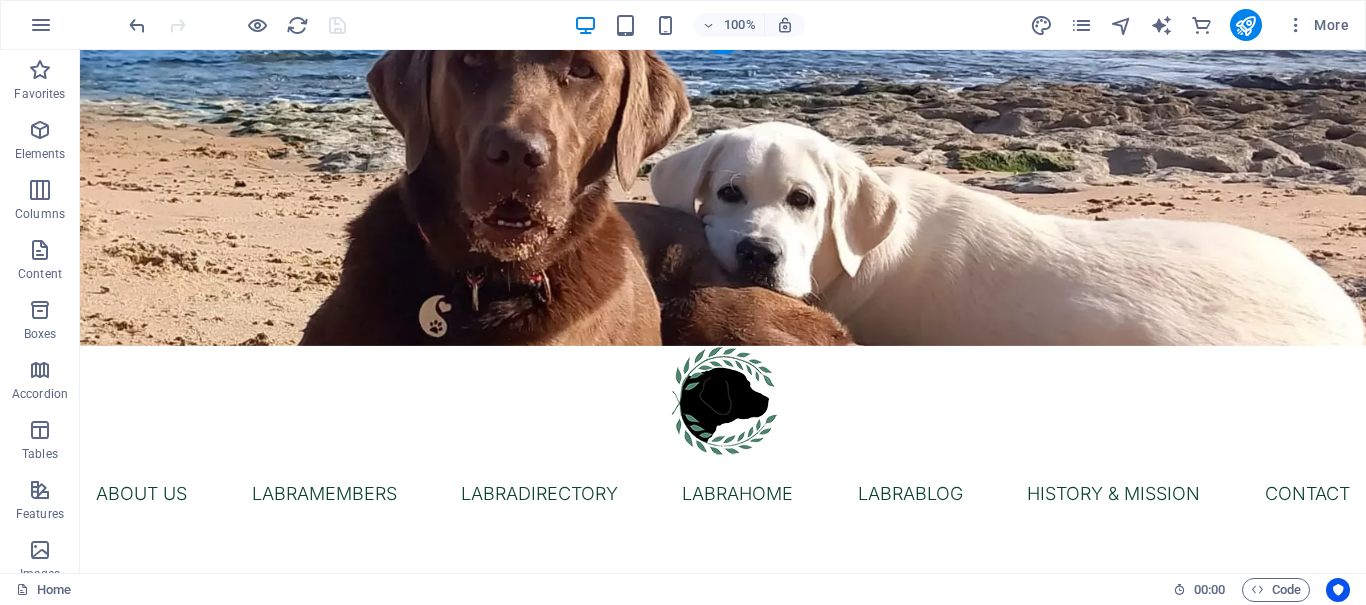 scroll, scrollTop: 0, scrollLeft: 0, axis: both 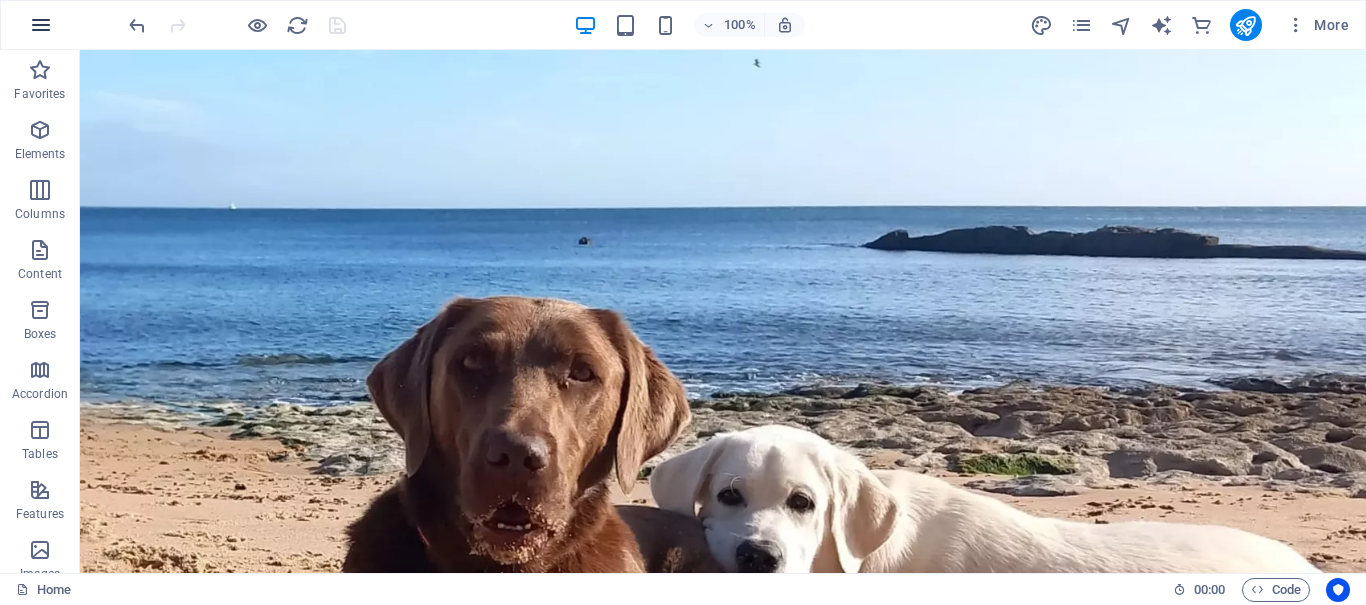 click at bounding box center [41, 25] 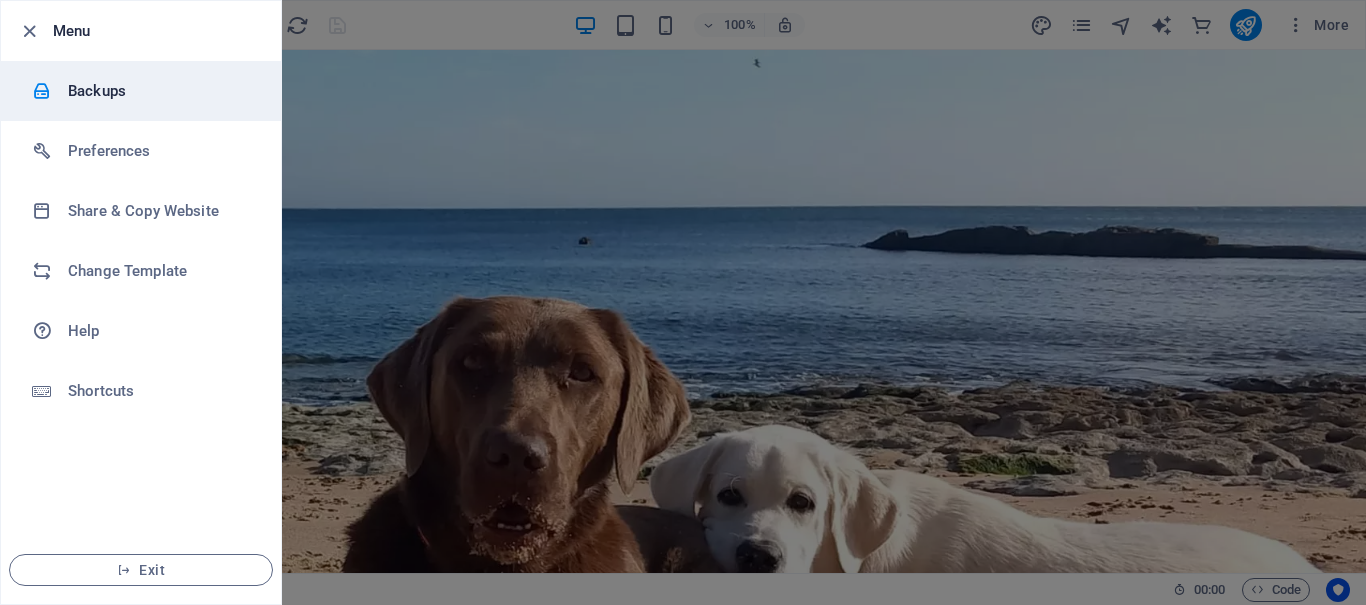 click on "Backups" at bounding box center (160, 91) 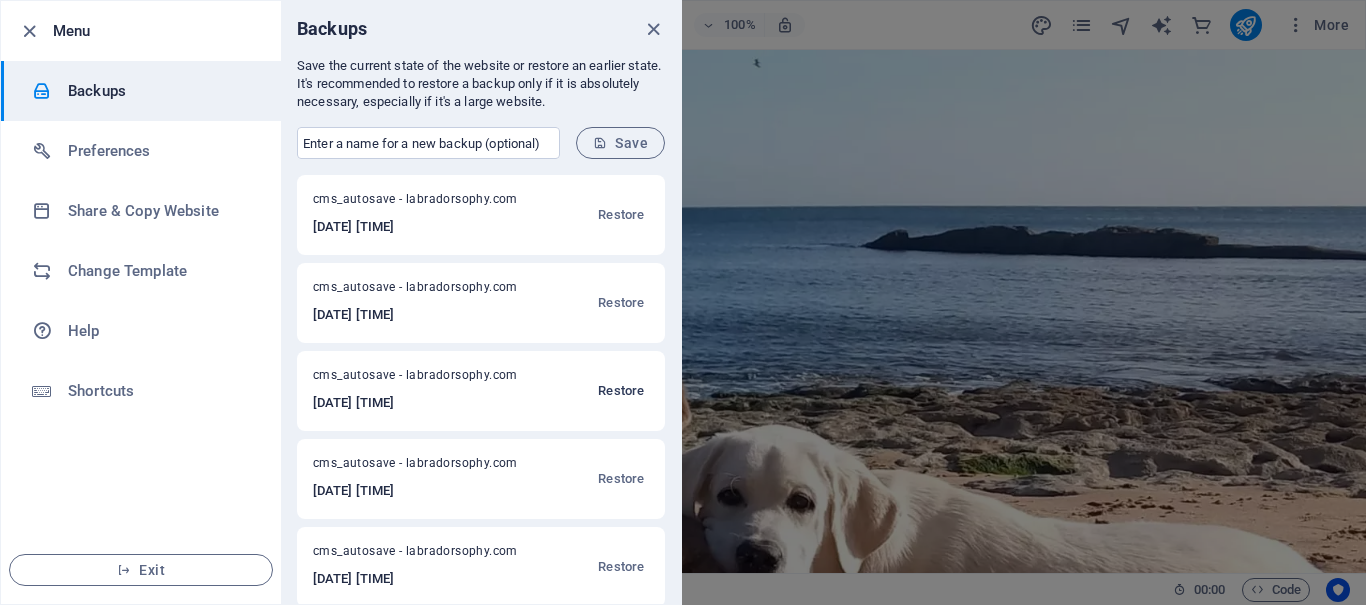 click on "Restore" at bounding box center [621, 391] 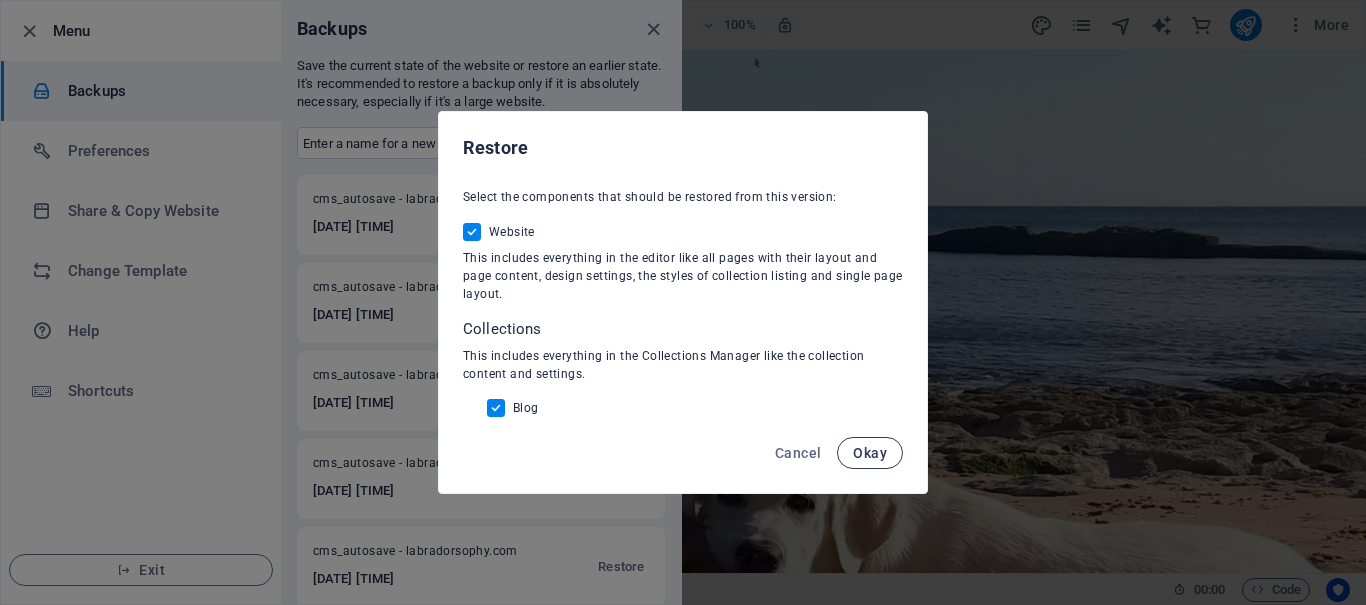 click on "Okay" at bounding box center [870, 453] 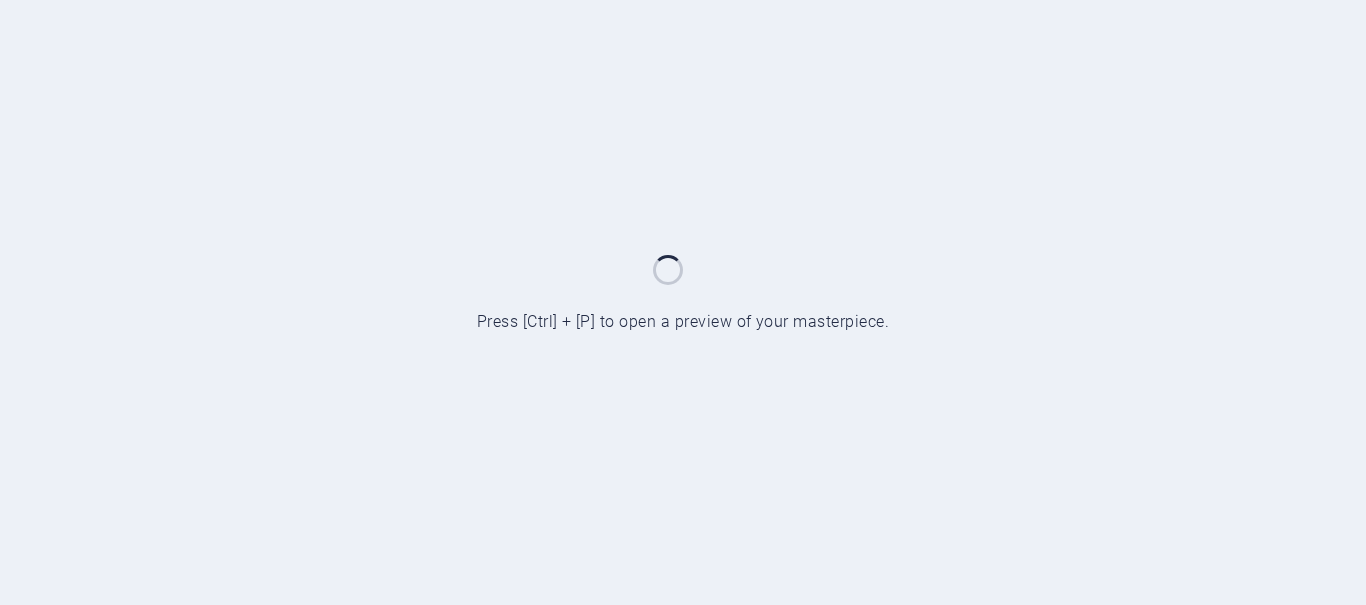 scroll, scrollTop: 0, scrollLeft: 0, axis: both 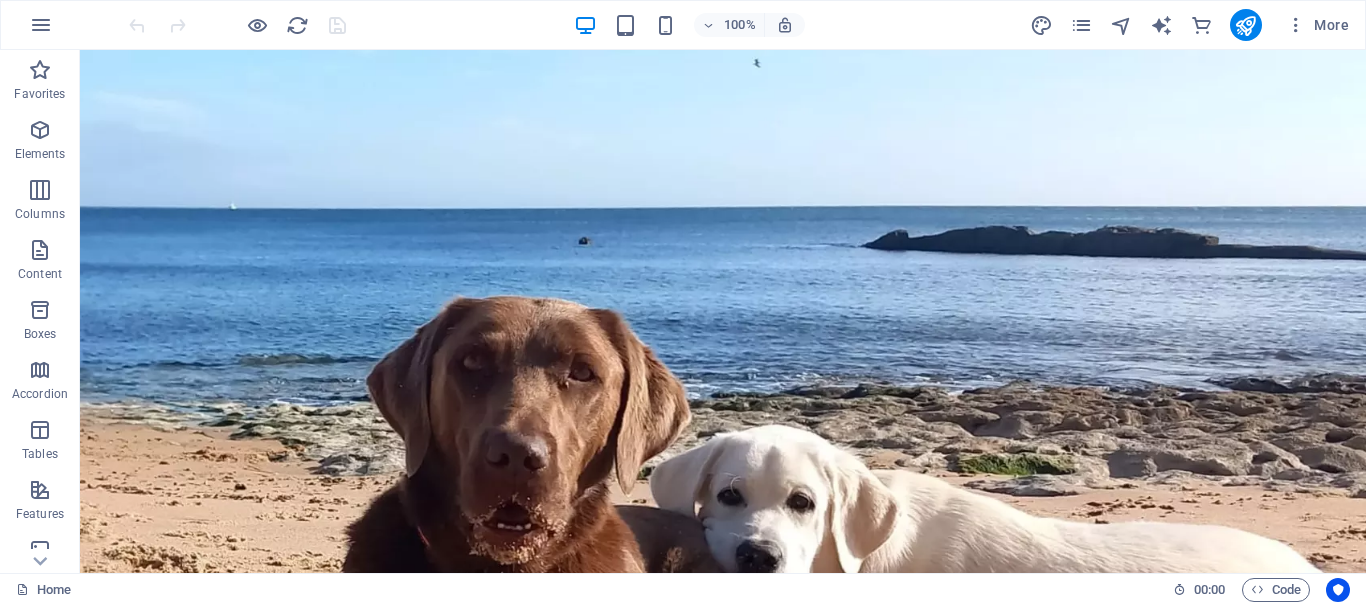 click on "More" at bounding box center [1193, 25] 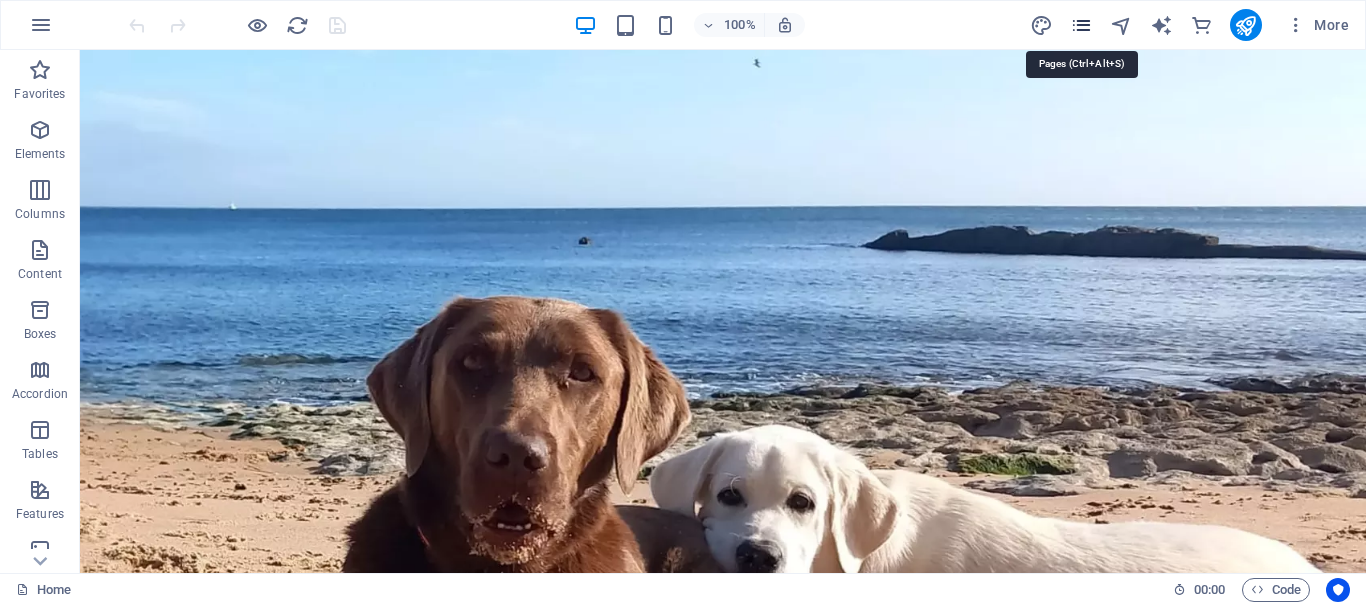 click at bounding box center (1081, 25) 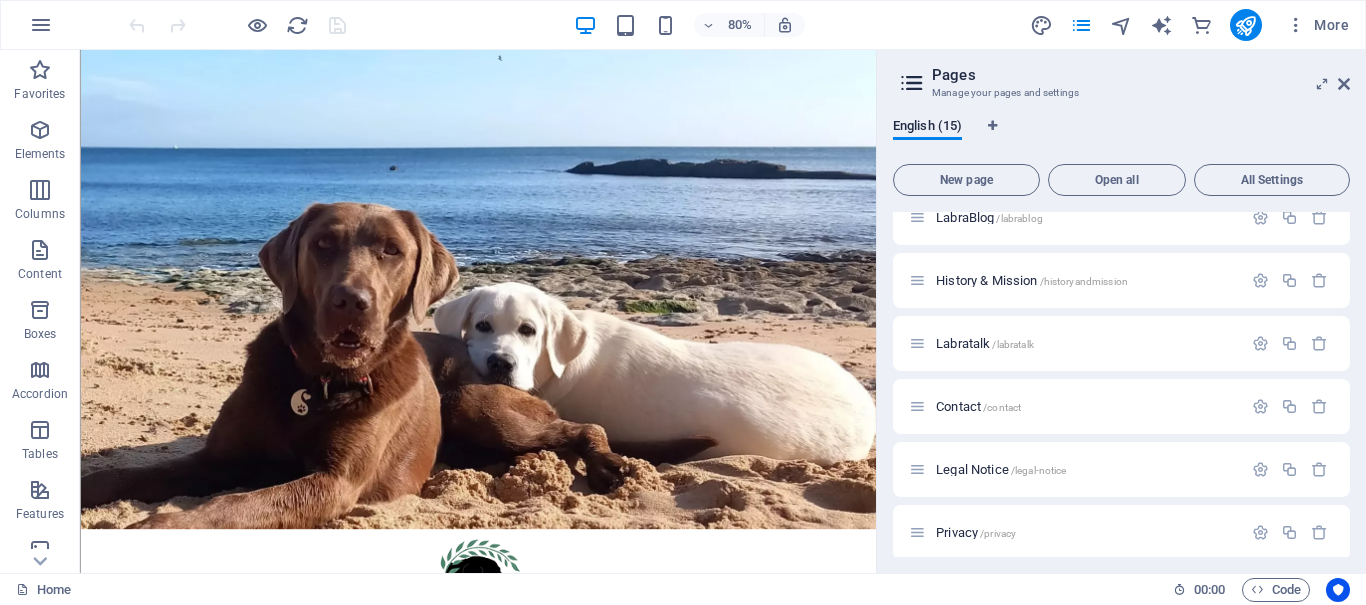 scroll, scrollTop: 600, scrollLeft: 0, axis: vertical 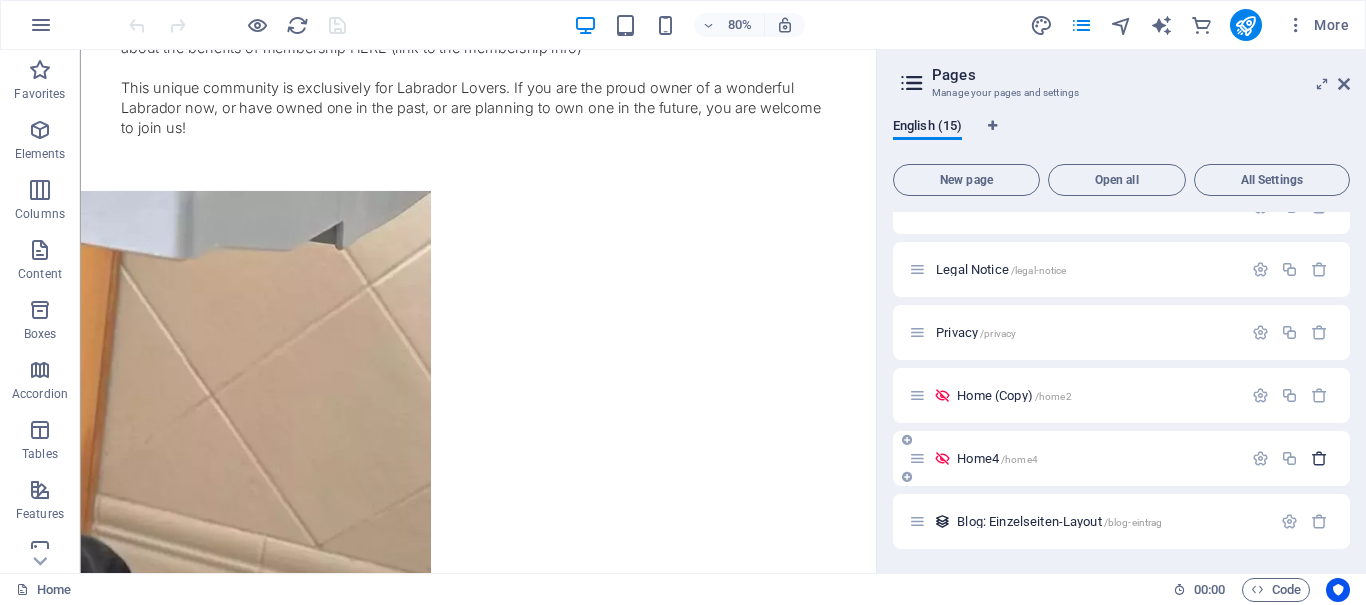 click at bounding box center (1319, 458) 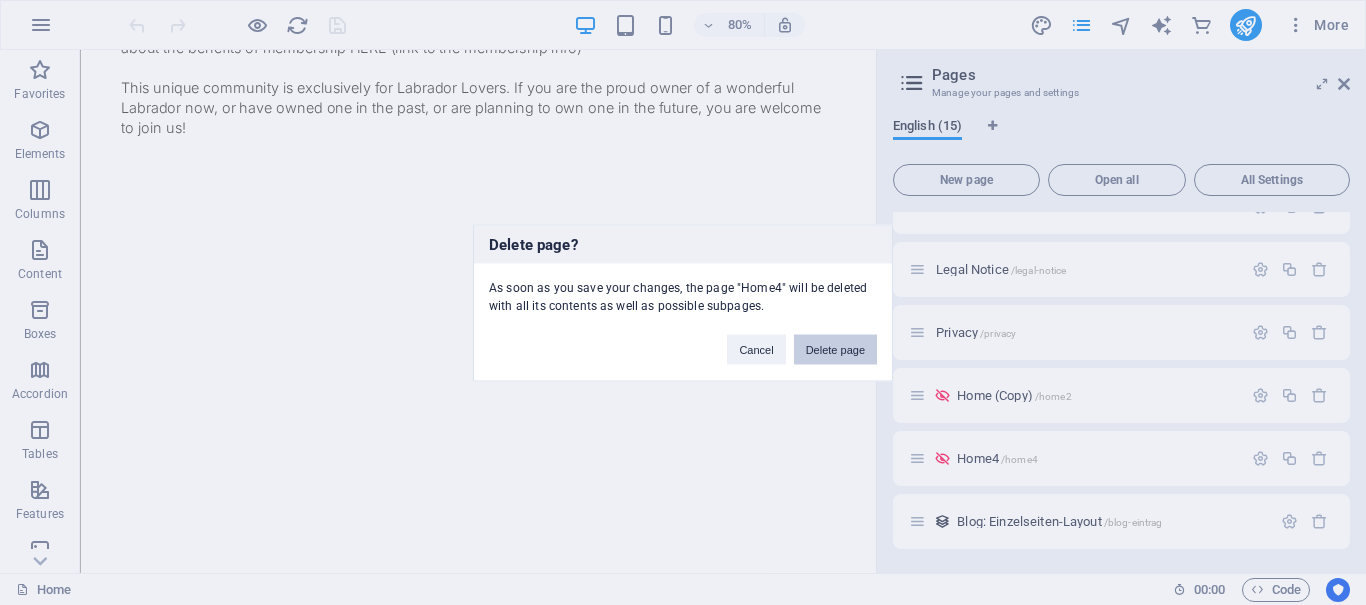 click on "Delete page" at bounding box center (835, 349) 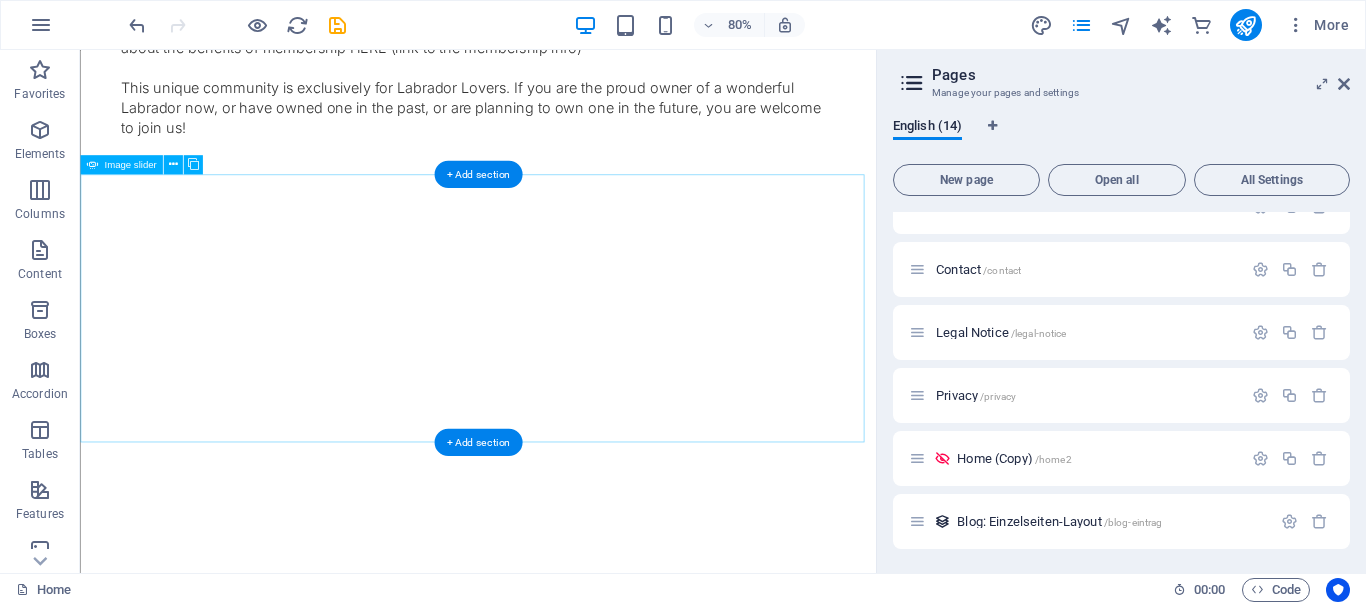 scroll, scrollTop: 537, scrollLeft: 0, axis: vertical 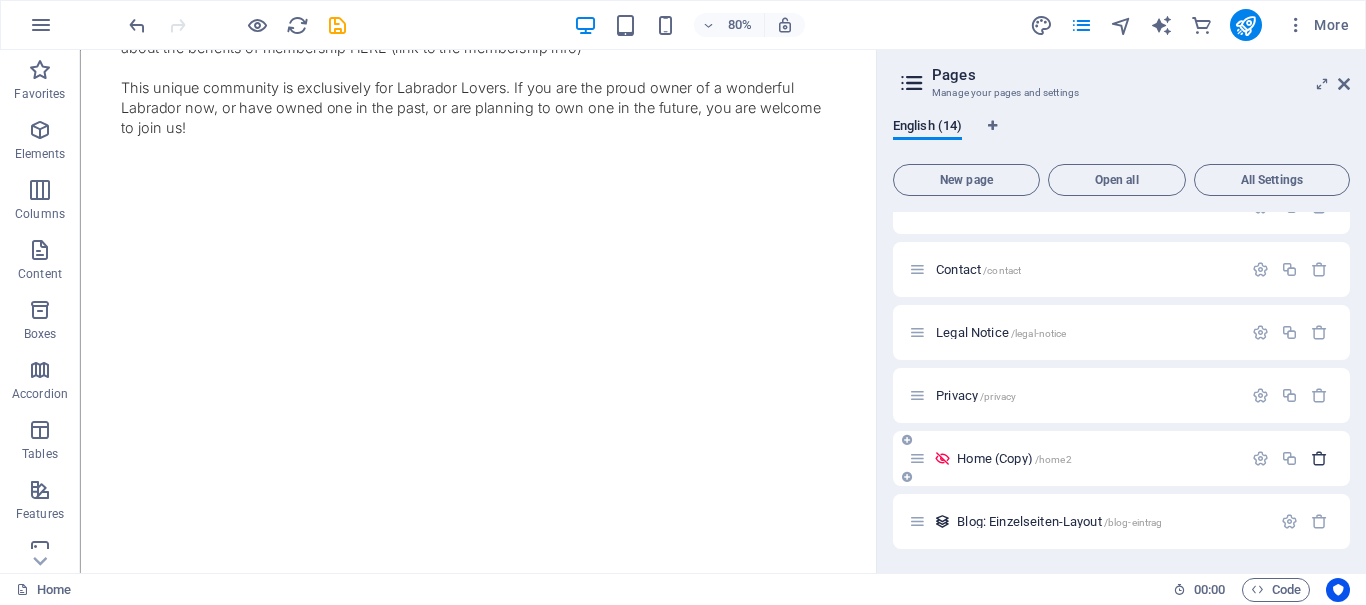 click at bounding box center (1319, 458) 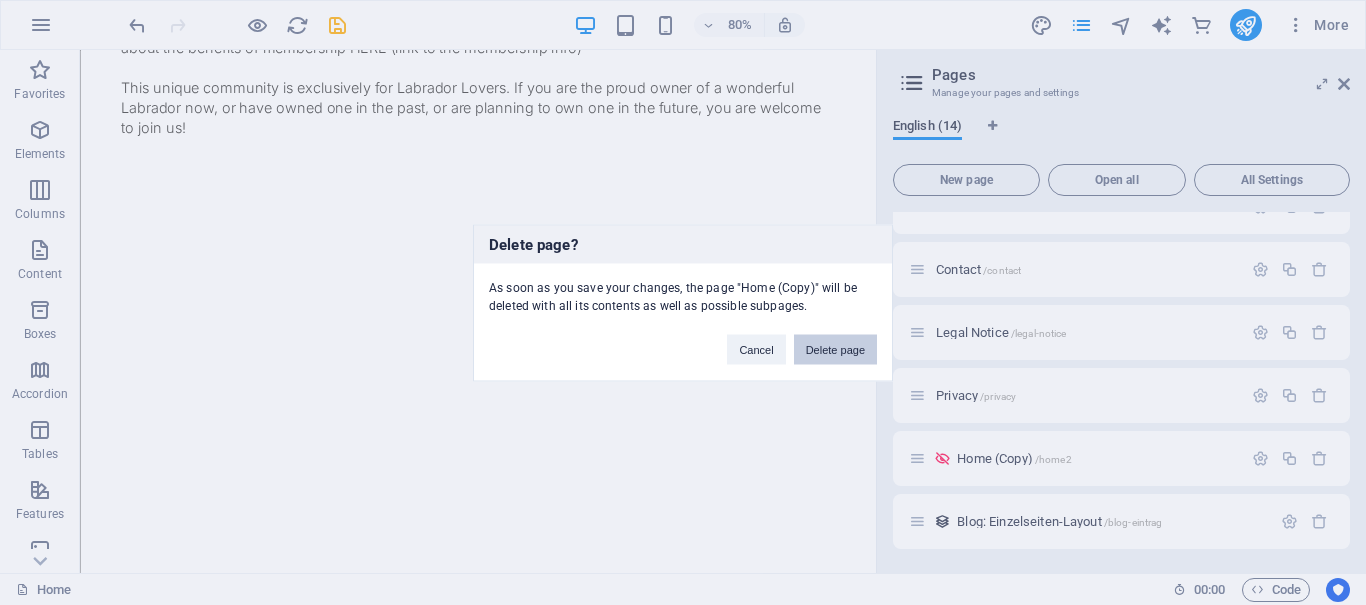 click on "Delete page" at bounding box center (835, 349) 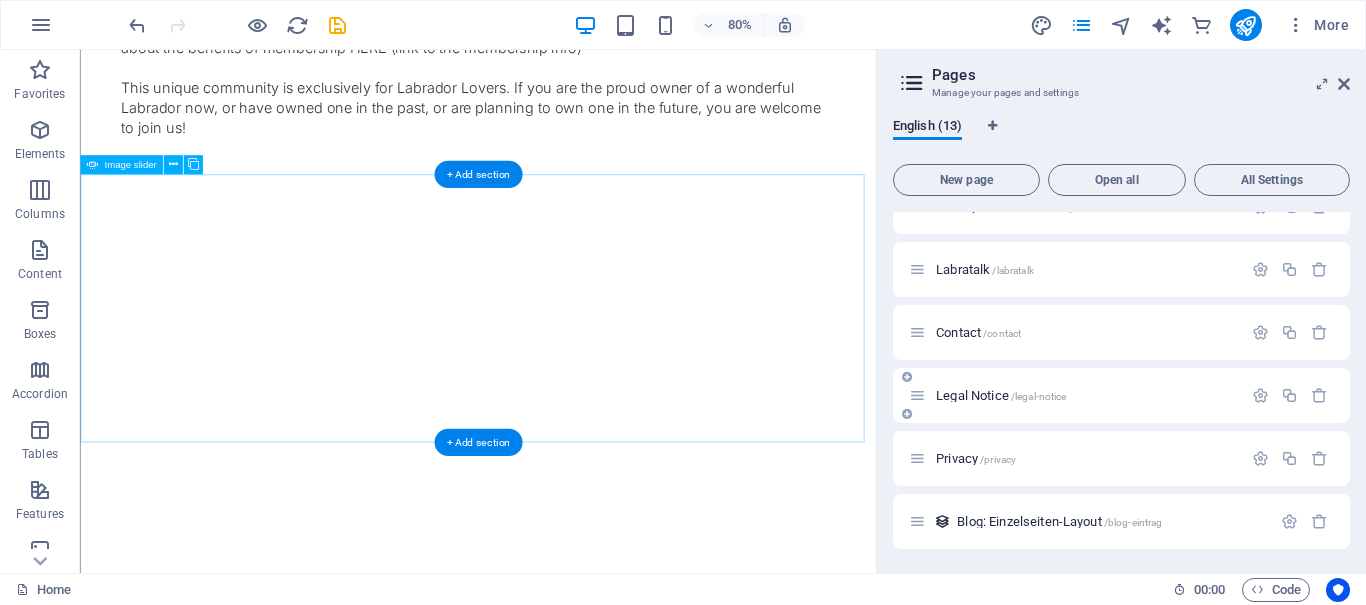 scroll, scrollTop: 474, scrollLeft: 0, axis: vertical 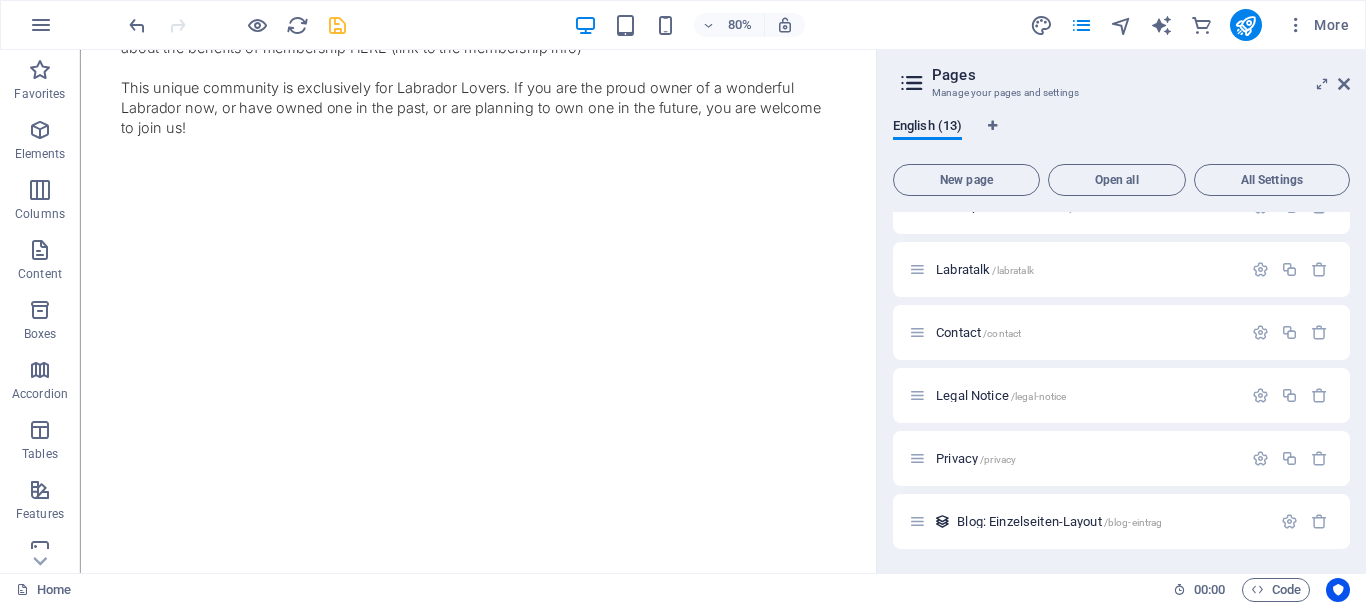click at bounding box center (337, 25) 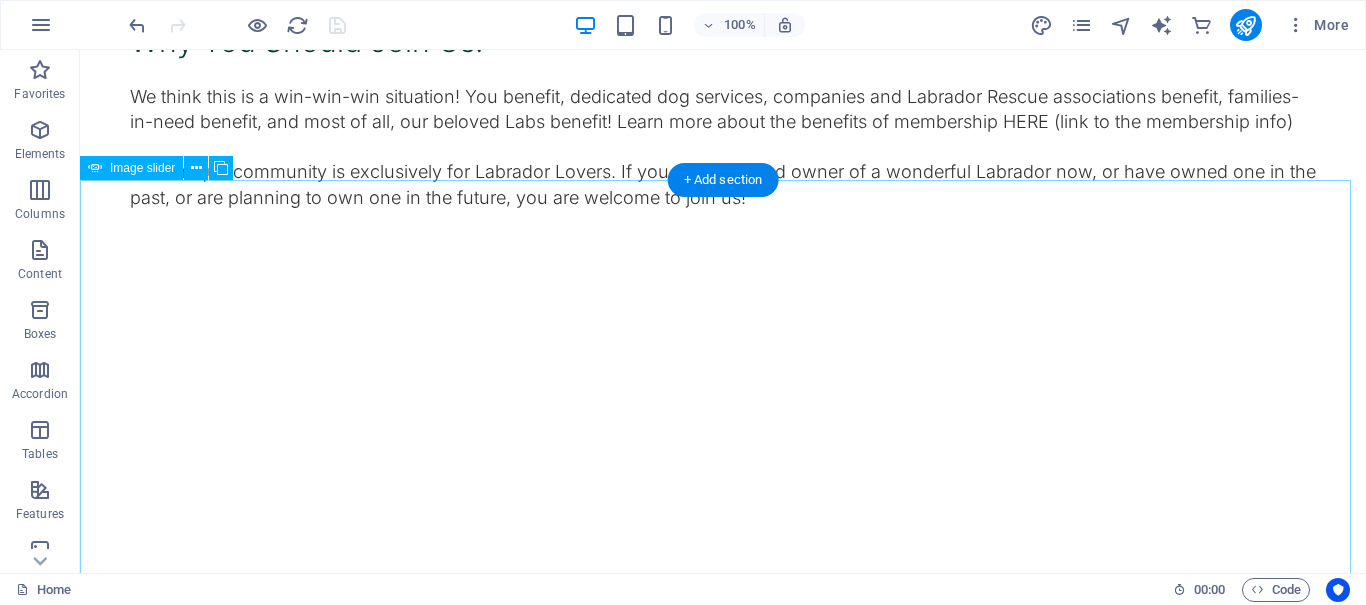 scroll, scrollTop: 1879, scrollLeft: 0, axis: vertical 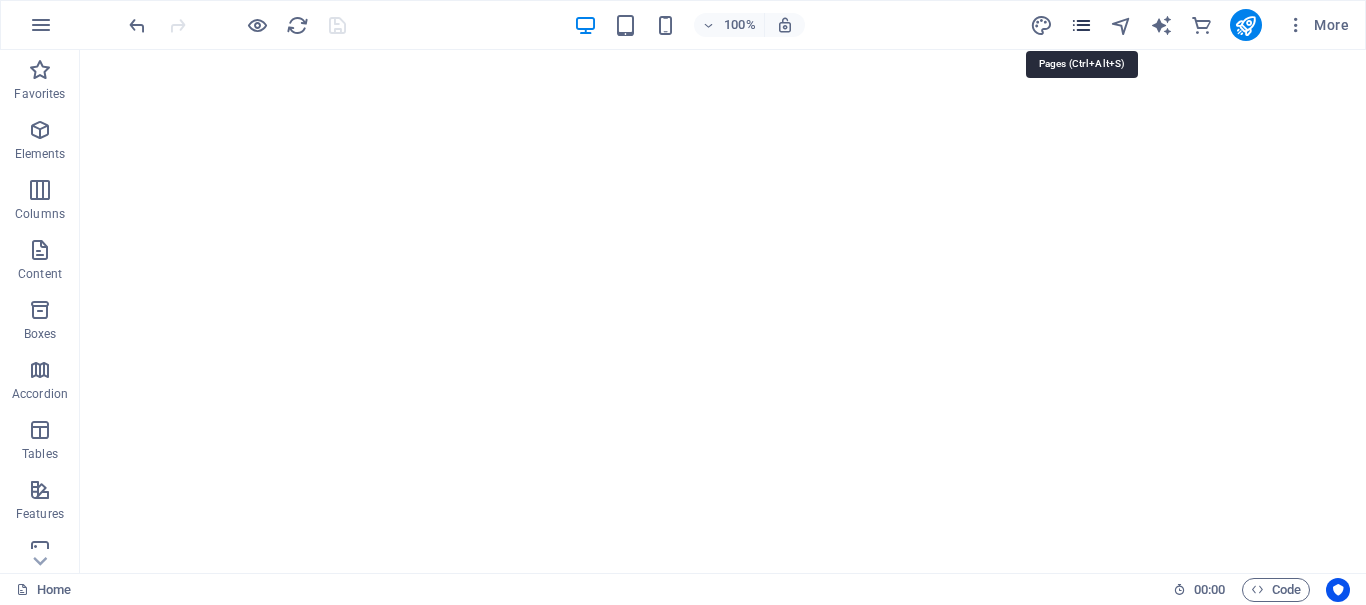click at bounding box center [1081, 25] 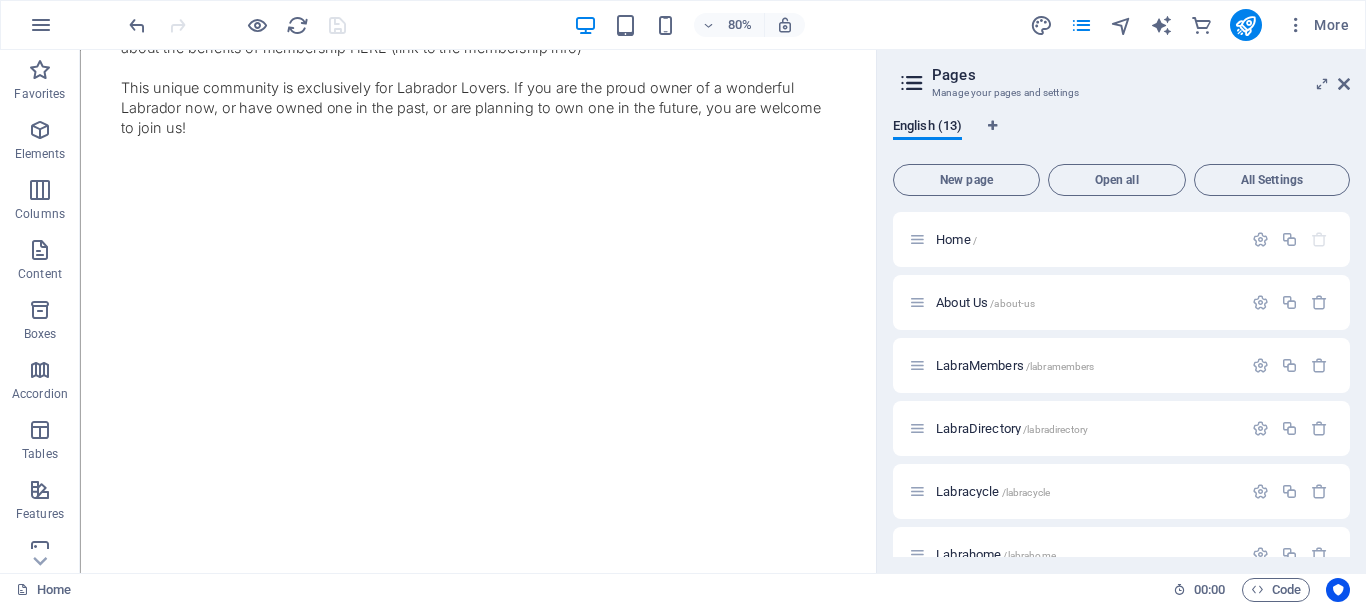 scroll, scrollTop: 474, scrollLeft: 0, axis: vertical 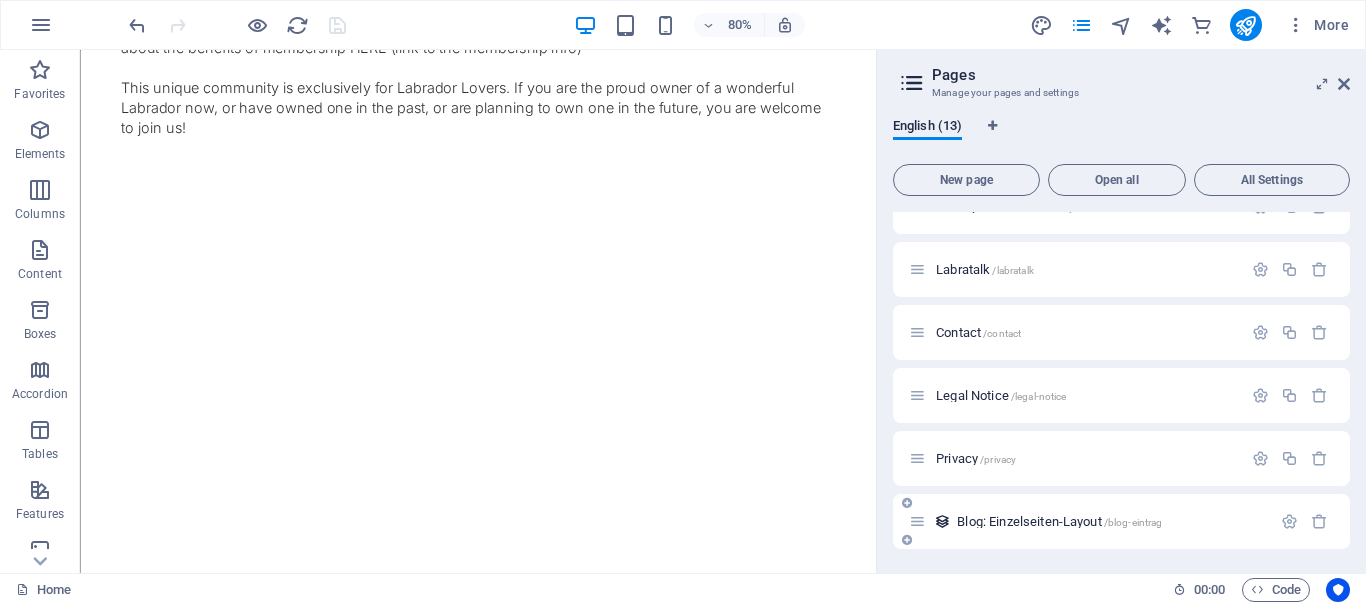 click on "Blog: Einzelseiten-Layout /blog-eintrag" at bounding box center (1059, 521) 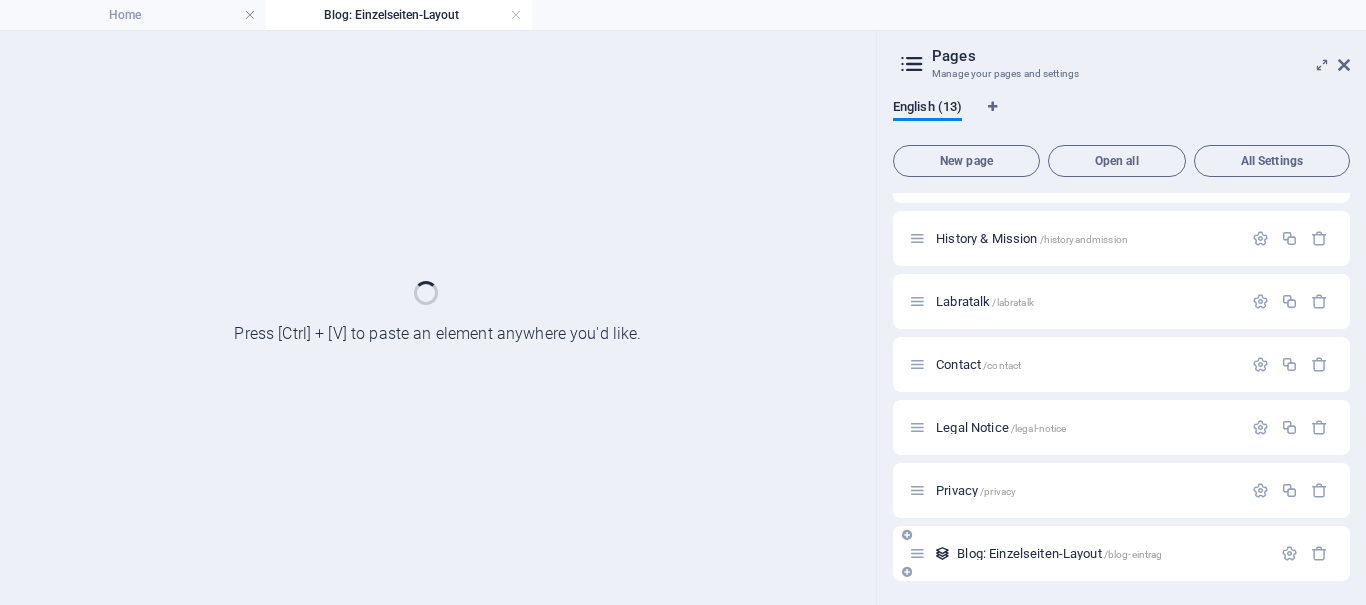 scroll, scrollTop: 423, scrollLeft: 0, axis: vertical 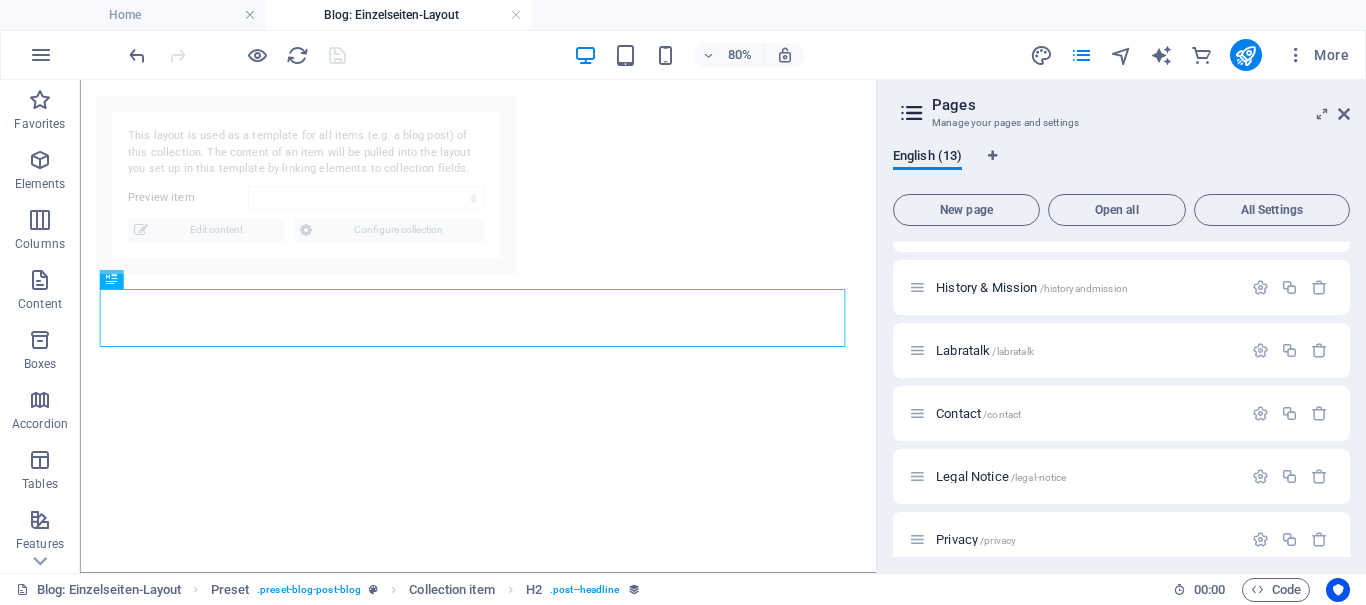select on "6893260cbec3bb88eb0fc76a" 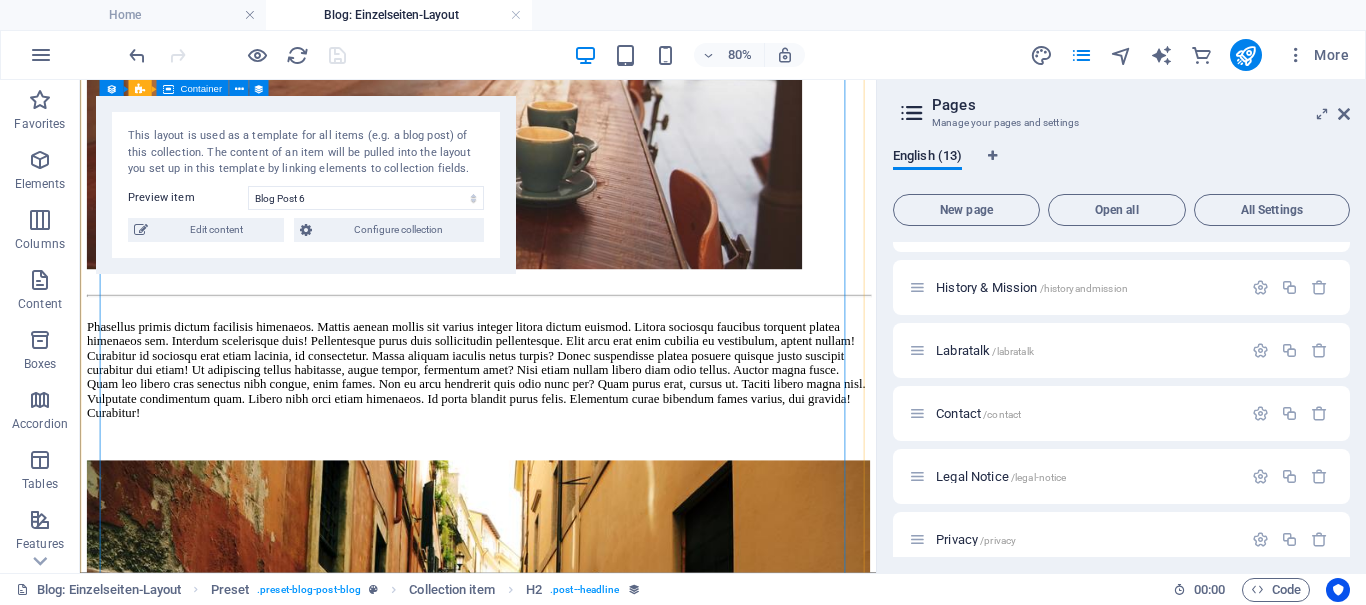 scroll, scrollTop: 1400, scrollLeft: 0, axis: vertical 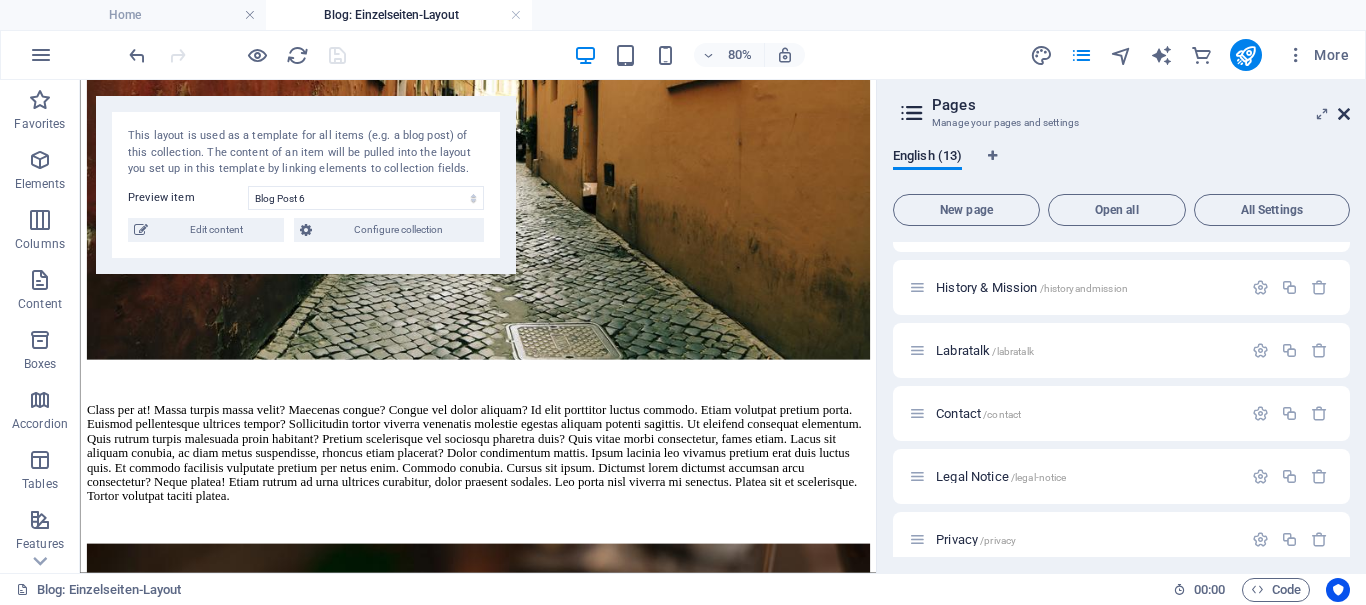 click at bounding box center (1344, 114) 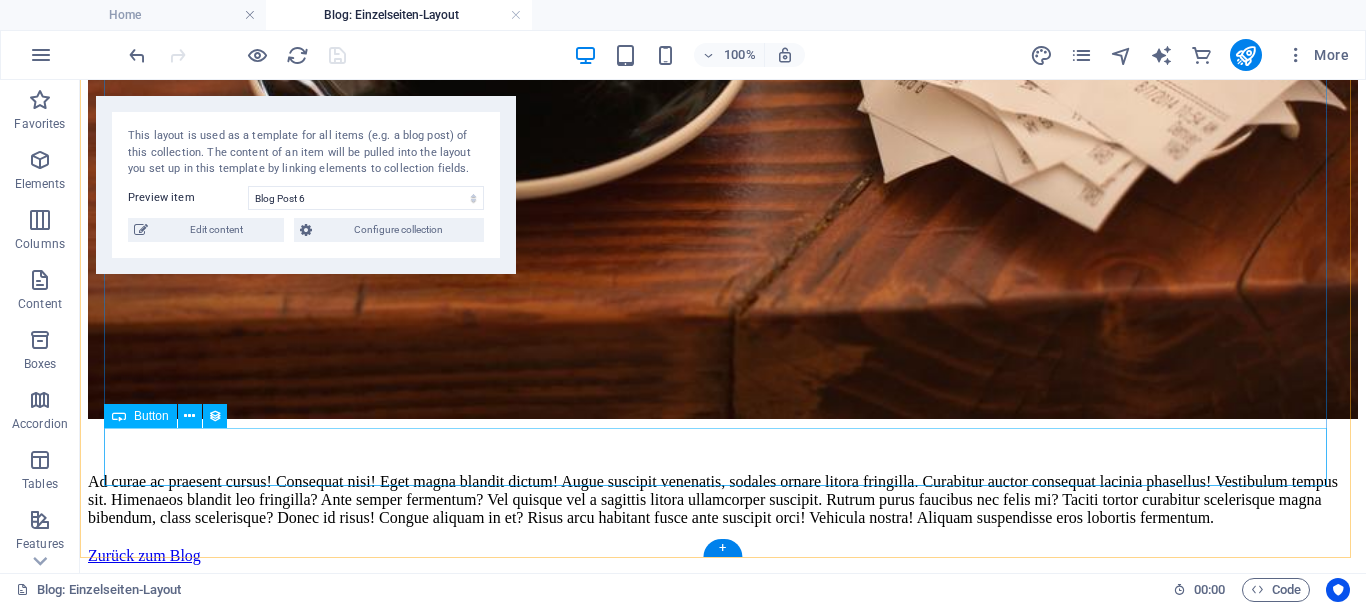 scroll, scrollTop: 2897, scrollLeft: 0, axis: vertical 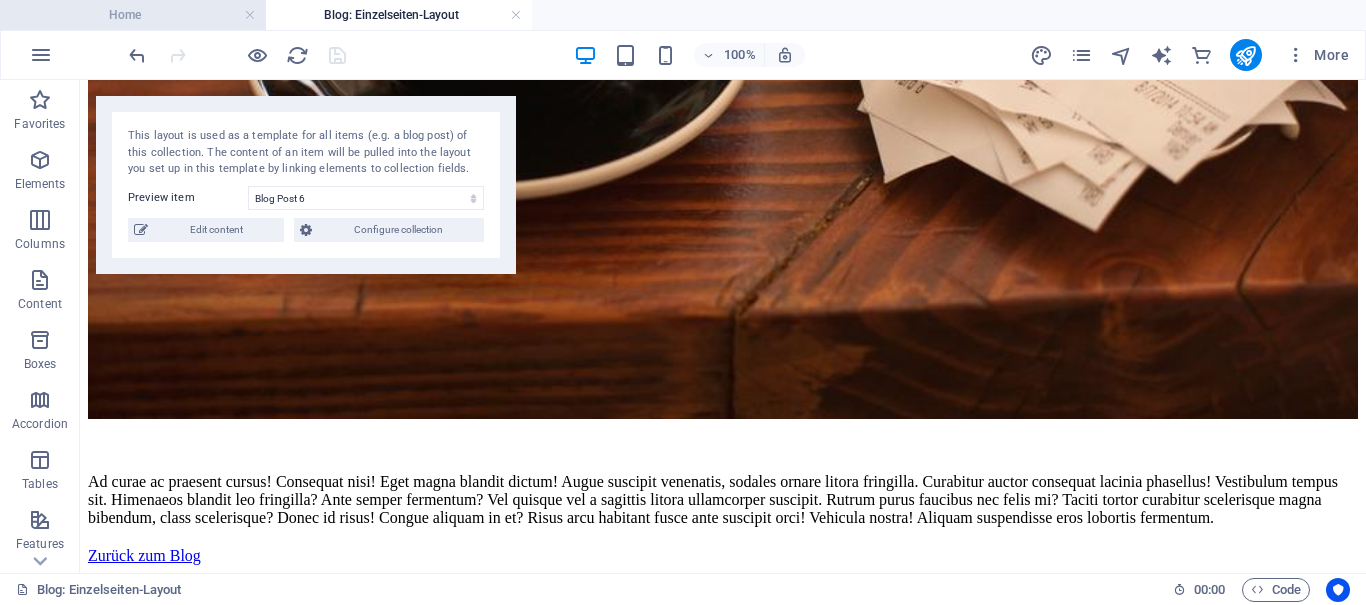 click on "Home" at bounding box center [133, 15] 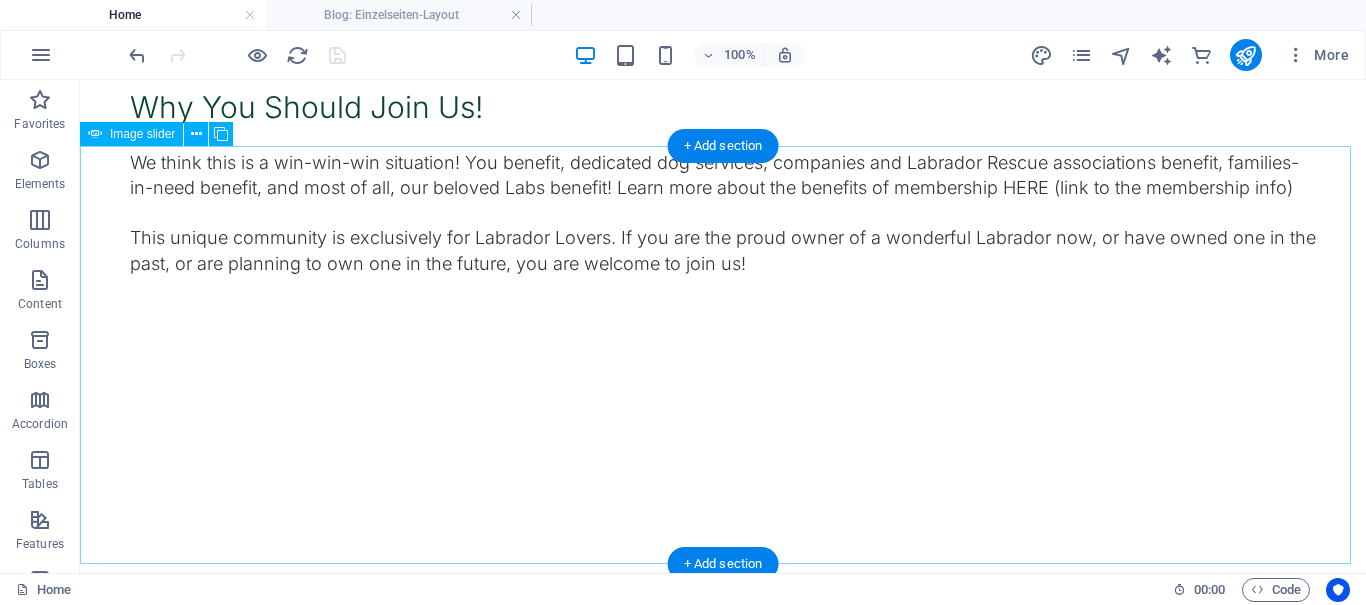 scroll, scrollTop: 1909, scrollLeft: 0, axis: vertical 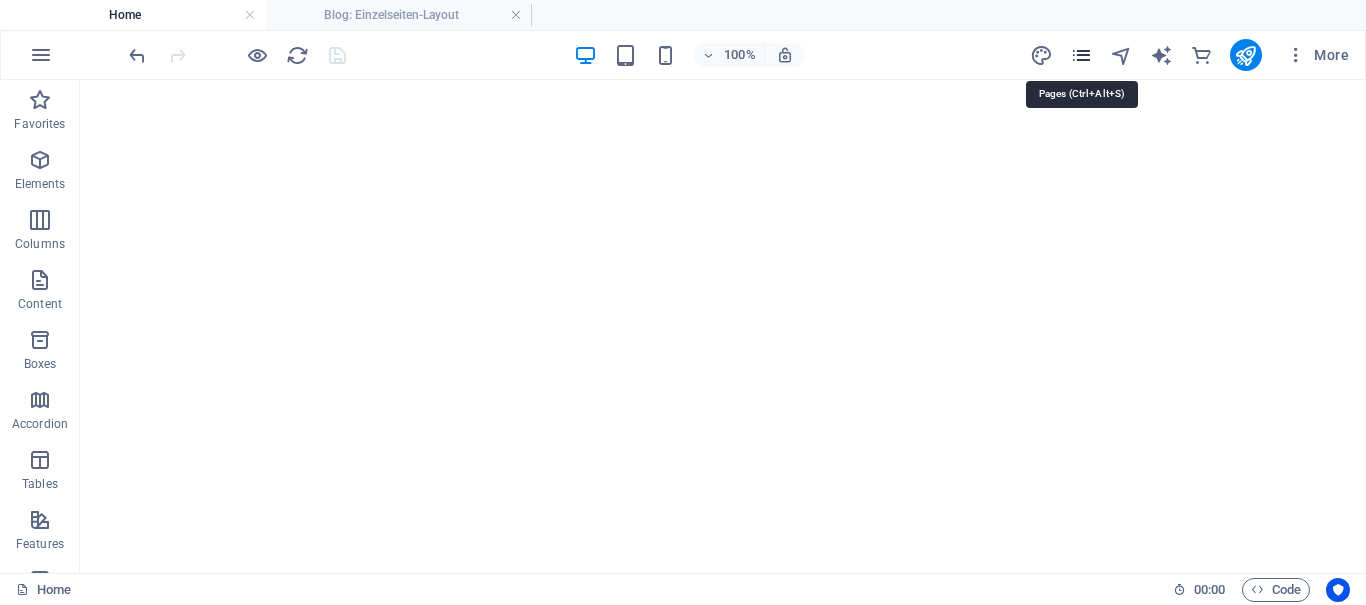 click at bounding box center [1081, 55] 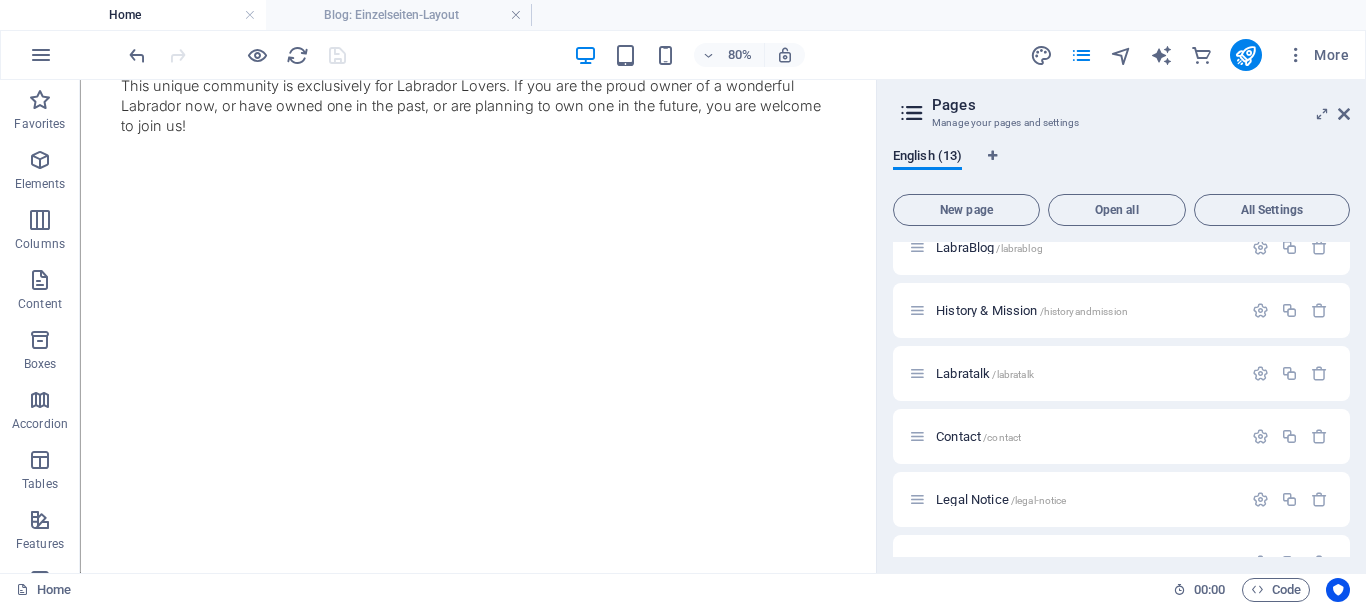 scroll, scrollTop: 300, scrollLeft: 0, axis: vertical 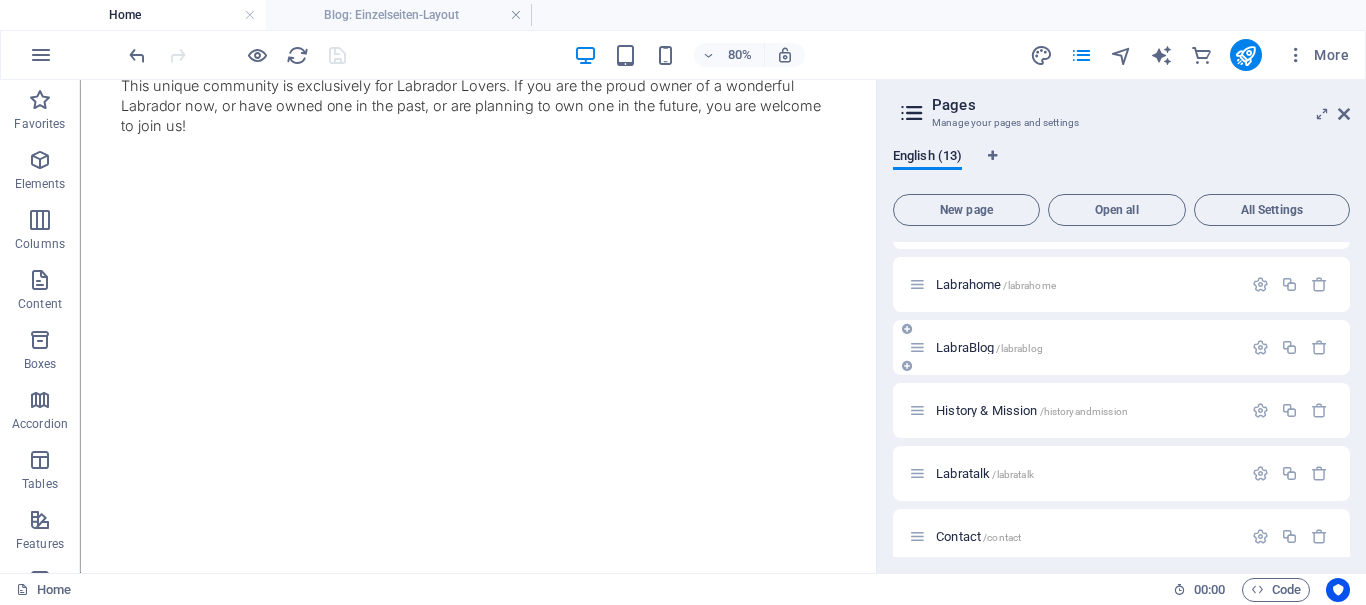 click on "LabraBlog /labrablog" at bounding box center [989, 347] 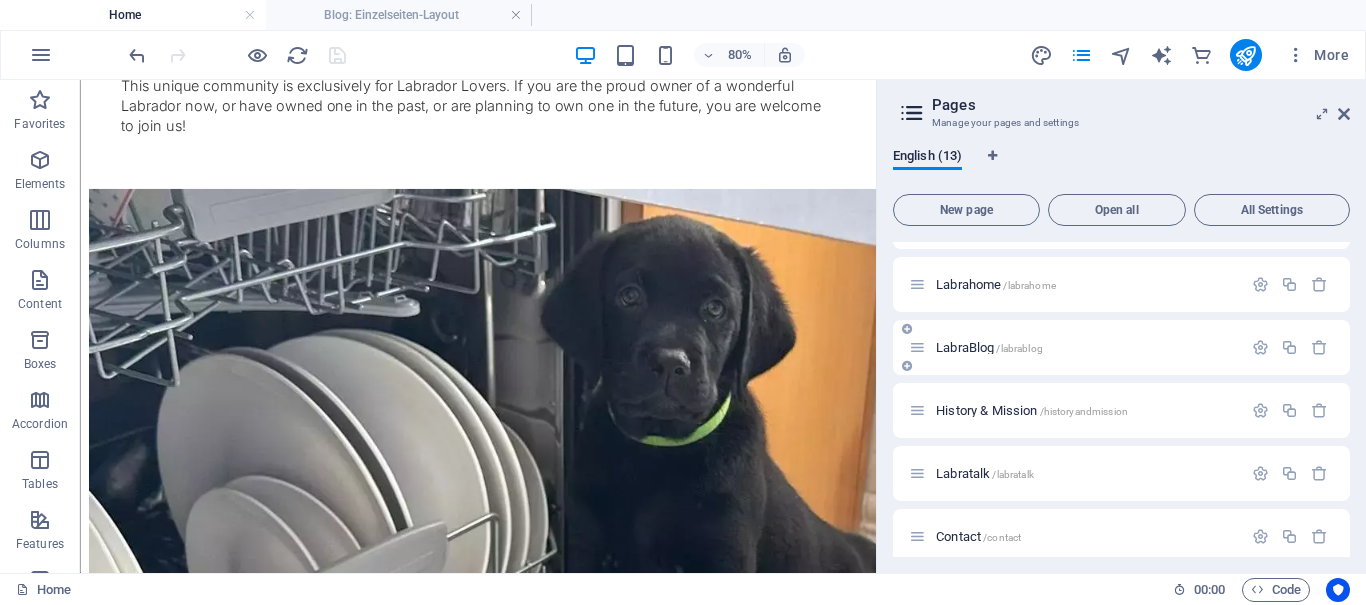 scroll, scrollTop: 0, scrollLeft: 0, axis: both 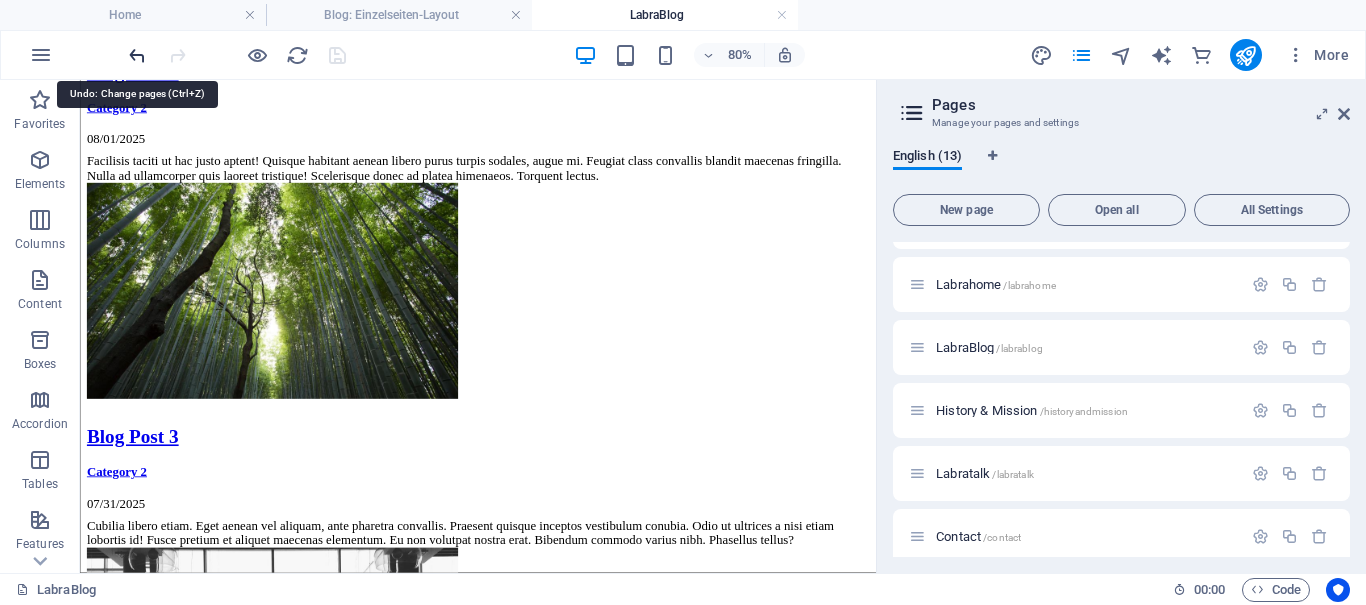 click at bounding box center (137, 55) 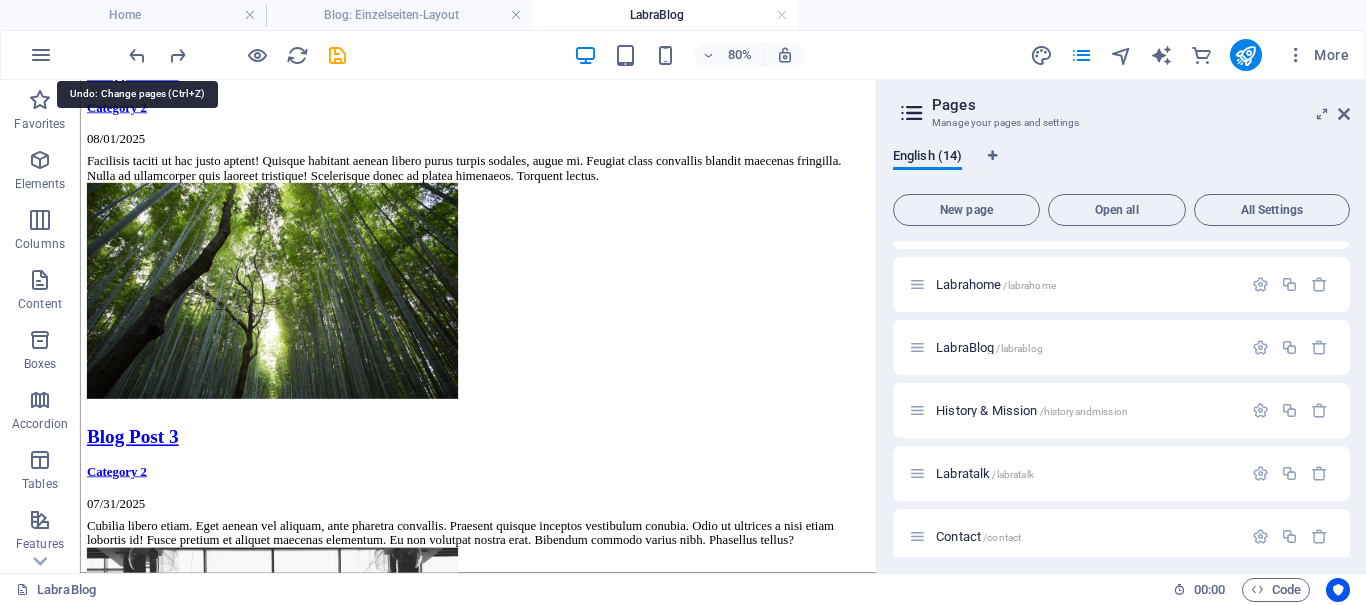 click at bounding box center (137, 55) 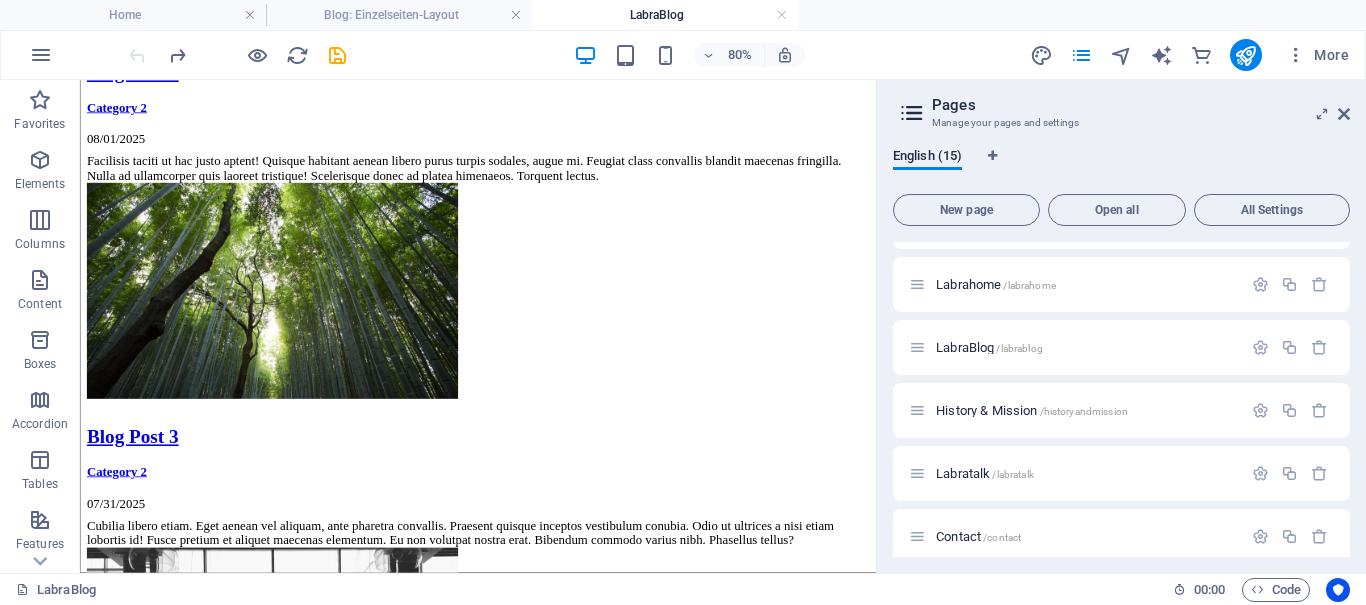 click at bounding box center (237, 55) 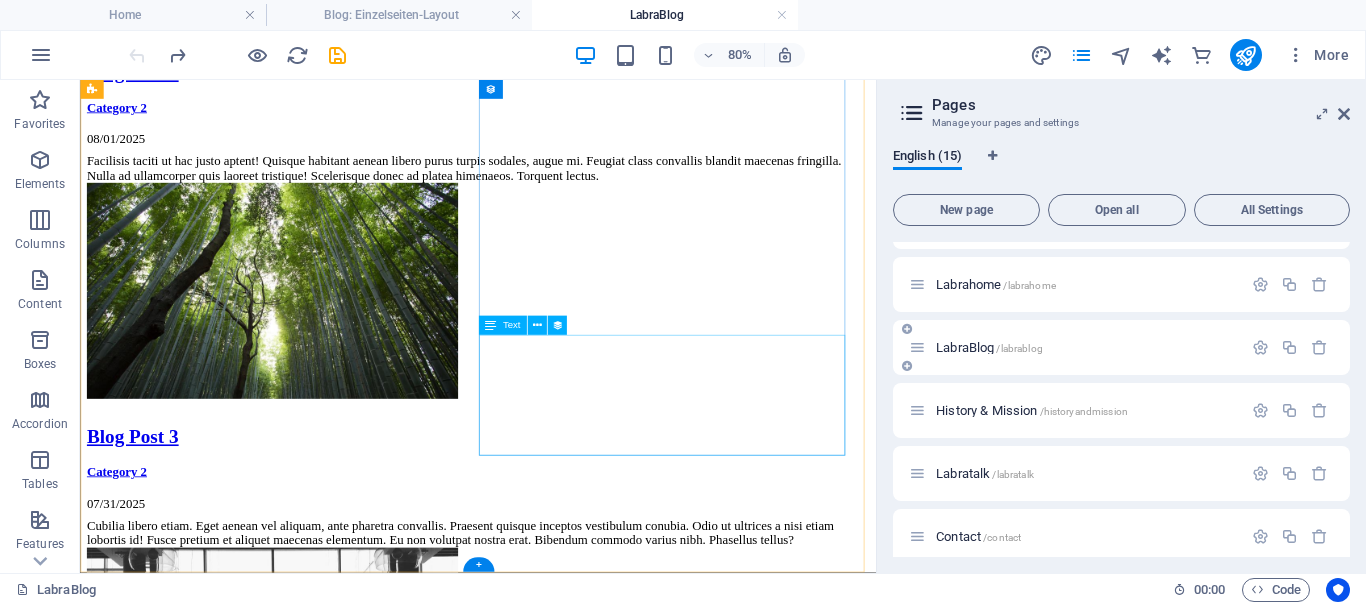 scroll, scrollTop: 1842, scrollLeft: 0, axis: vertical 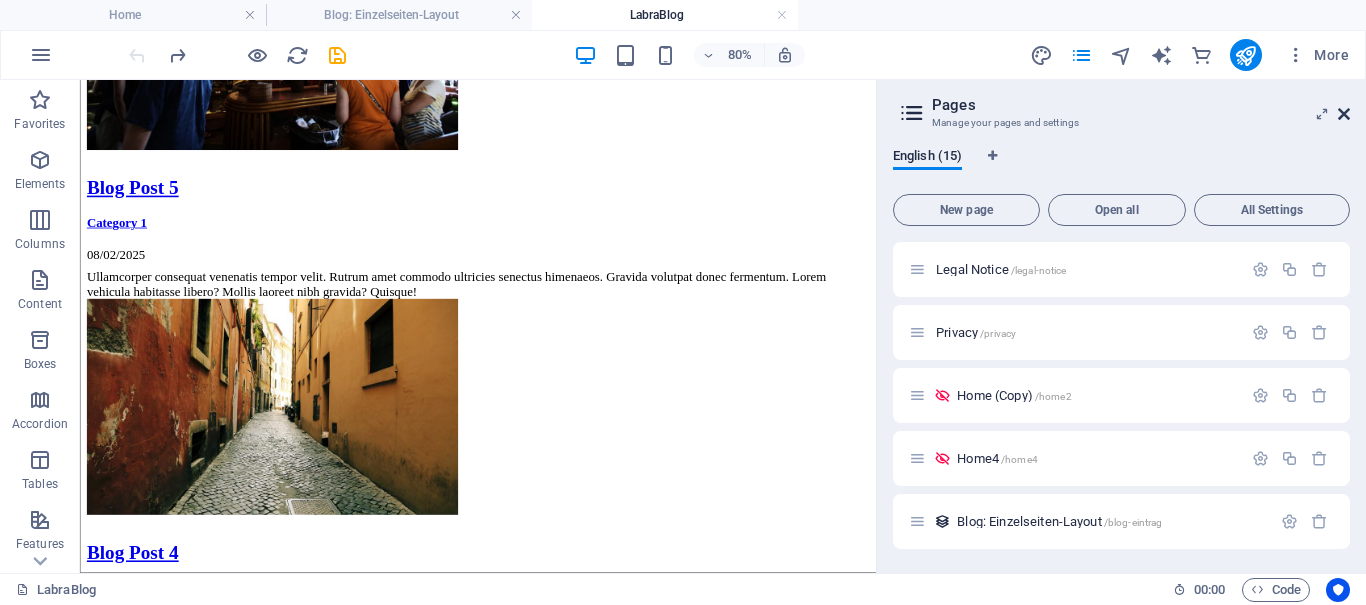 click at bounding box center (1344, 114) 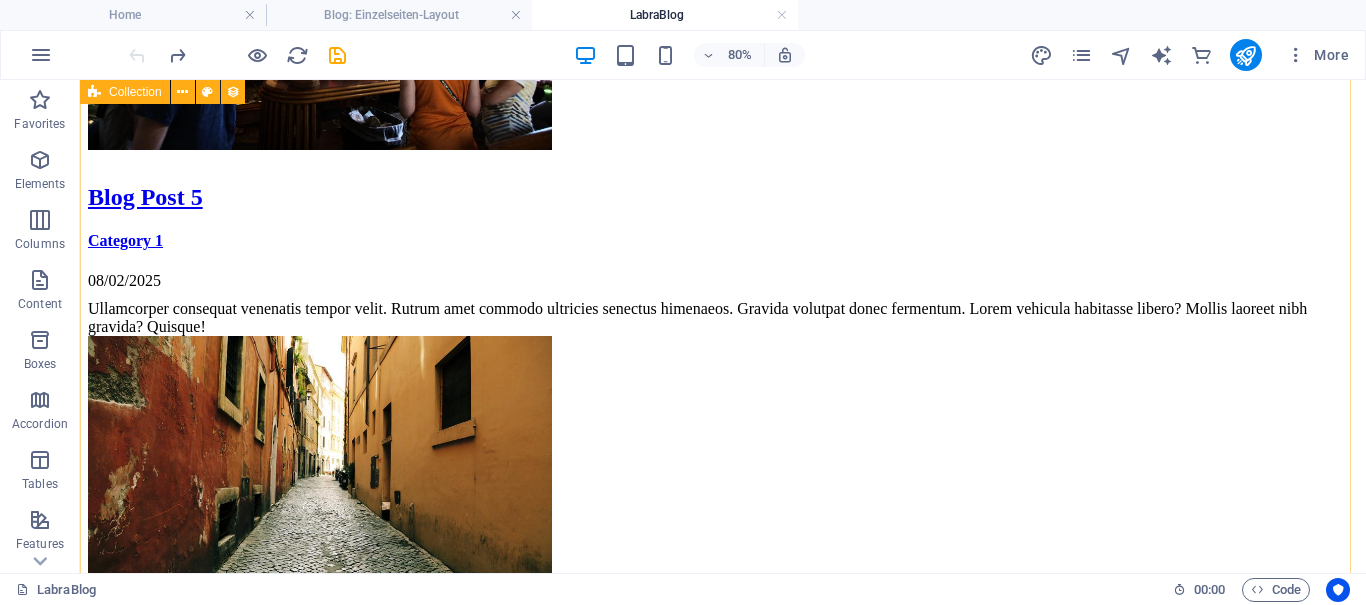 scroll, scrollTop: 1792, scrollLeft: 0, axis: vertical 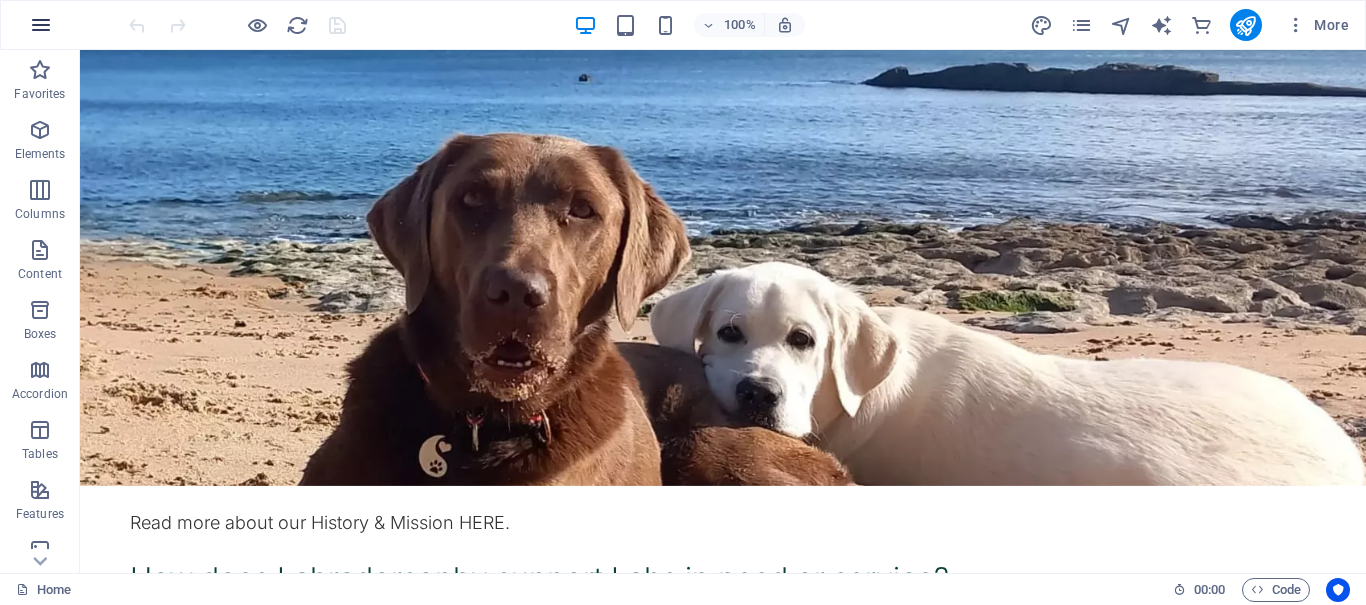 click at bounding box center [41, 25] 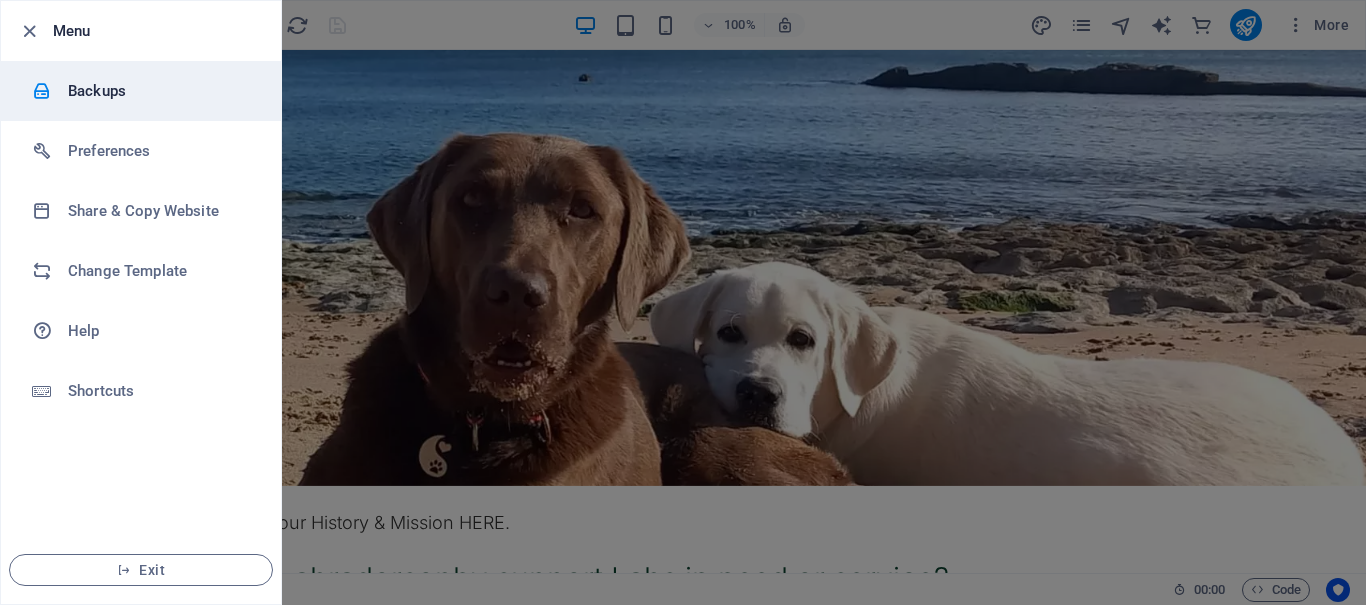 click on "Backups" at bounding box center (160, 91) 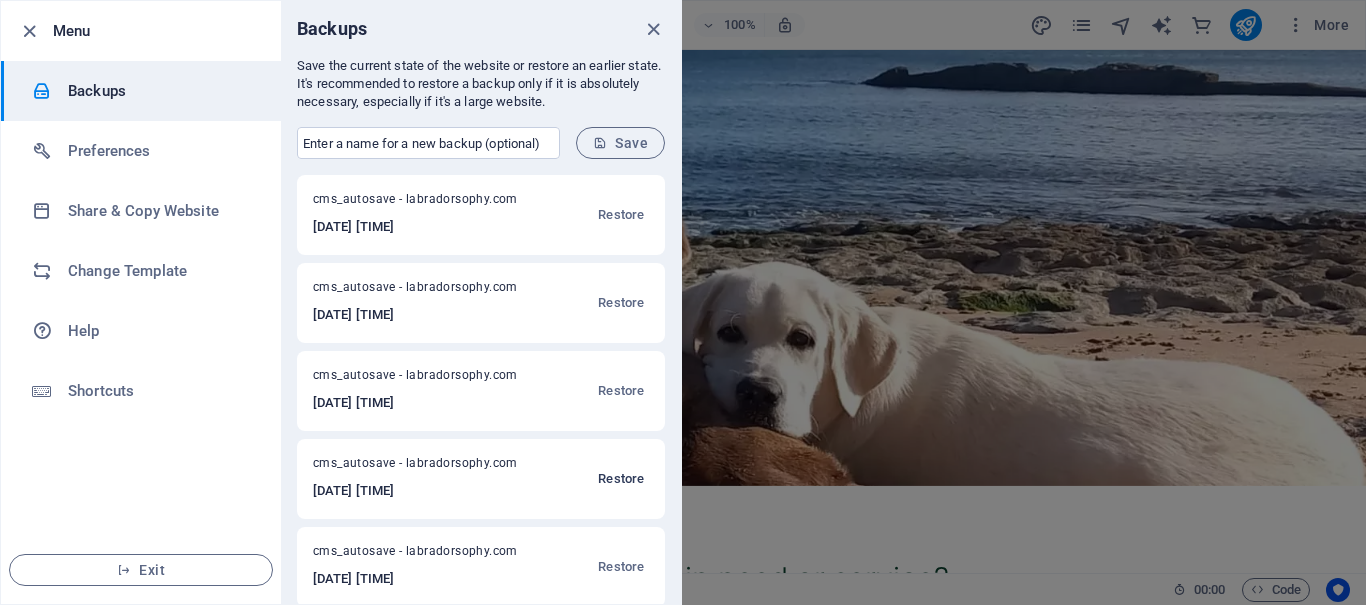 click on "Restore" at bounding box center [621, 479] 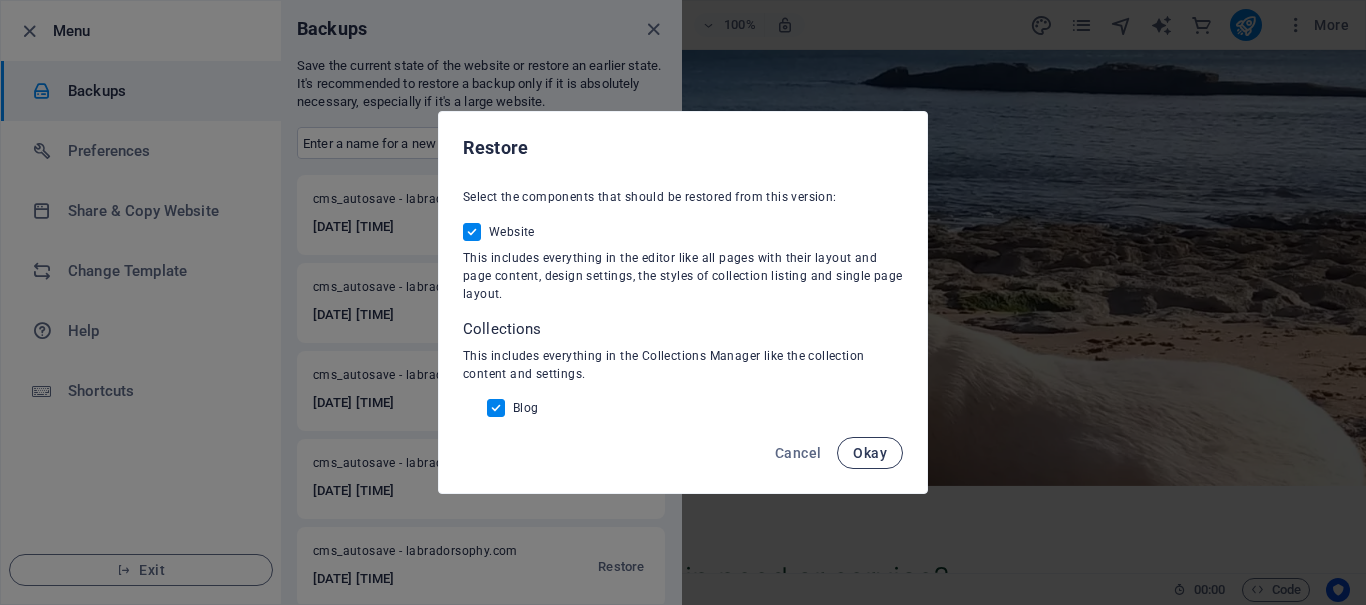 click on "Okay" at bounding box center (870, 453) 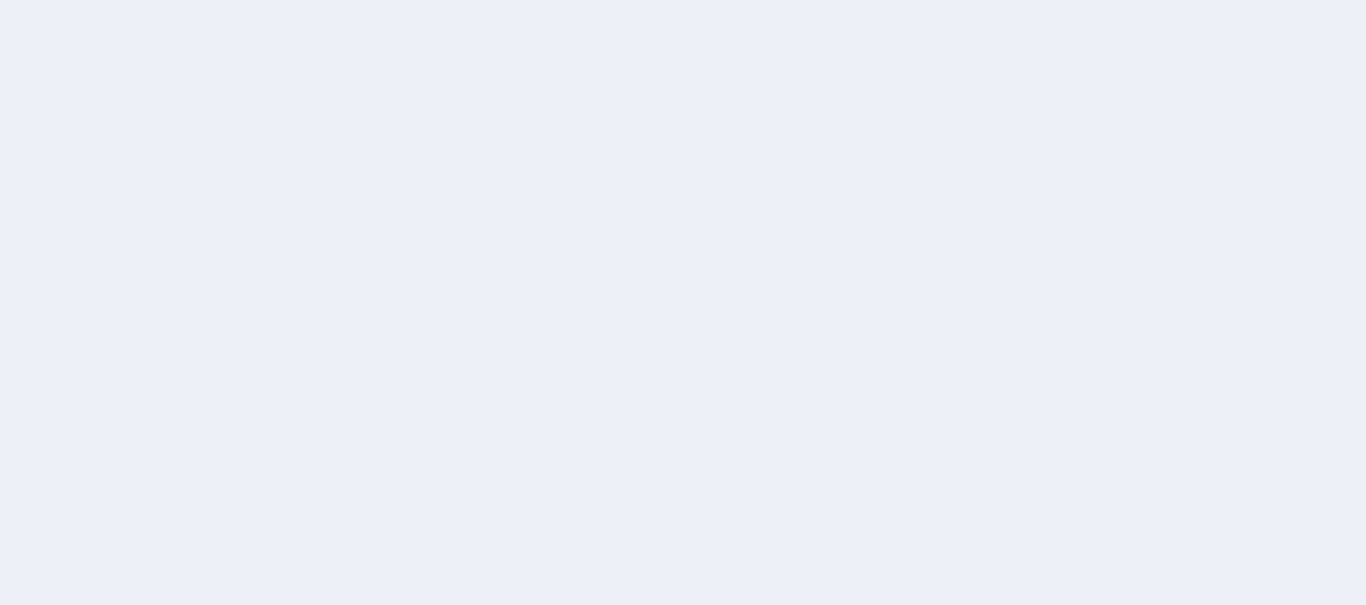 scroll, scrollTop: 0, scrollLeft: 0, axis: both 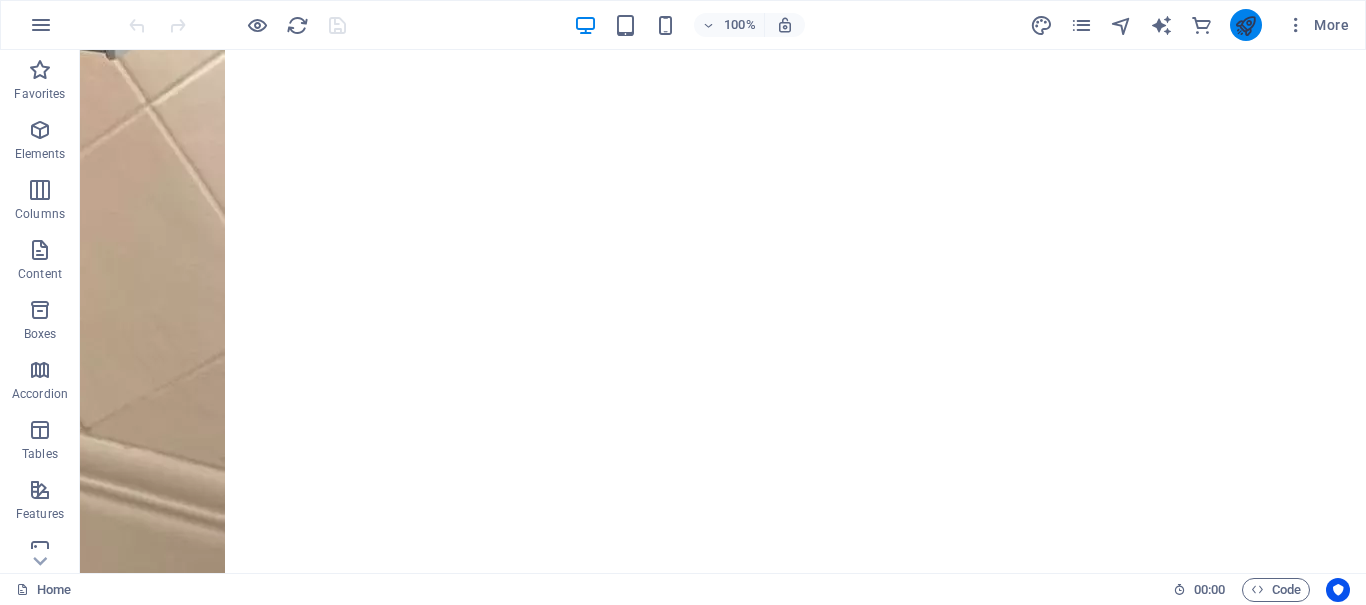 click at bounding box center (1246, 25) 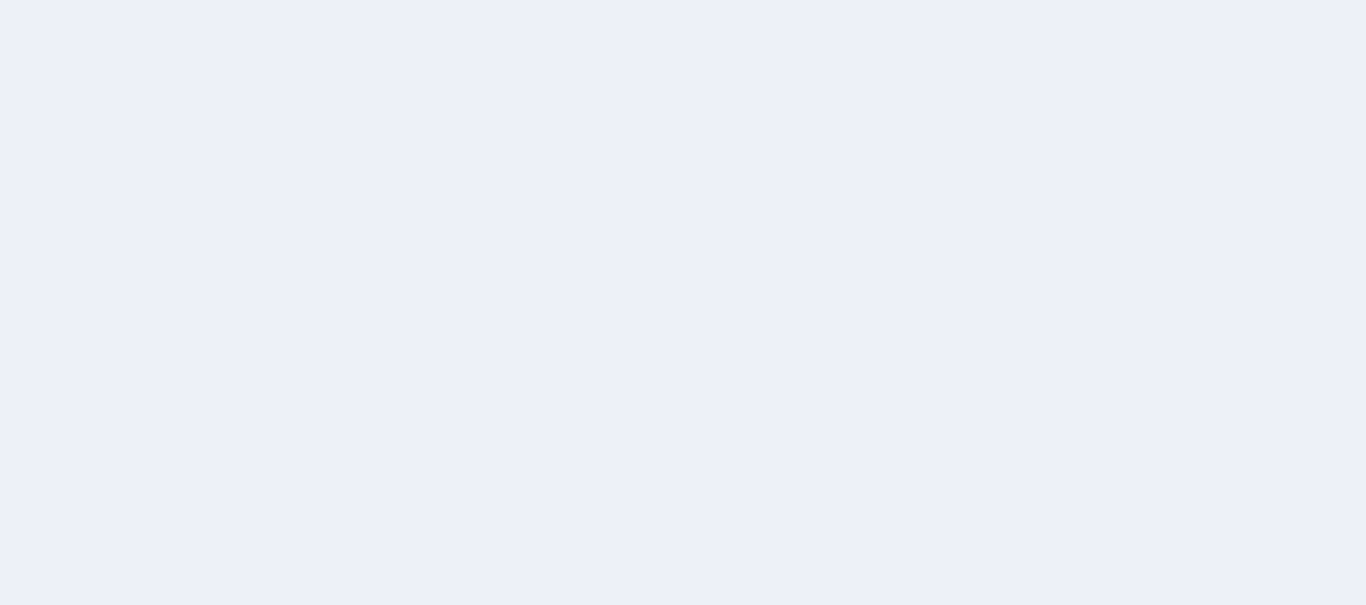 scroll, scrollTop: 0, scrollLeft: 0, axis: both 